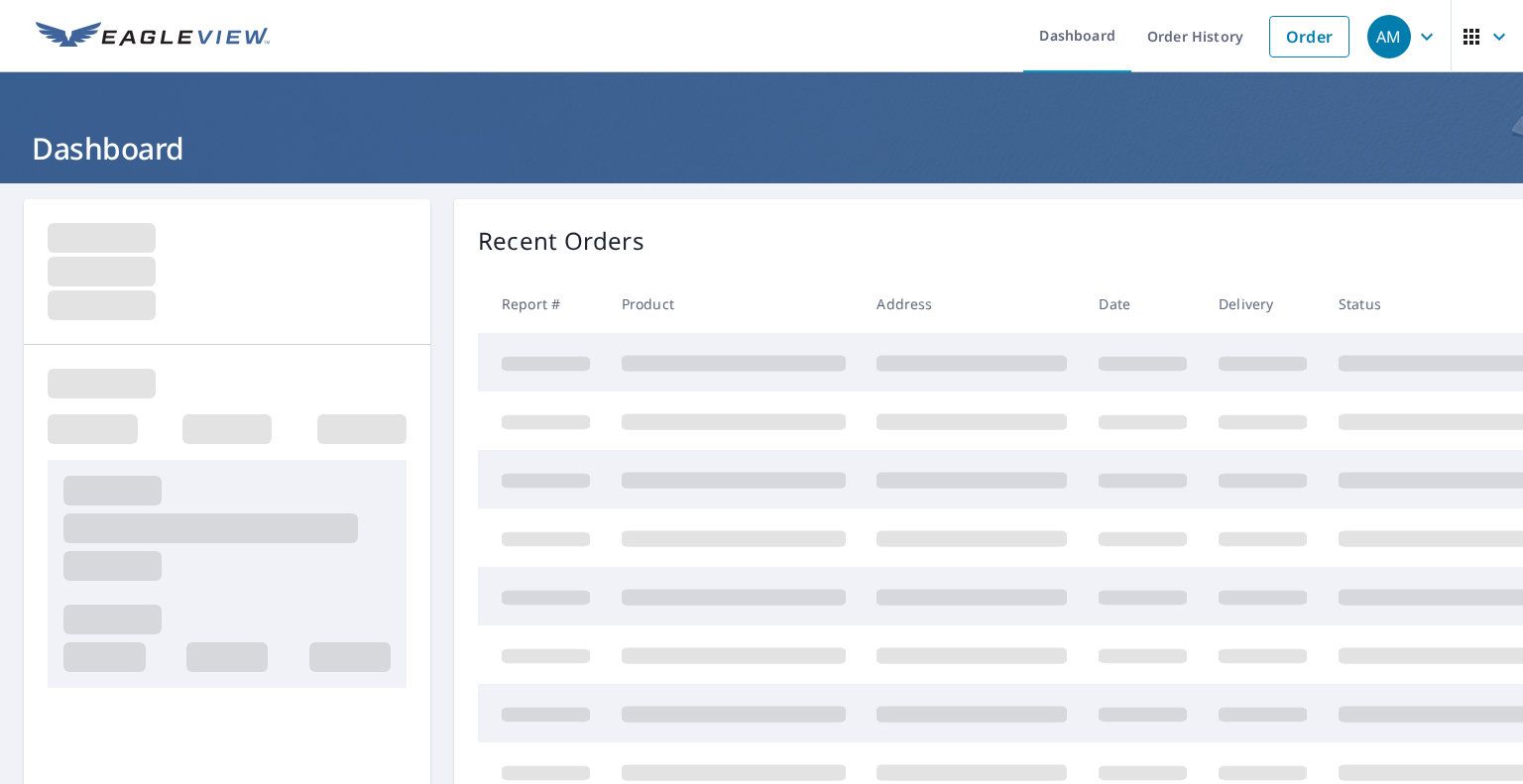 scroll, scrollTop: 0, scrollLeft: 0, axis: both 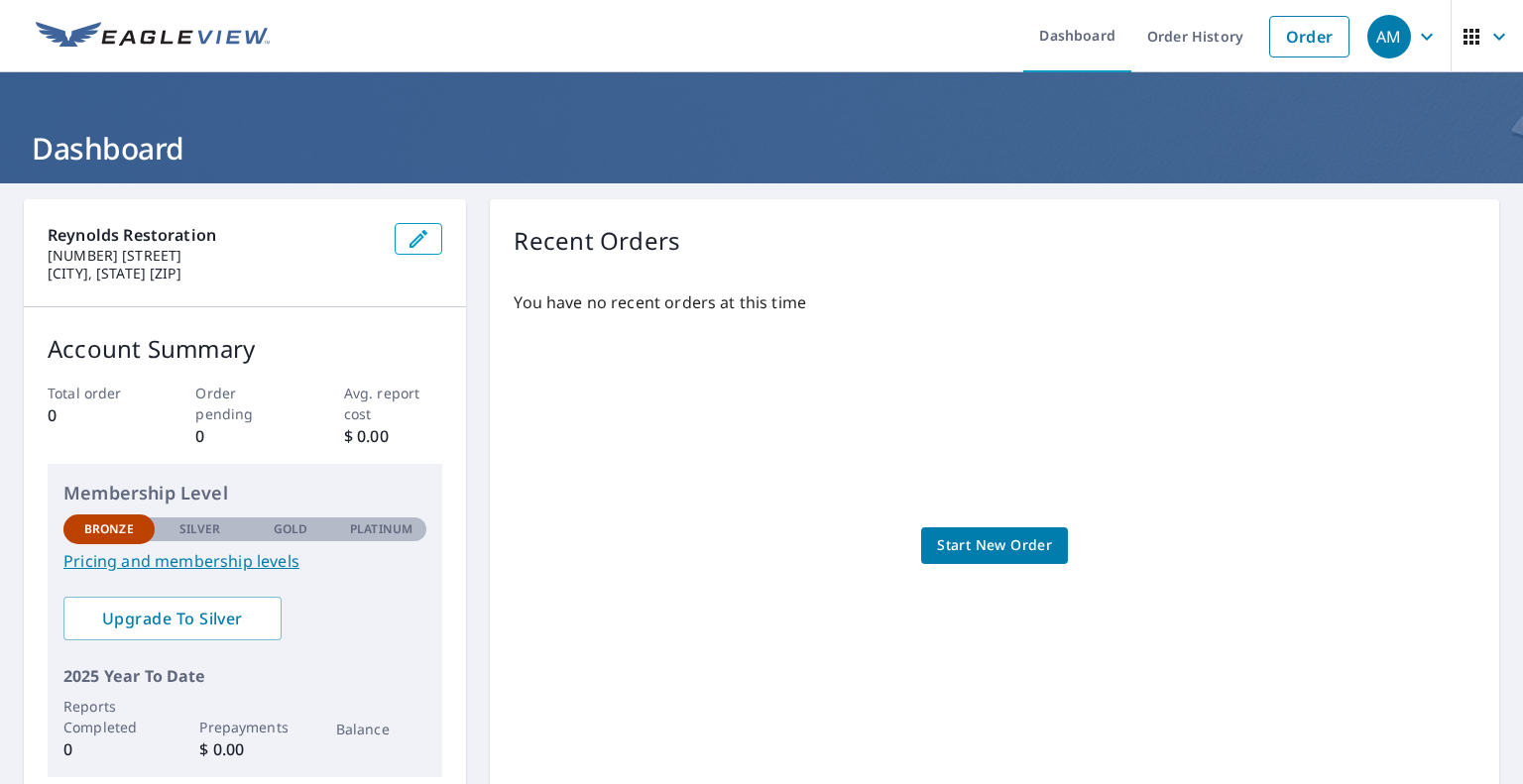 click on "You have no recent orders at this time Start New Order" at bounding box center [995, 525] 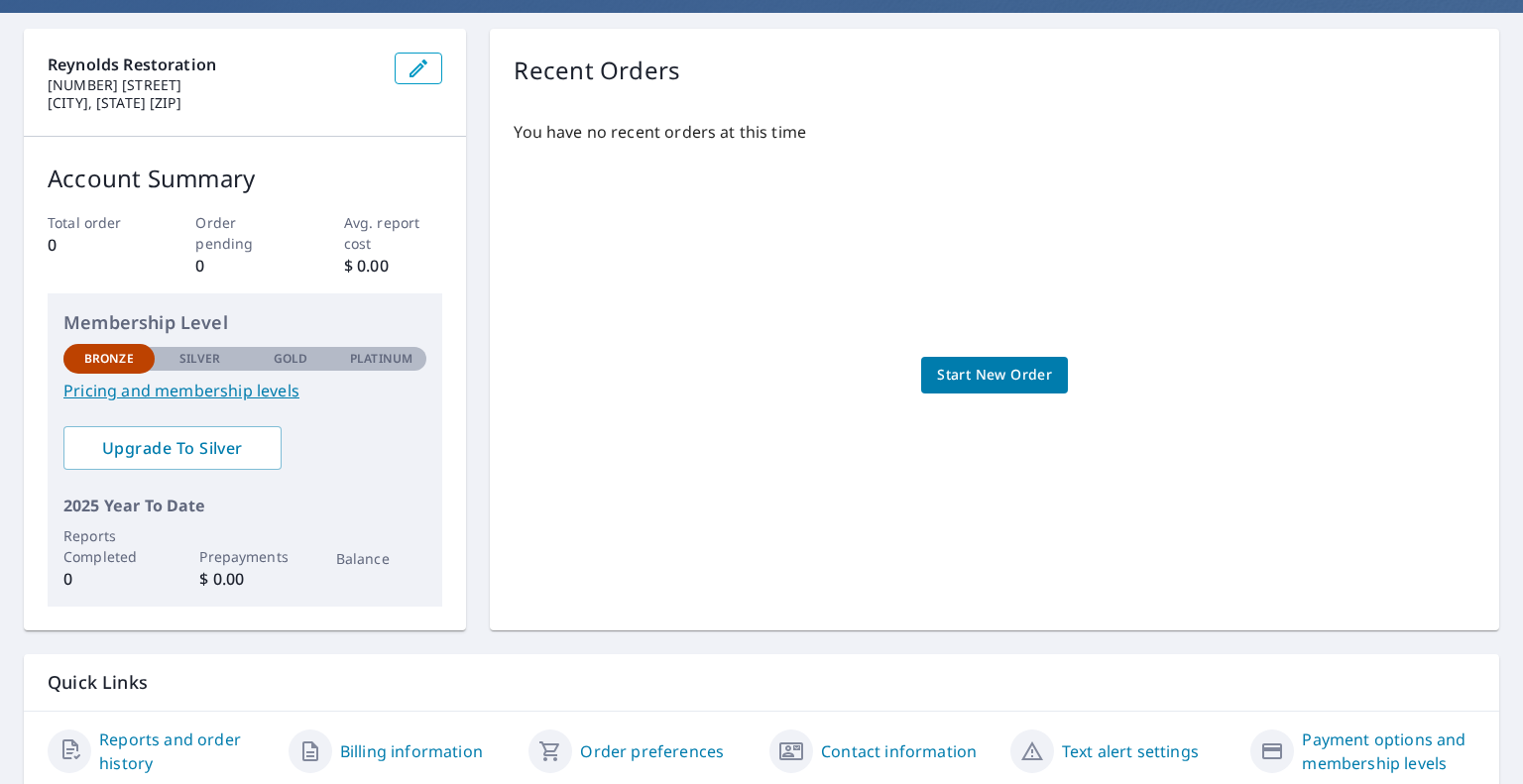 scroll, scrollTop: 0, scrollLeft: 0, axis: both 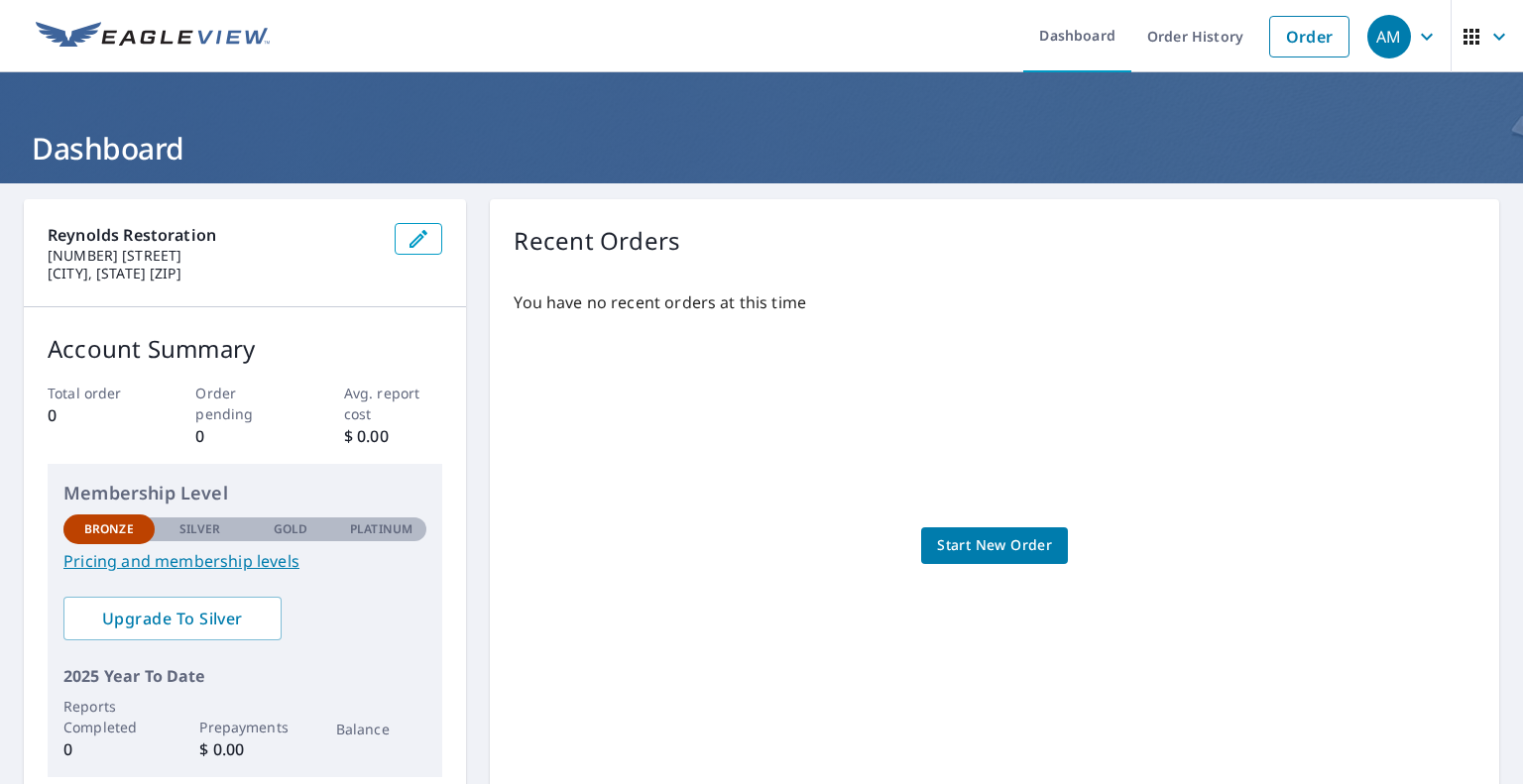 click on "[NUMBER] [STREET]" at bounding box center (213, 256) 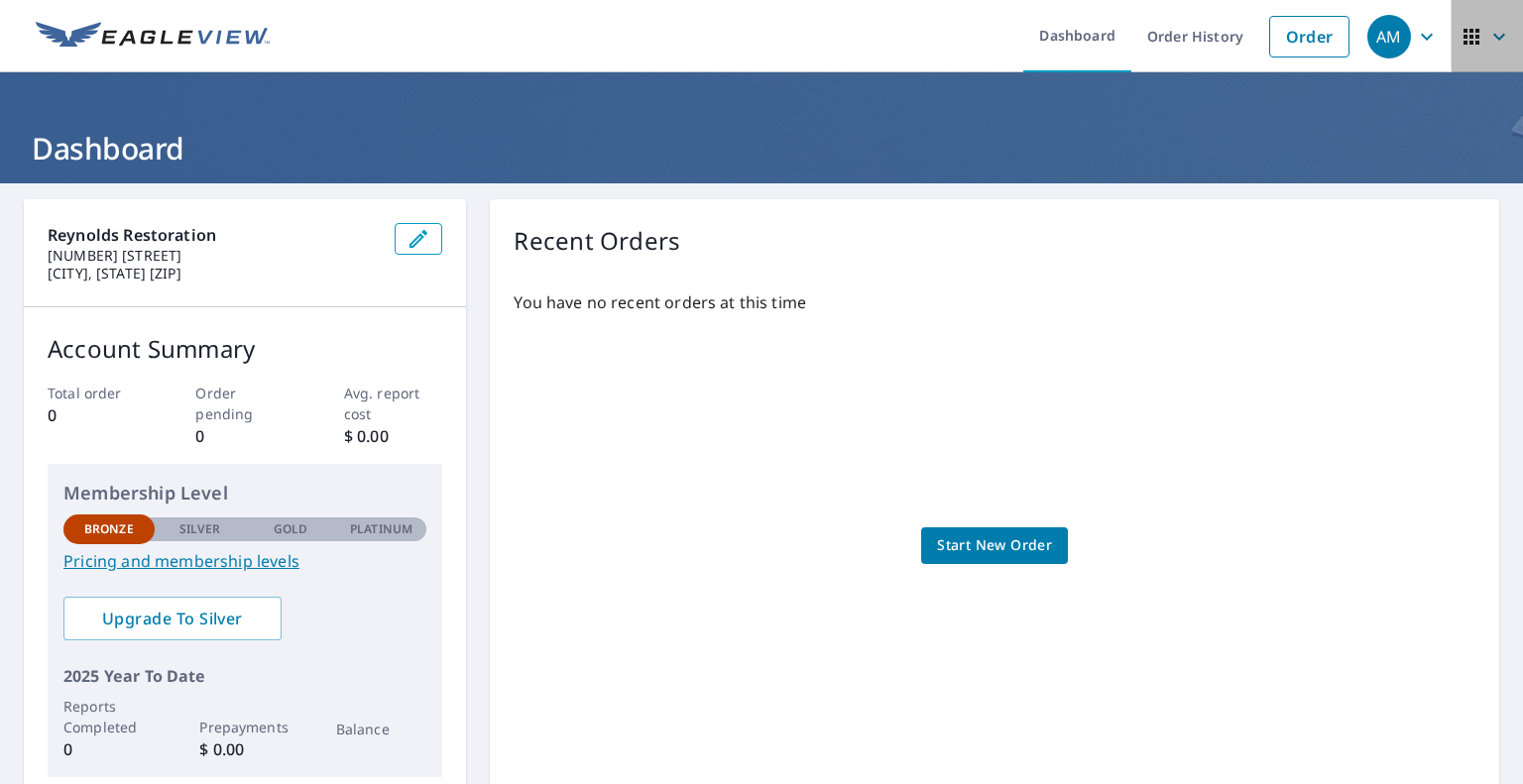 click 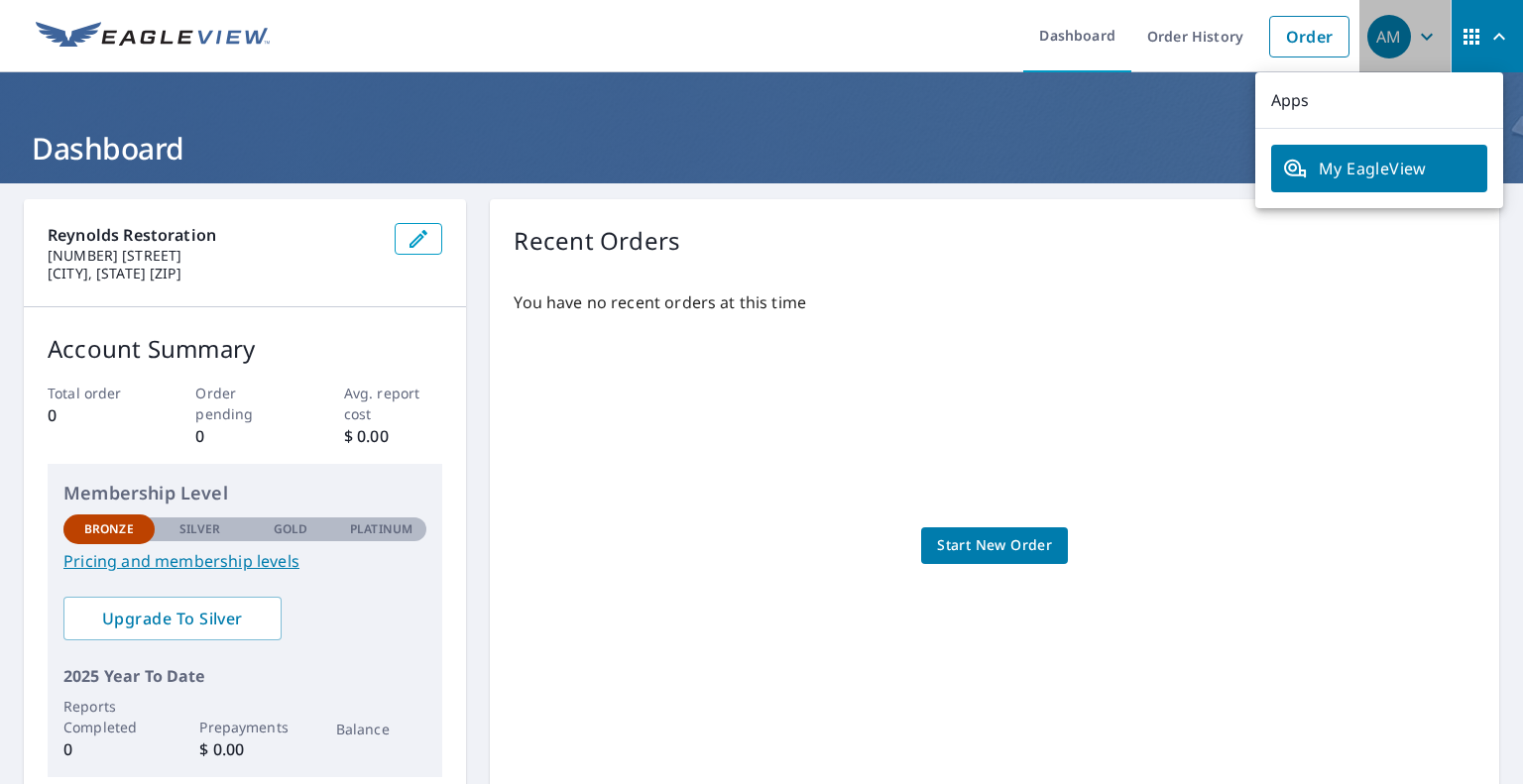 click 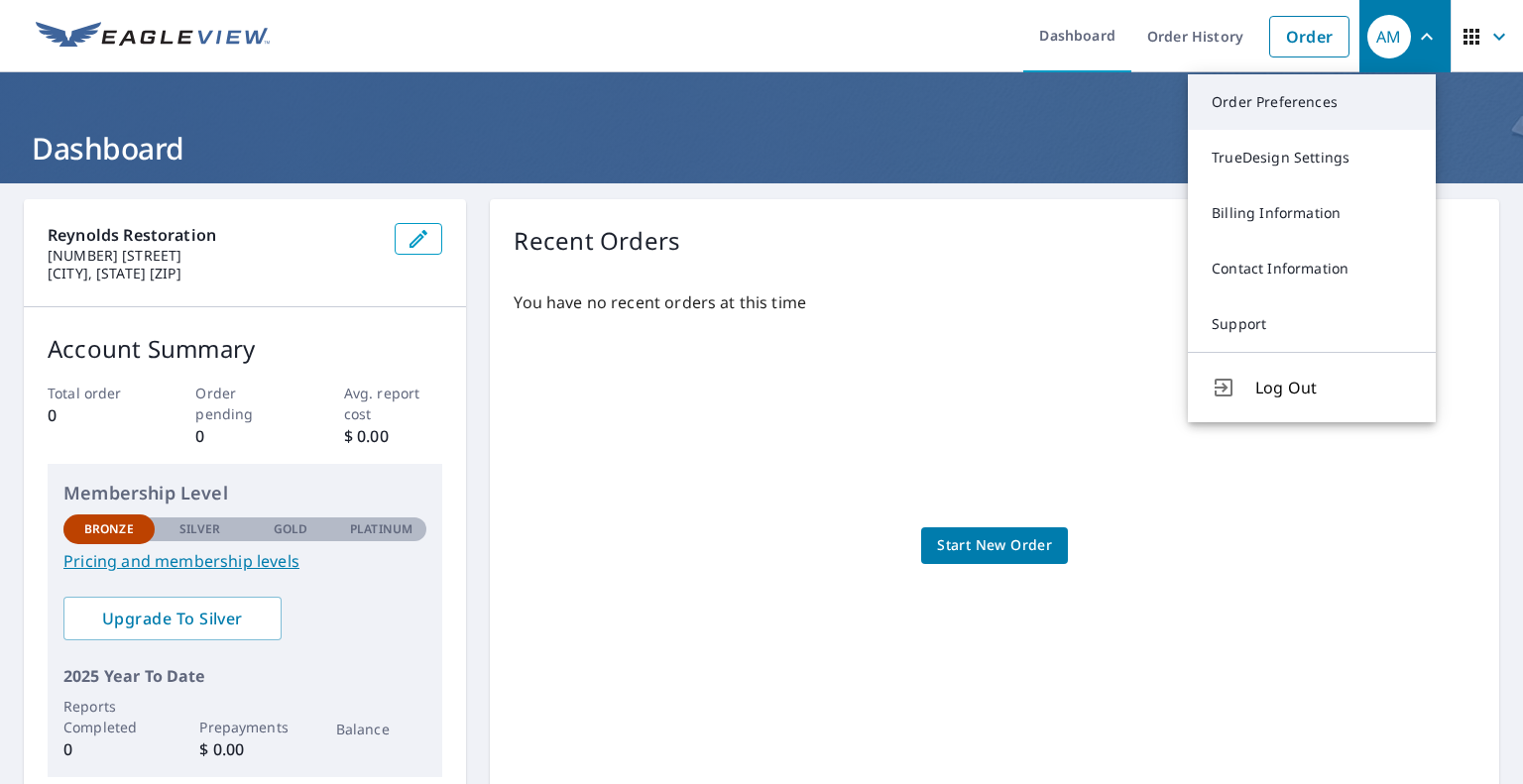 click on "Order Preferences" at bounding box center [1312, 102] 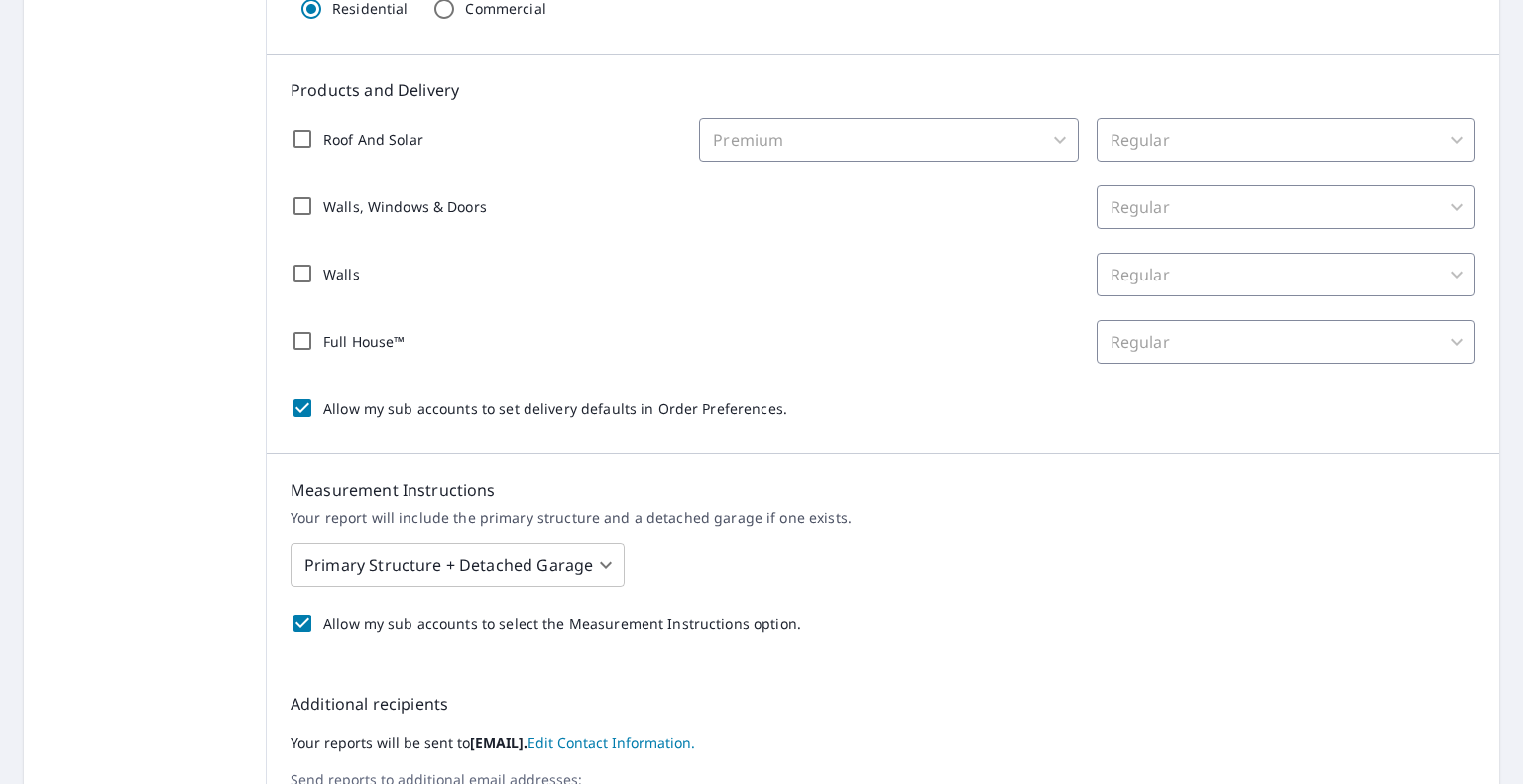 scroll, scrollTop: 396, scrollLeft: 0, axis: vertical 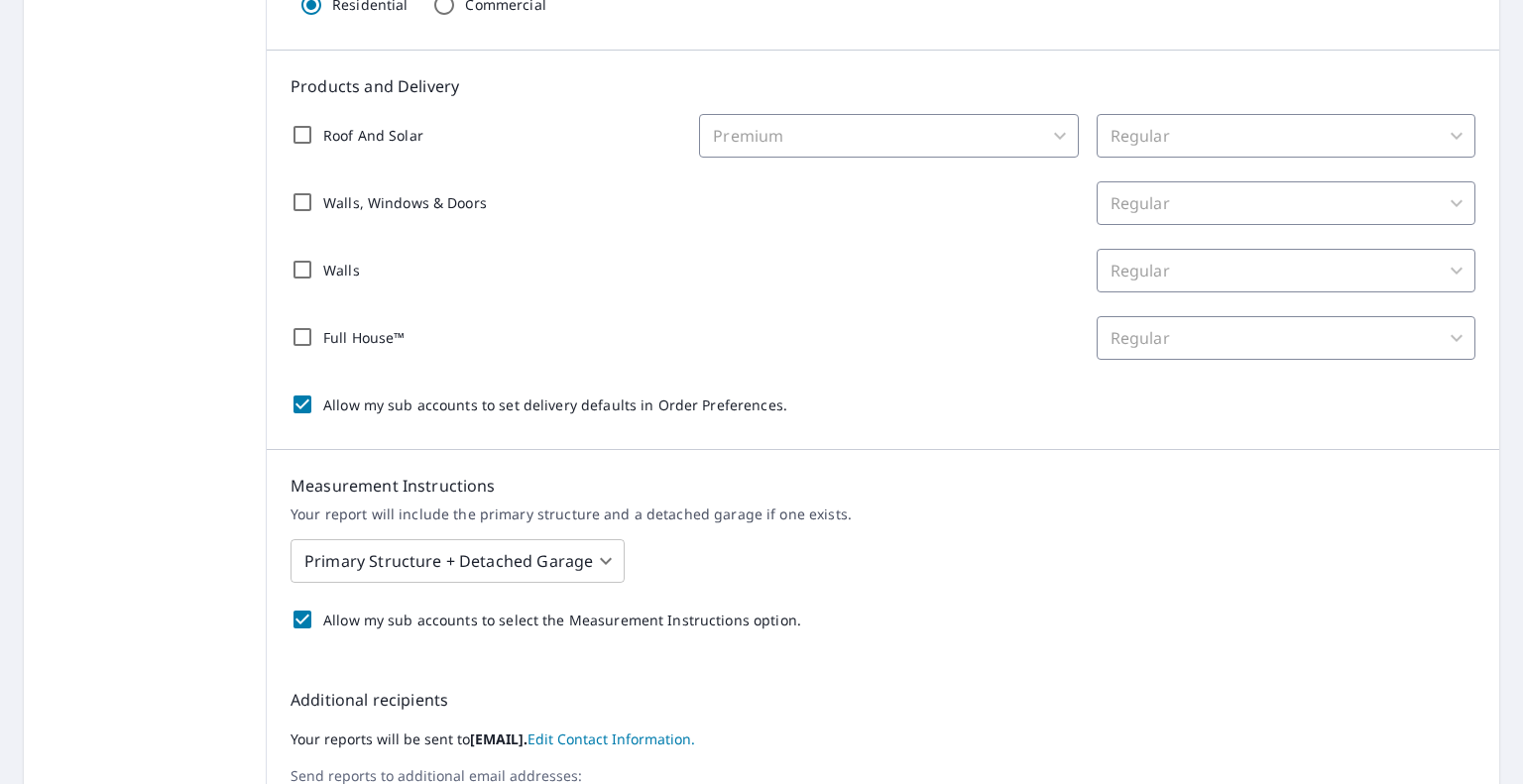 click on "Roof And Solar Premium 31 ​ Regular 8 ​ Walls, Windows & Doors Regular 8 ​ Walls Regular 8 ​ Full House™ Regular 8 ​ Allow my sub accounts to set delivery defaults in Order Preferences." at bounding box center (882, 270) 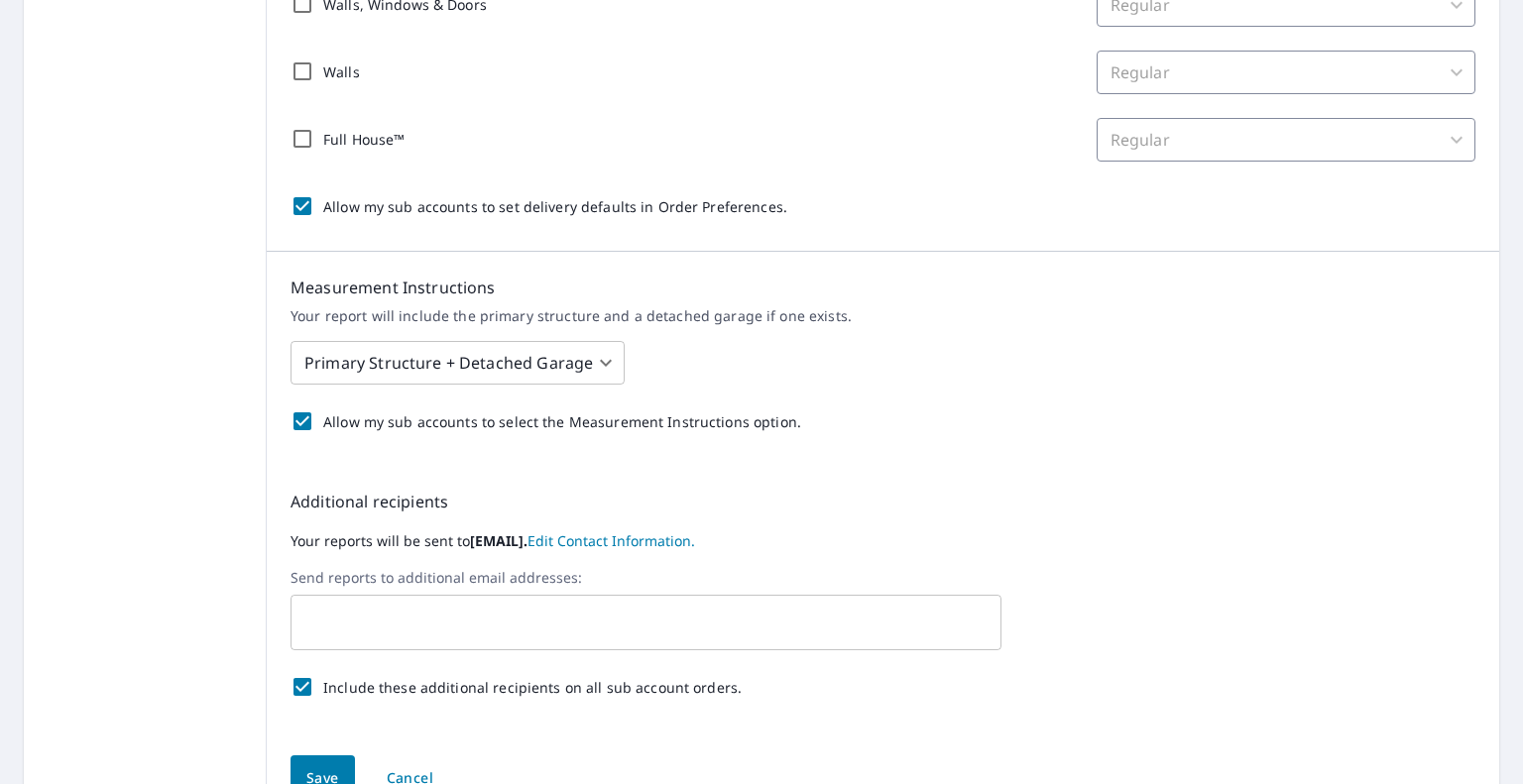 scroll, scrollTop: 694, scrollLeft: 0, axis: vertical 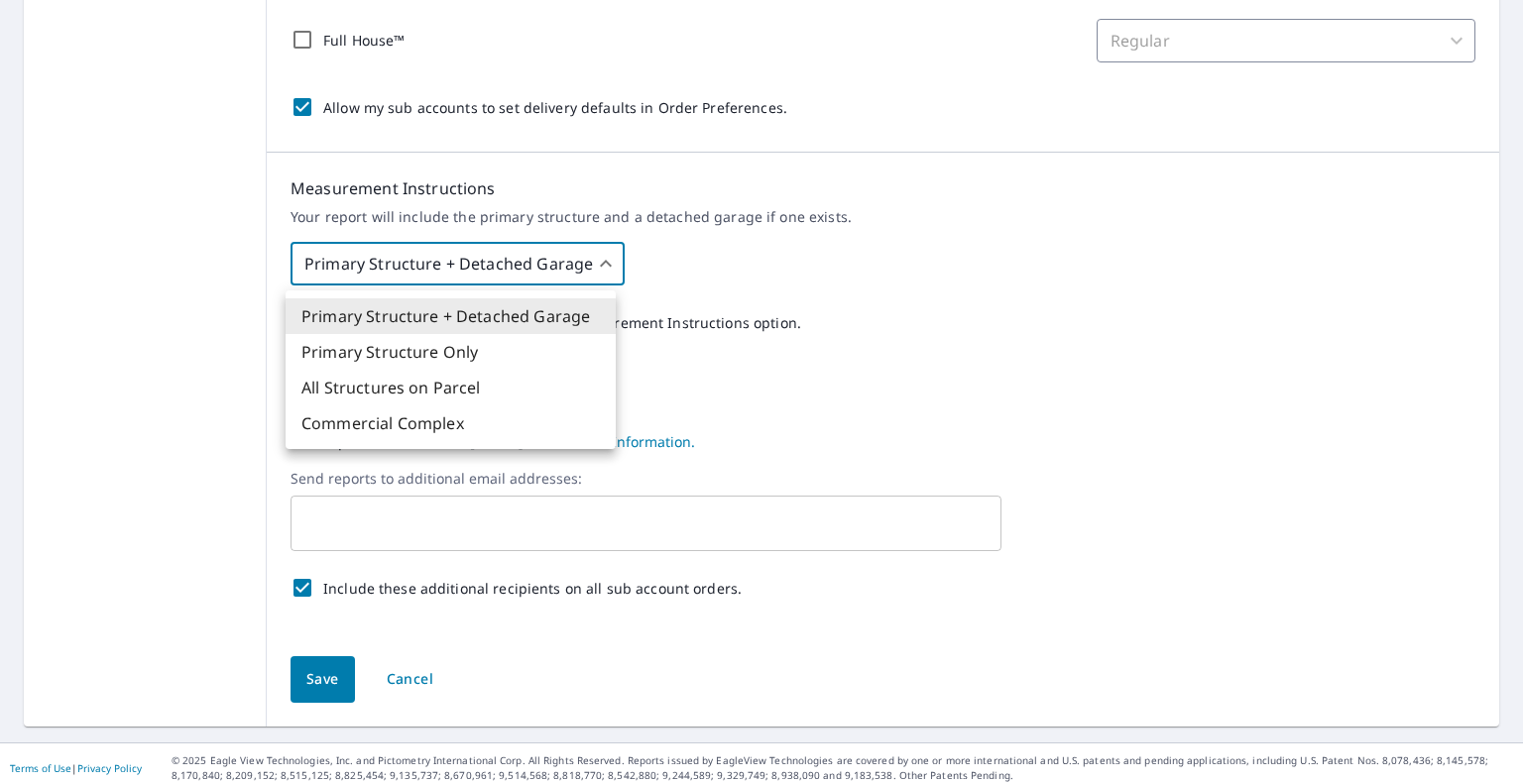 click on "Additional recipients Your reports will be sent to  [EMAIL].  Edit Contact Information. Send reports to additional email addresses: ​ Include these additional recipients on all sub account orders." at bounding box center [762, 392] 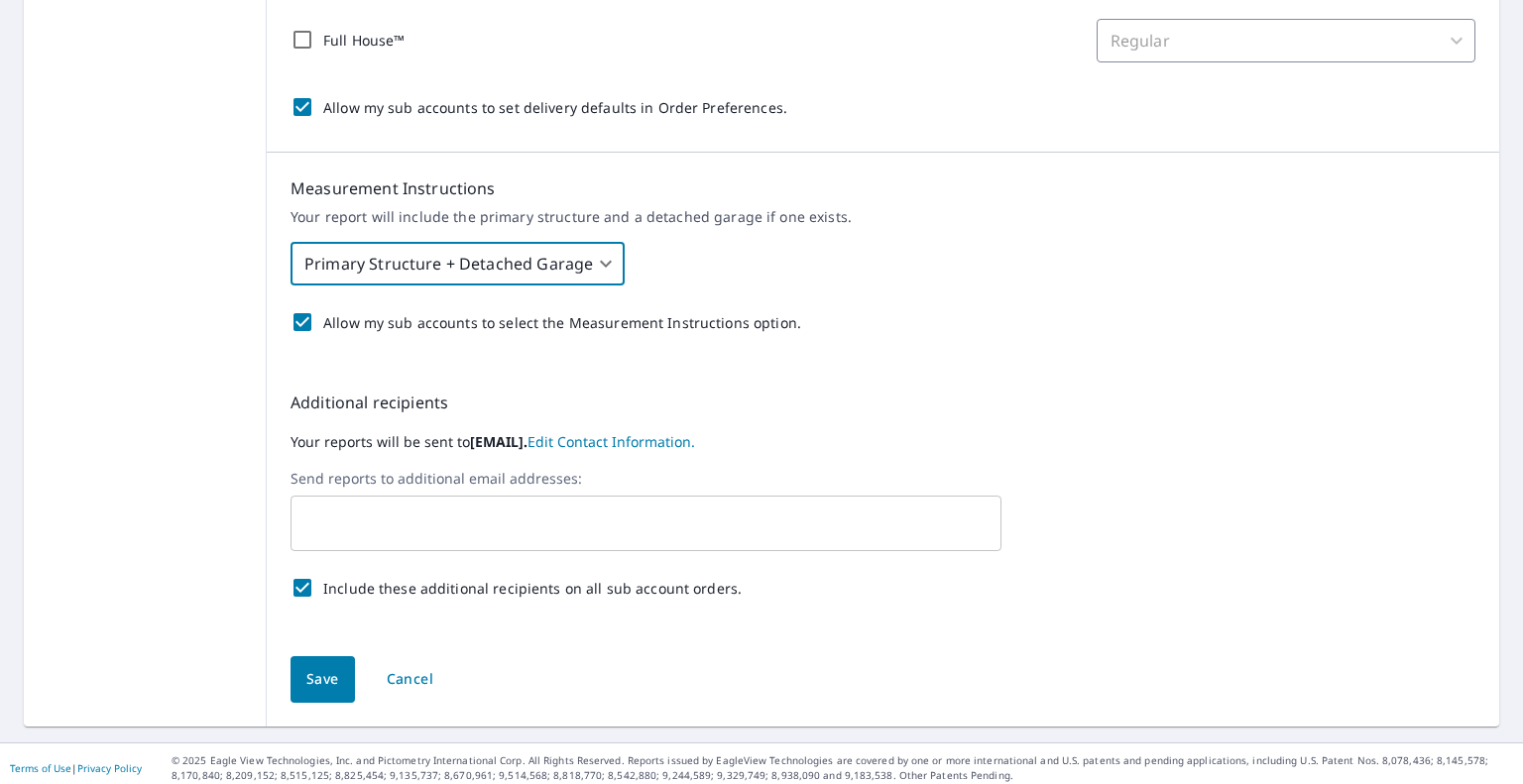 click on "Allow my sub accounts to select the Measurement Instructions option." at bounding box center (882, 322) 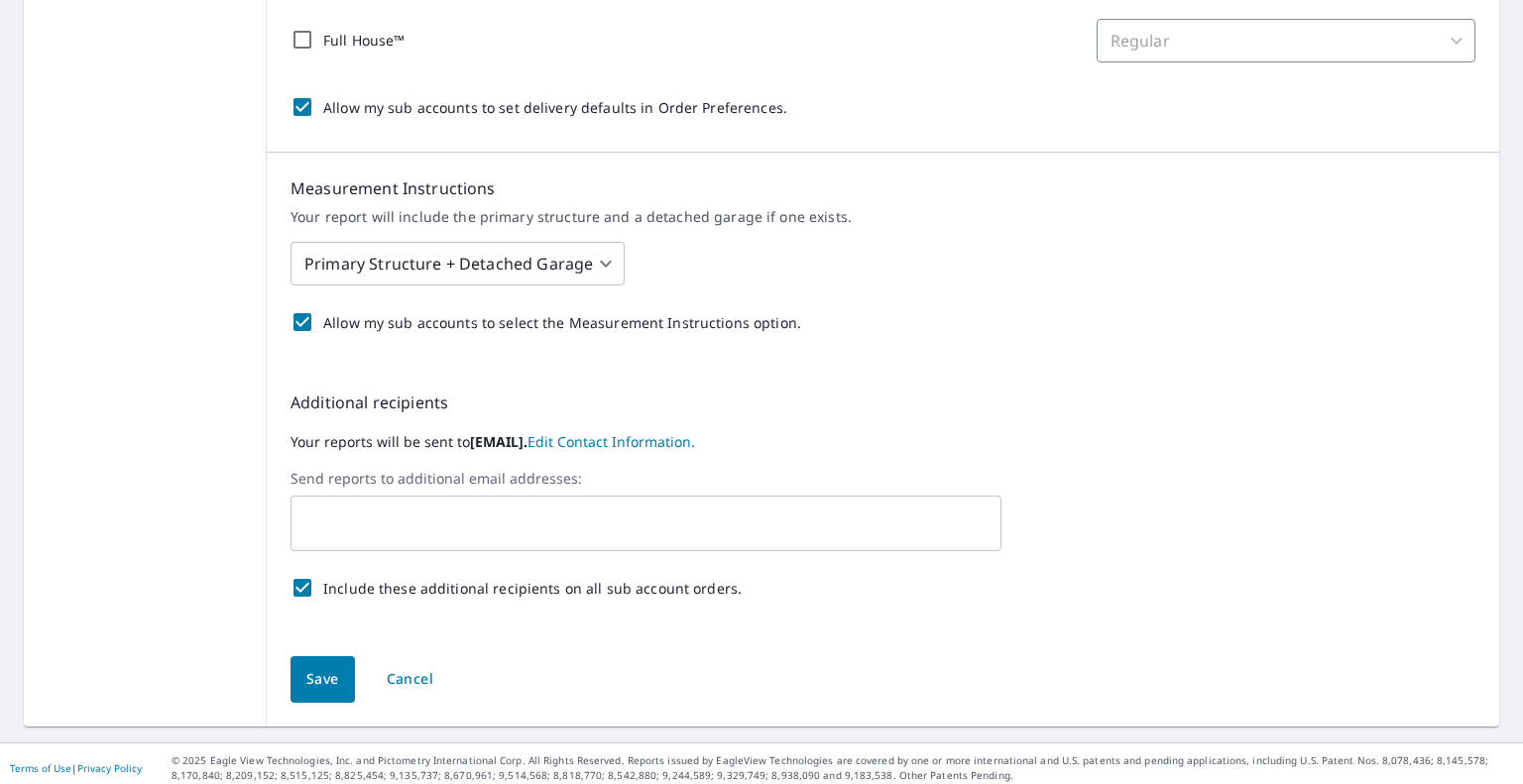 click on "Allow my sub accounts to select the Measurement Instructions option." at bounding box center (882, 322) 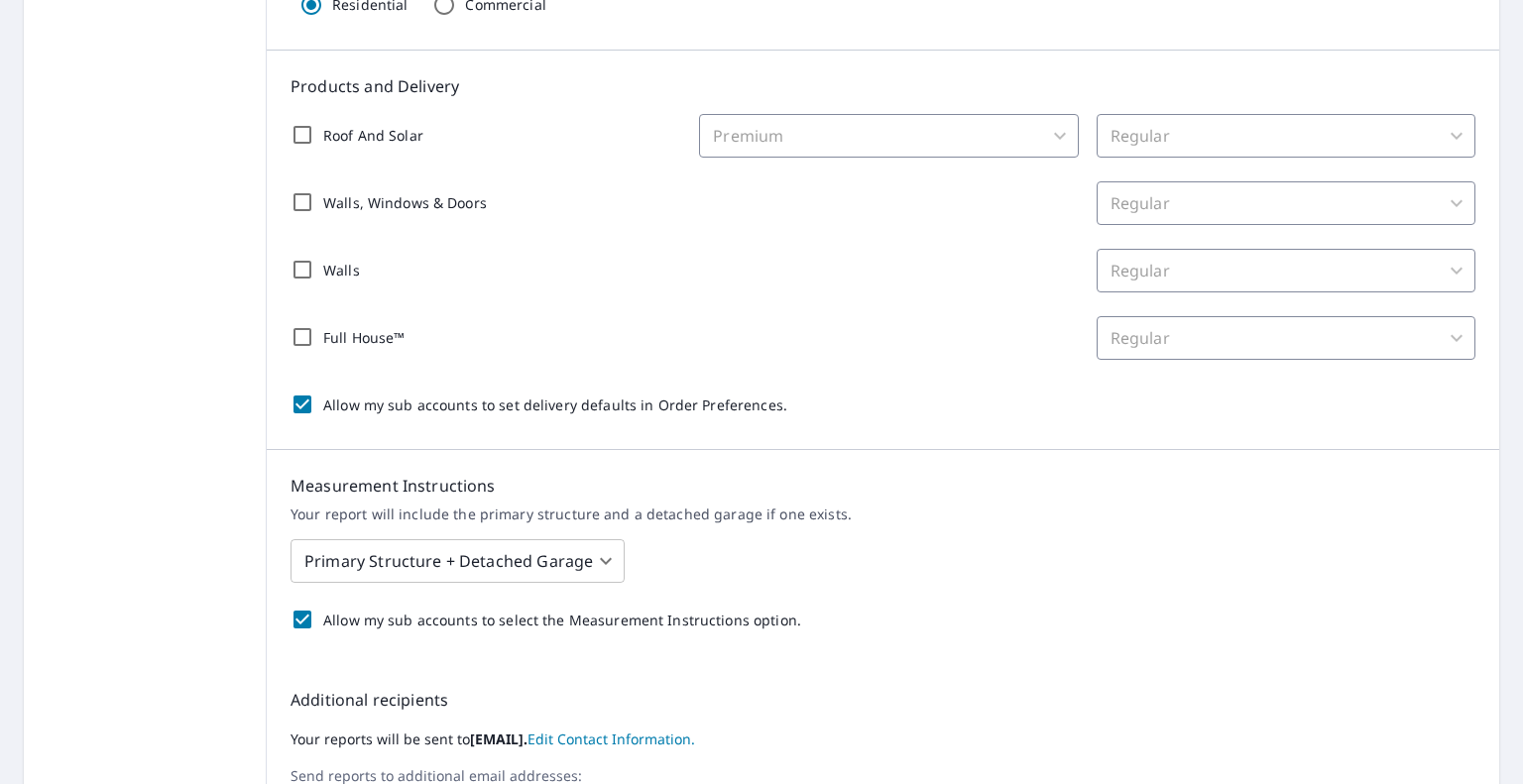 scroll, scrollTop: 396, scrollLeft: 0, axis: vertical 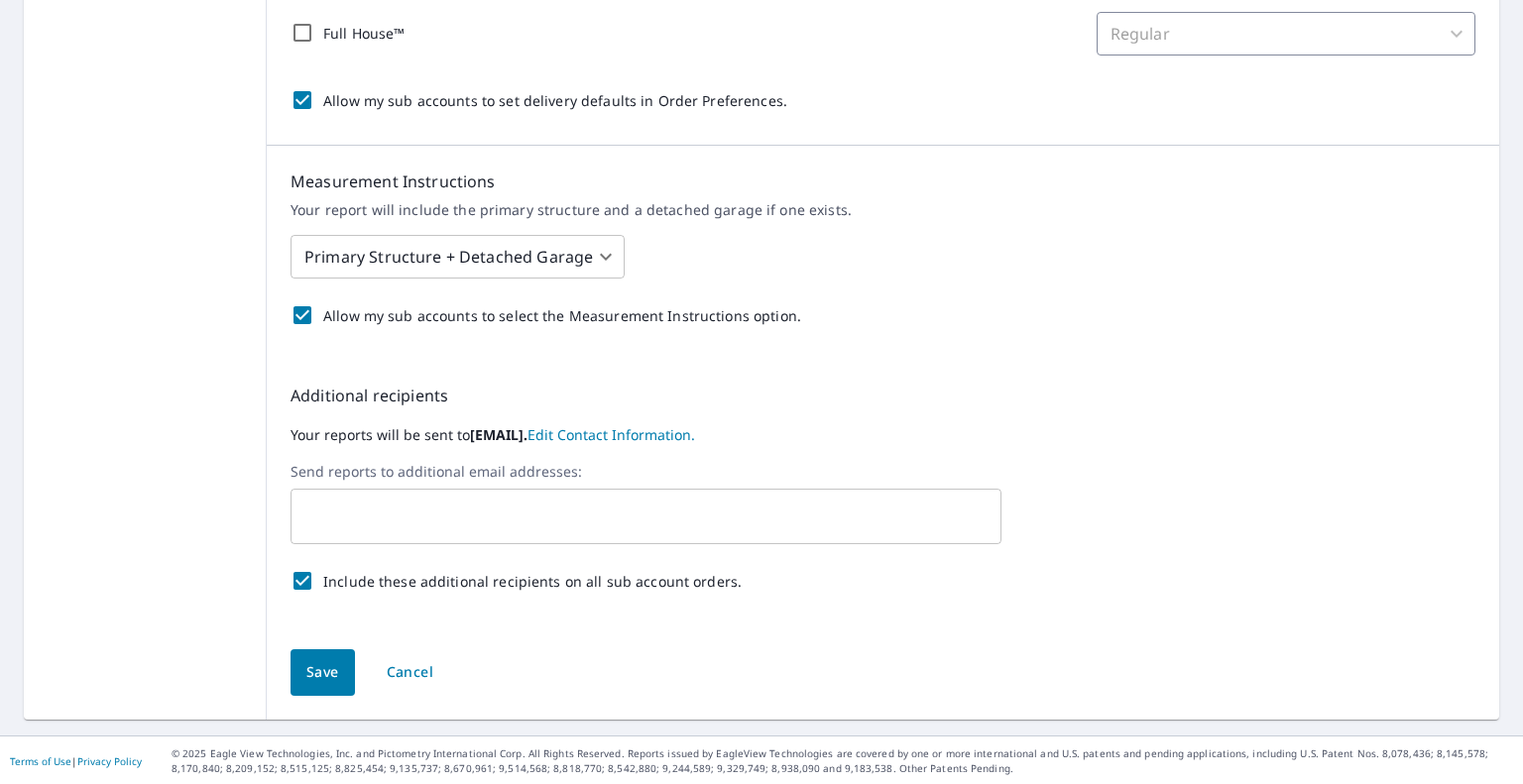 click on "Additional recipients Your reports will be sent to  [EMAIL].  Edit Contact Information. Send reports to additional email addresses: ​ Include these additional recipients on all sub account orders." at bounding box center (882, 493) 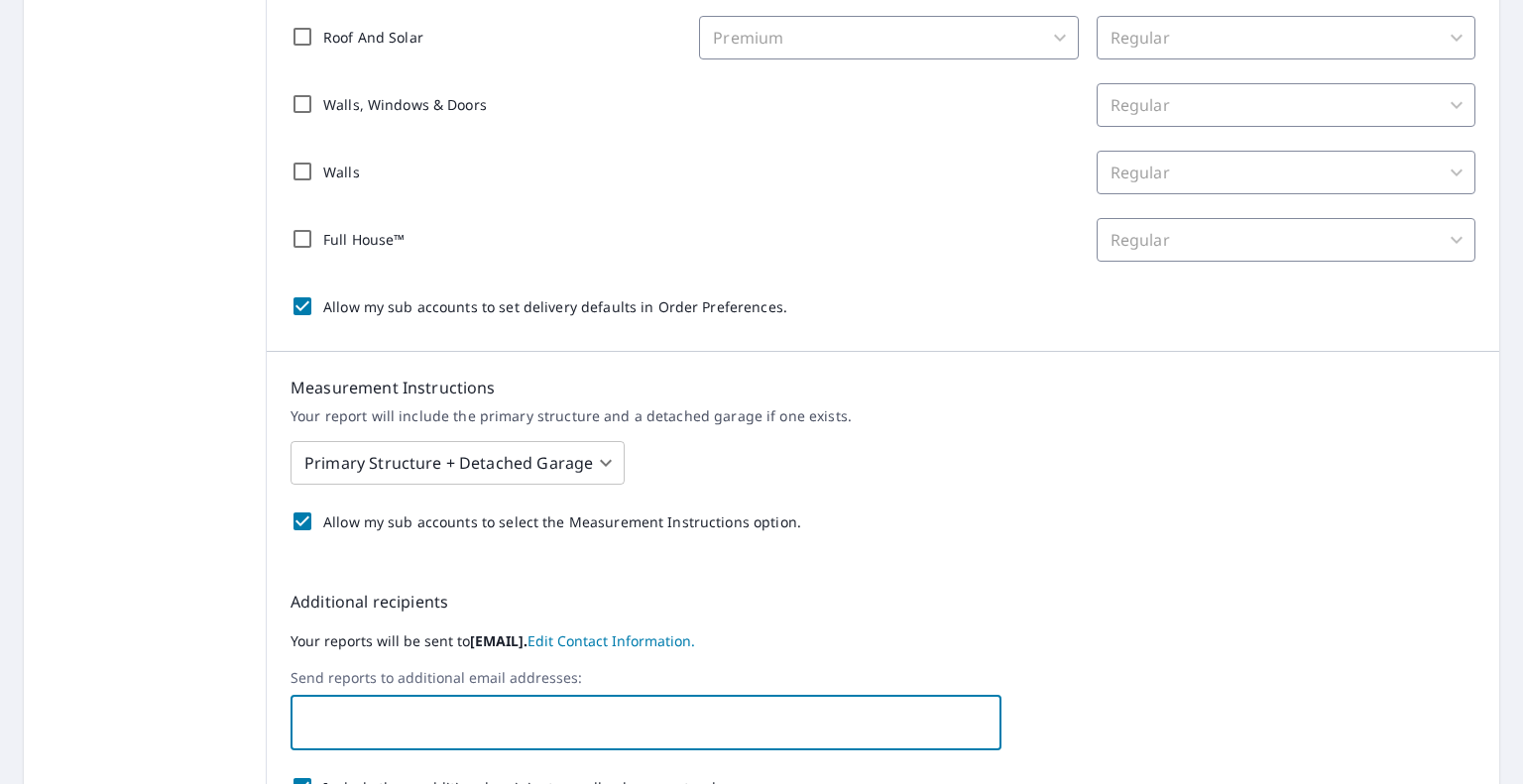 scroll, scrollTop: 0, scrollLeft: 0, axis: both 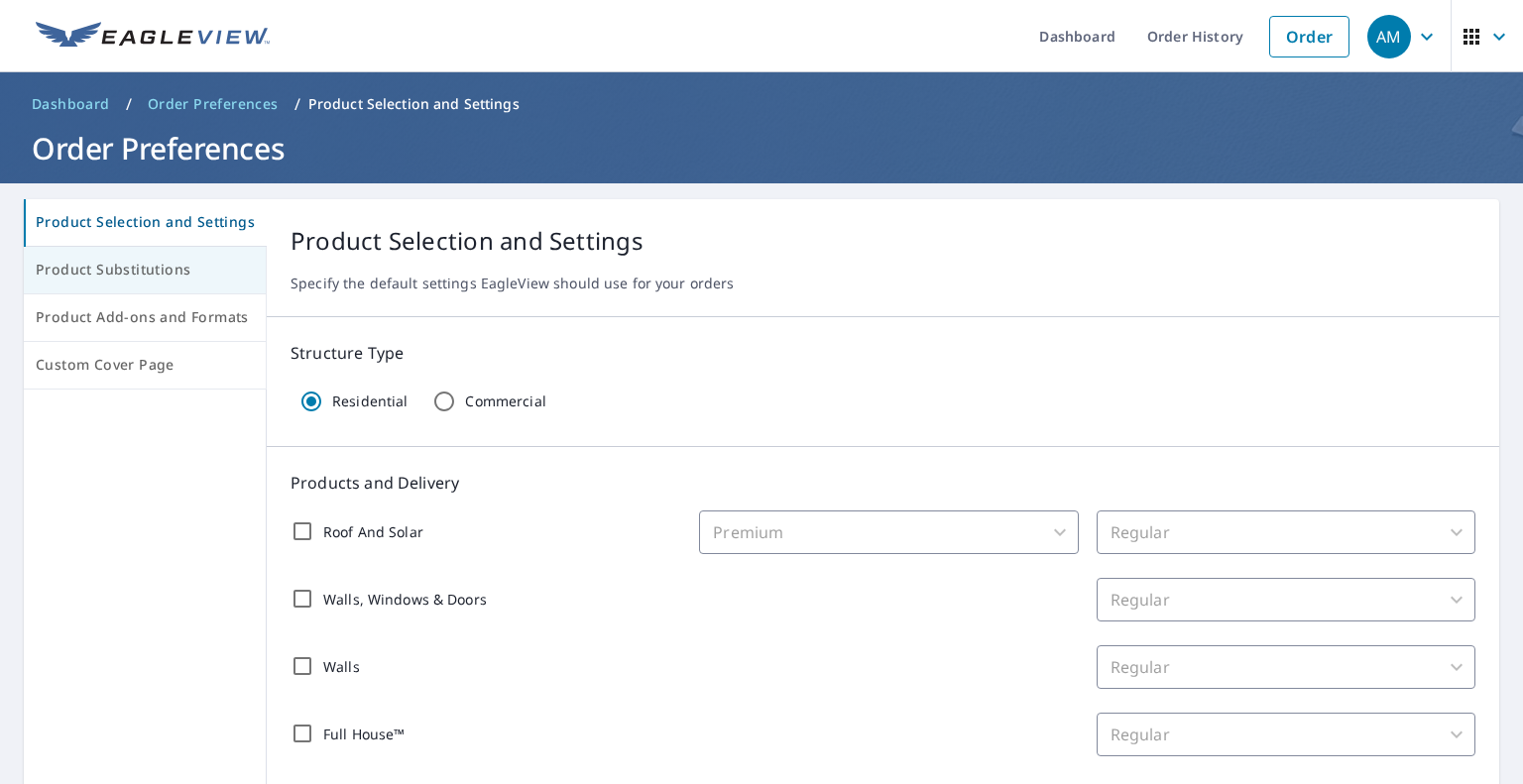 click on "Product Substitutions" at bounding box center [145, 270] 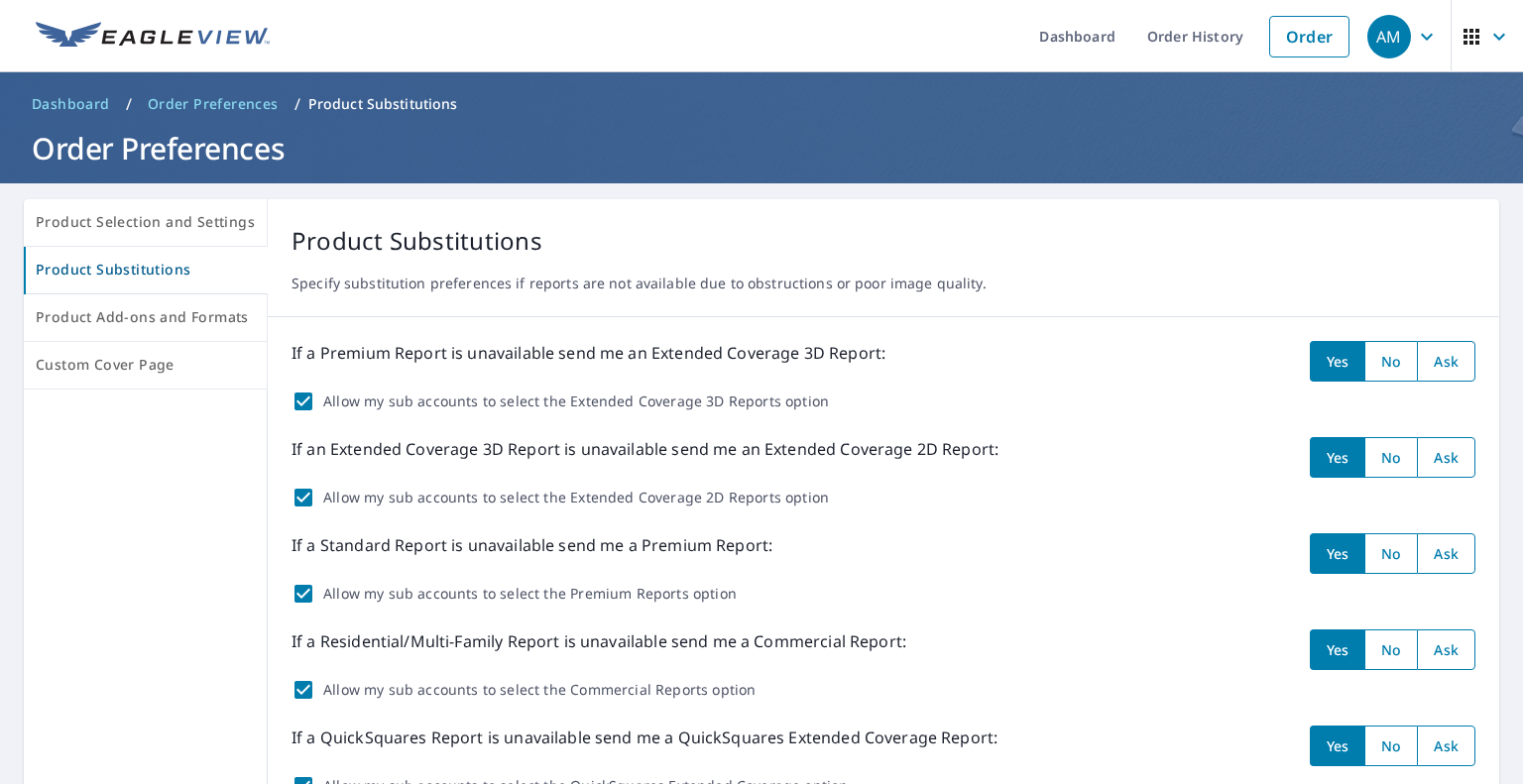 click at bounding box center [1446, 361] 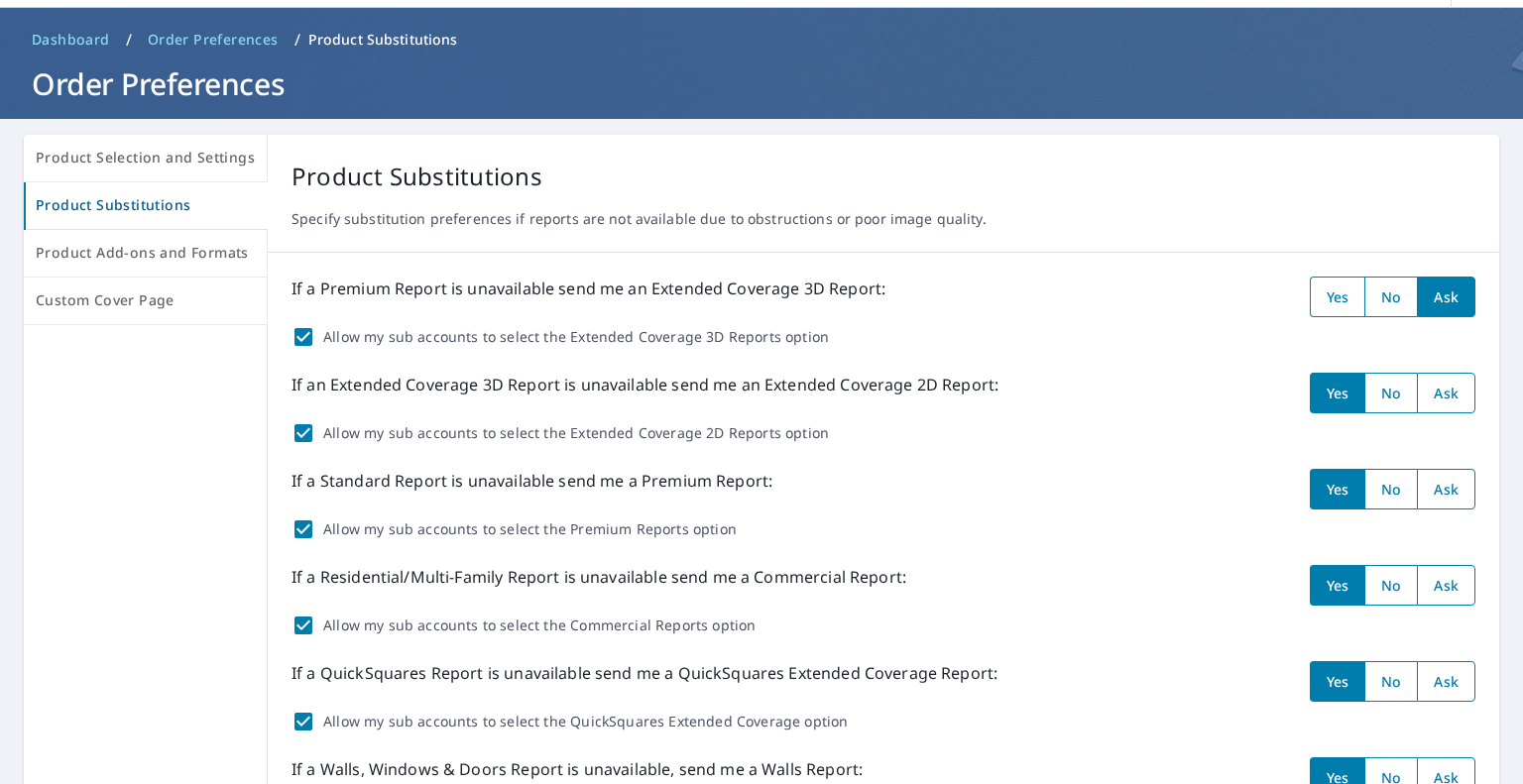 scroll, scrollTop: 99, scrollLeft: 0, axis: vertical 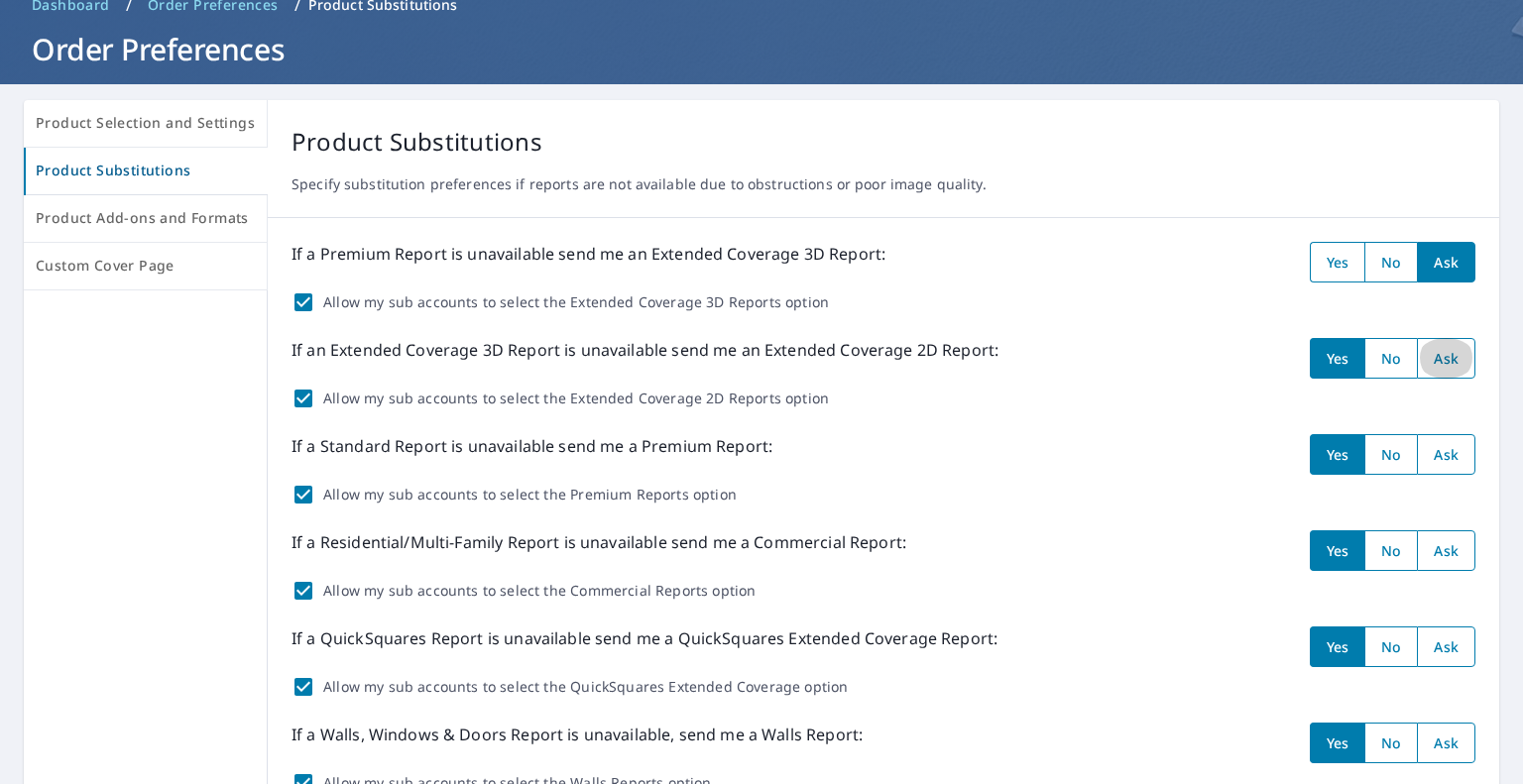 click at bounding box center (1446, 358) 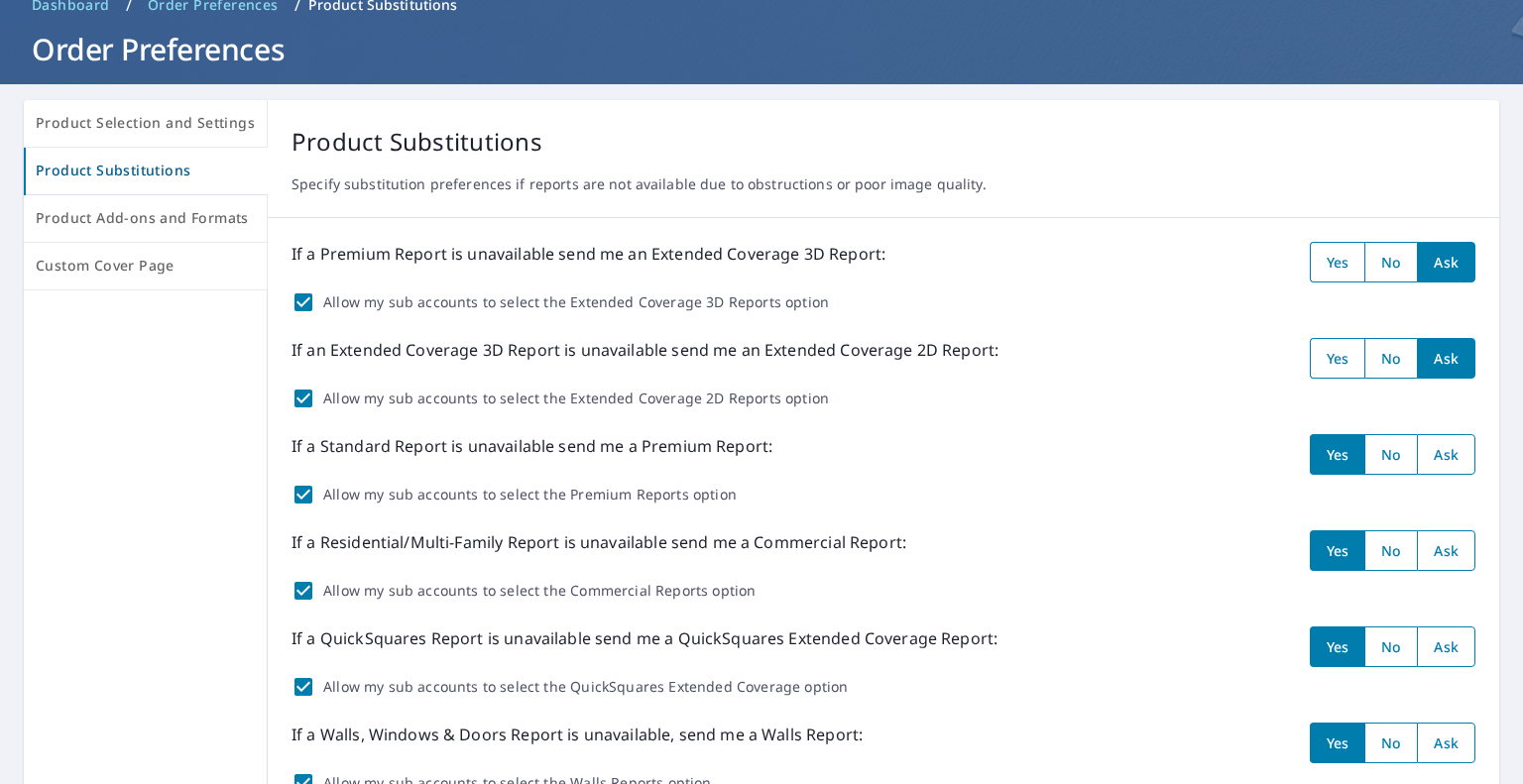 scroll, scrollTop: 198, scrollLeft: 0, axis: vertical 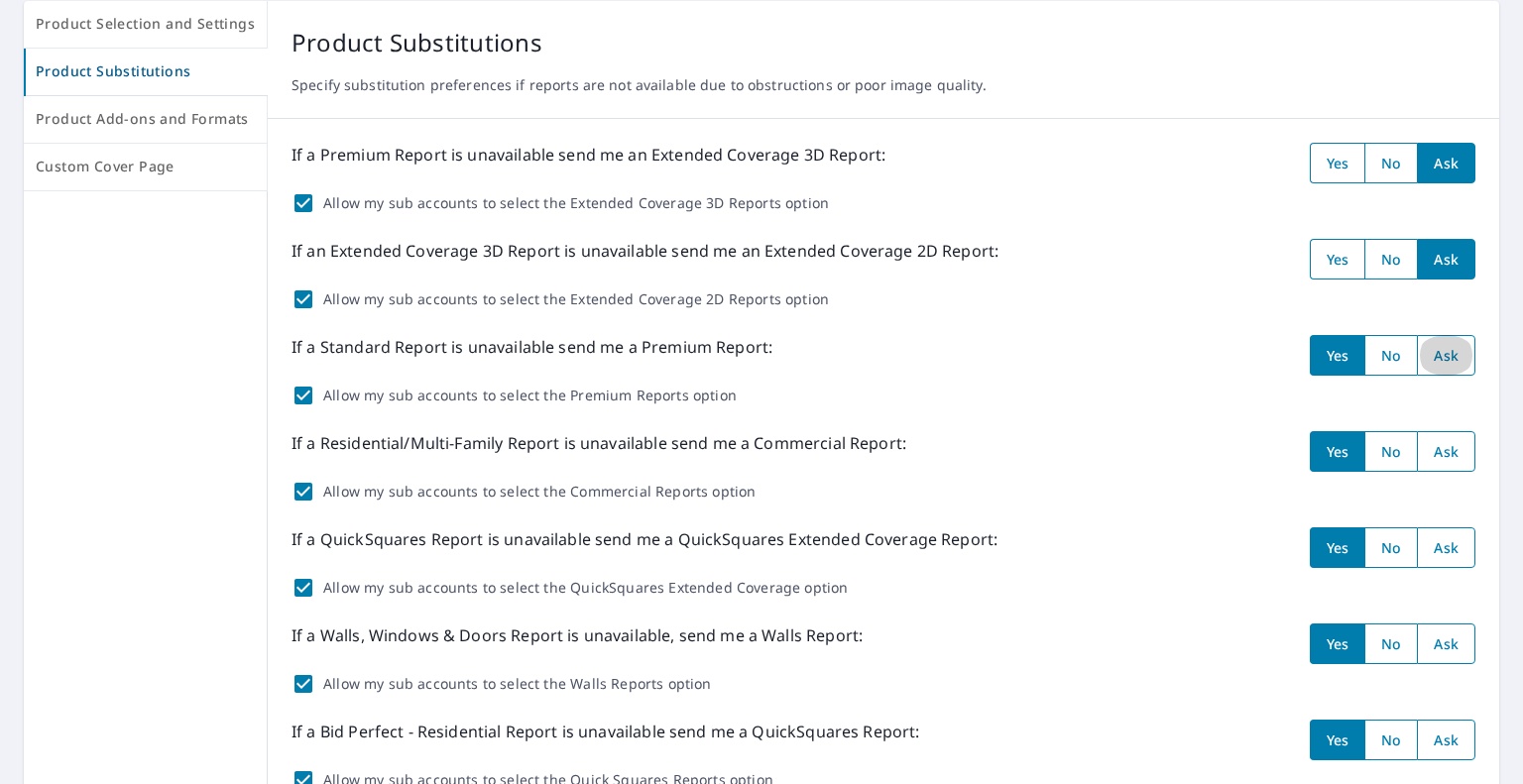 click at bounding box center [1446, 355] 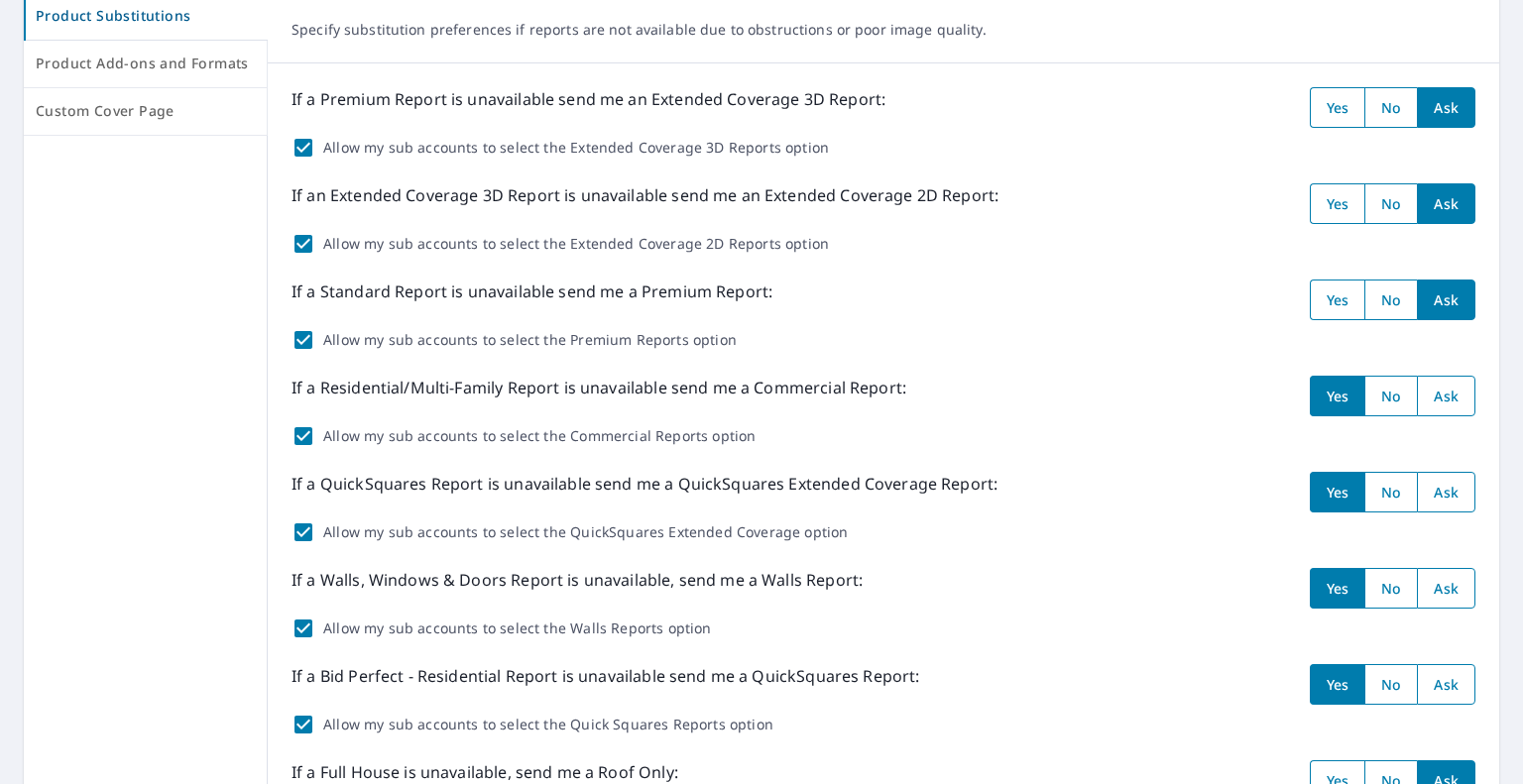 scroll, scrollTop: 297, scrollLeft: 0, axis: vertical 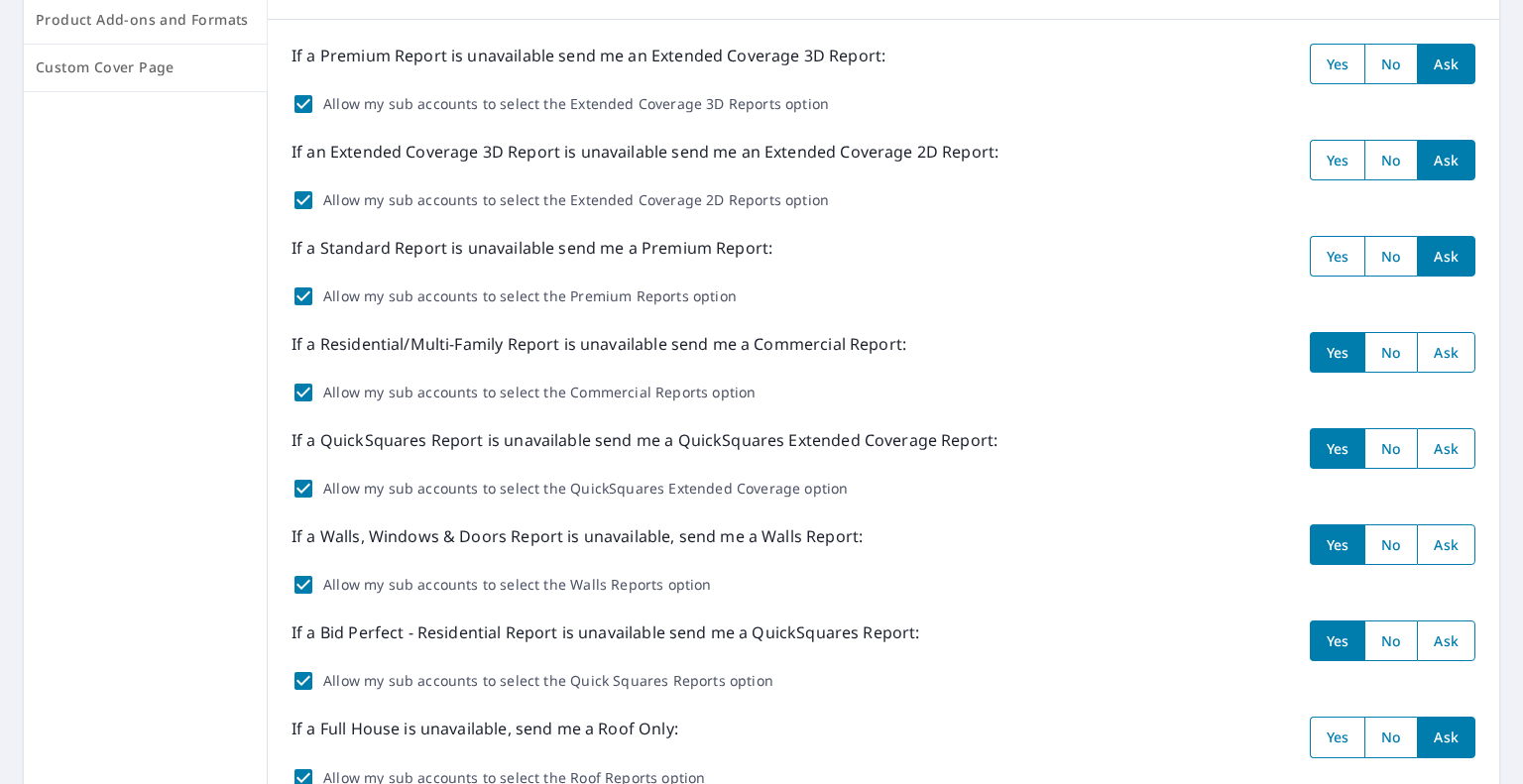 click at bounding box center (1446, 352) 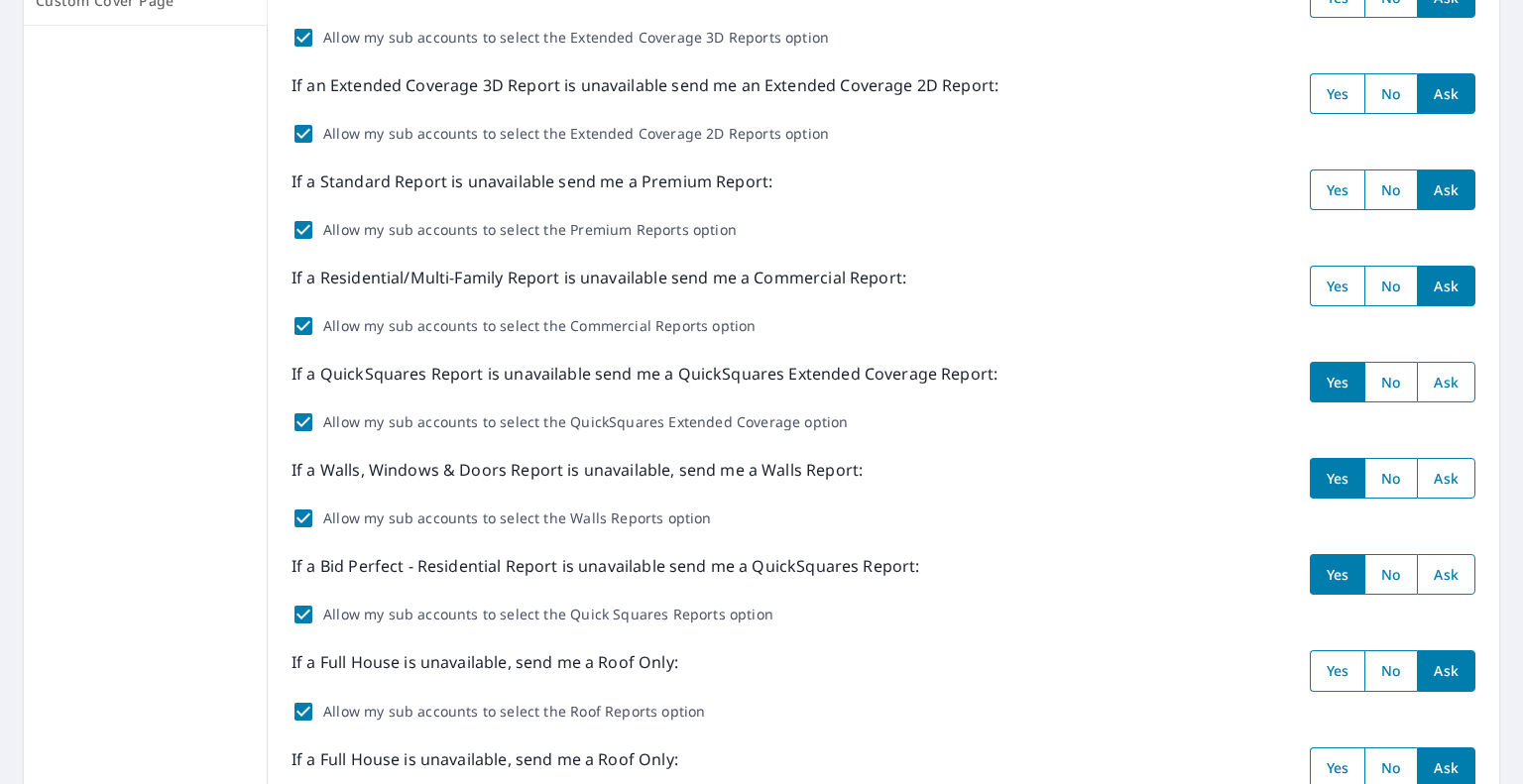 scroll, scrollTop: 396, scrollLeft: 0, axis: vertical 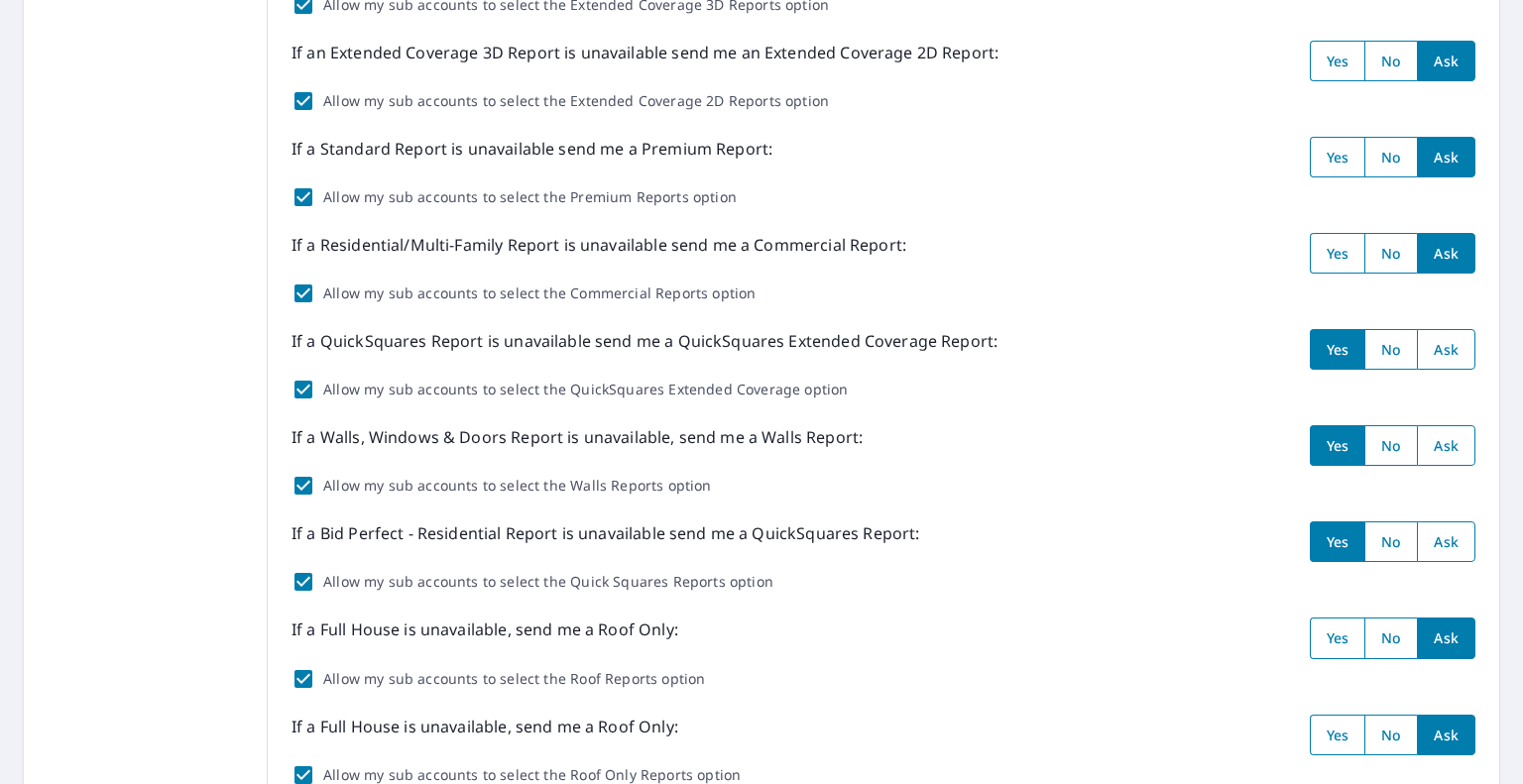 click at bounding box center [1446, 349] 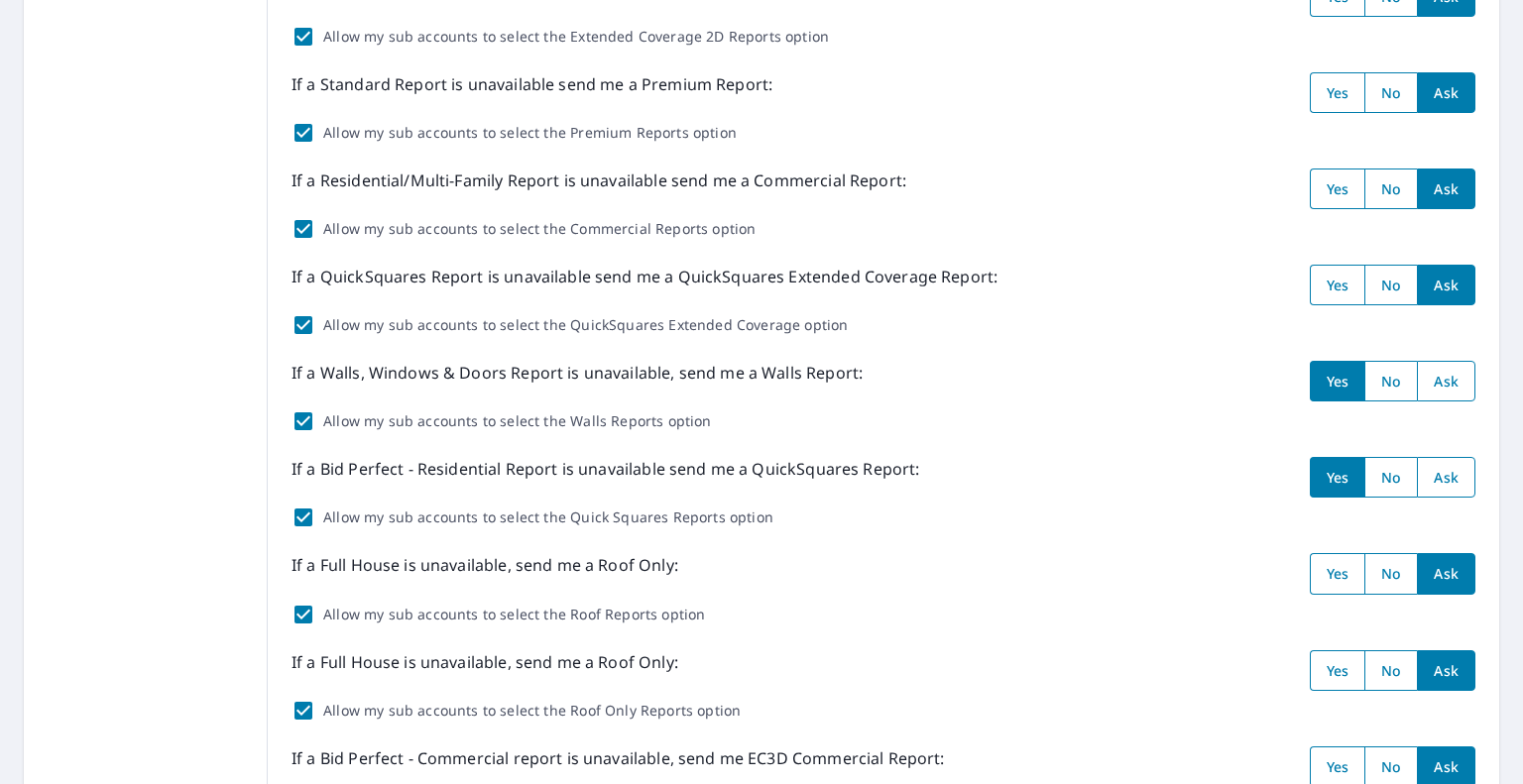 scroll, scrollTop: 496, scrollLeft: 0, axis: vertical 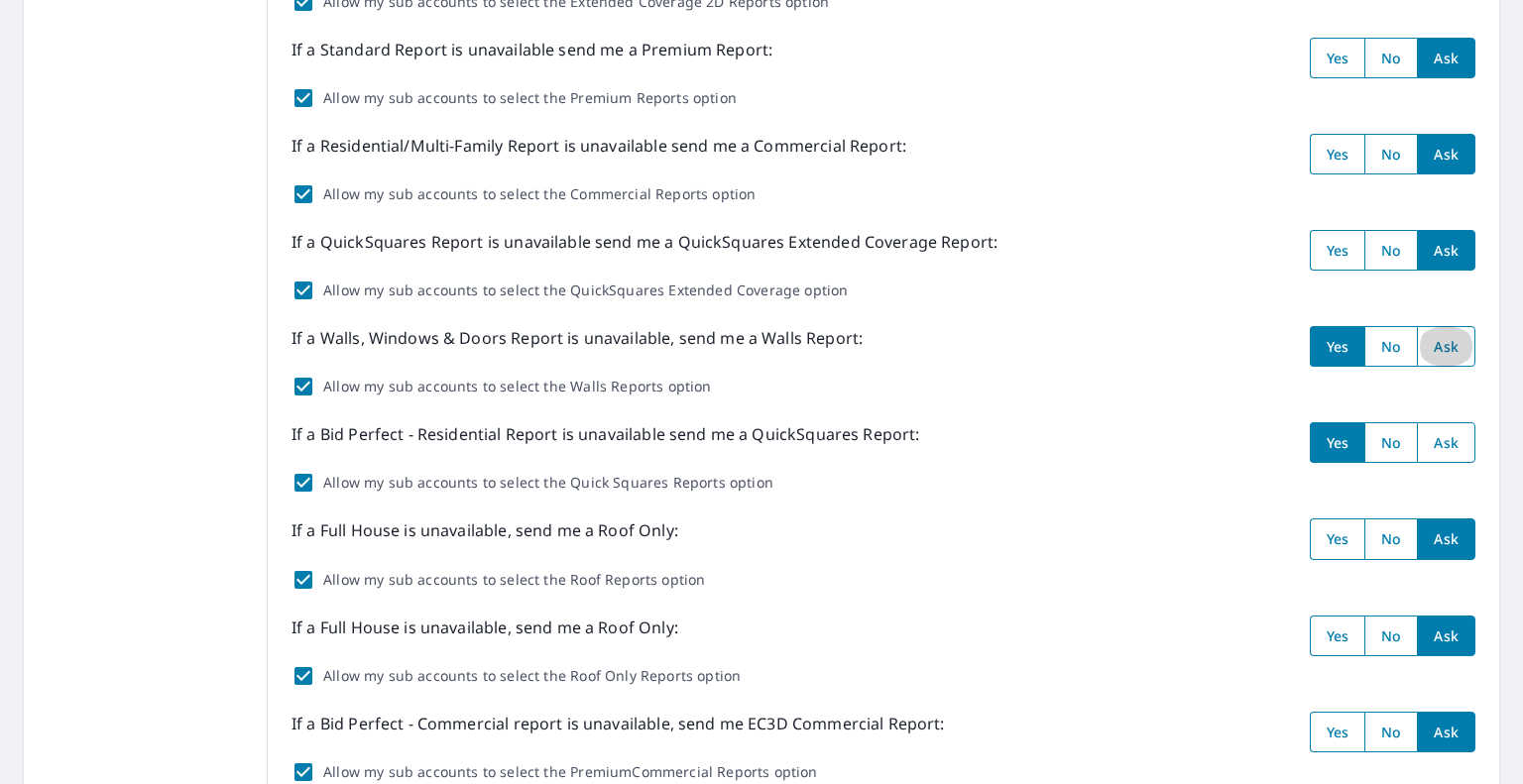 click at bounding box center (1446, 346) 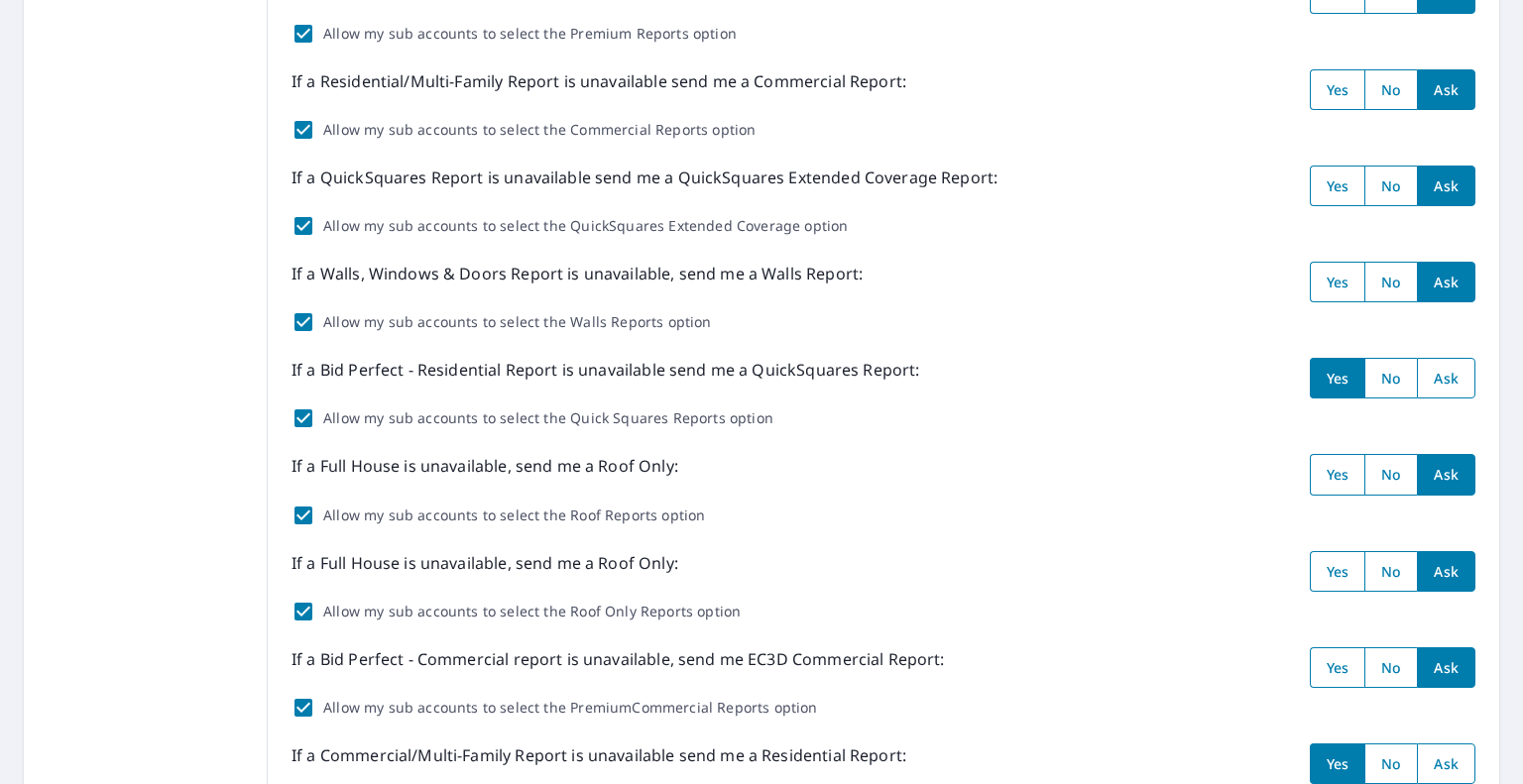 scroll, scrollTop: 595, scrollLeft: 0, axis: vertical 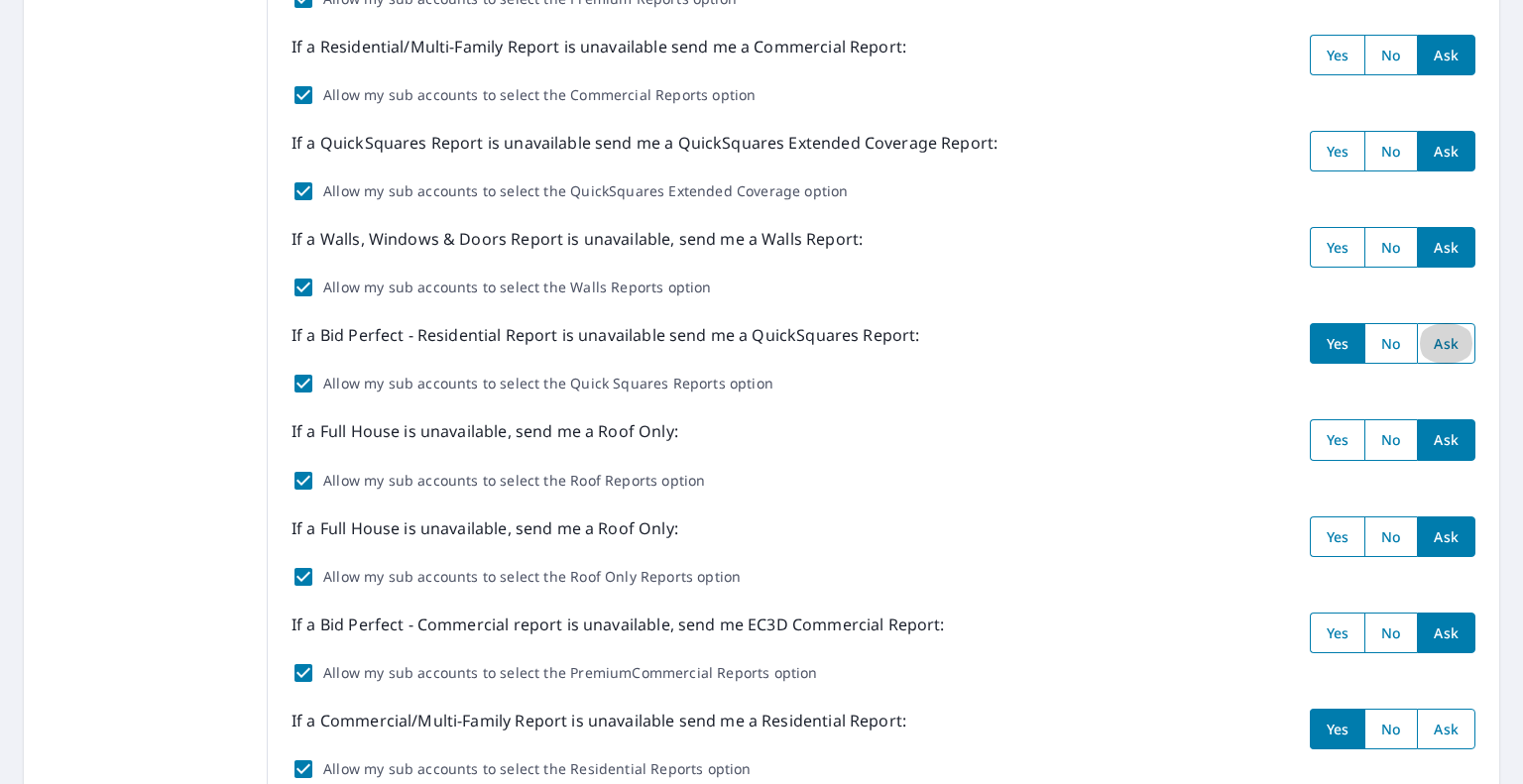 click at bounding box center [1446, 343] 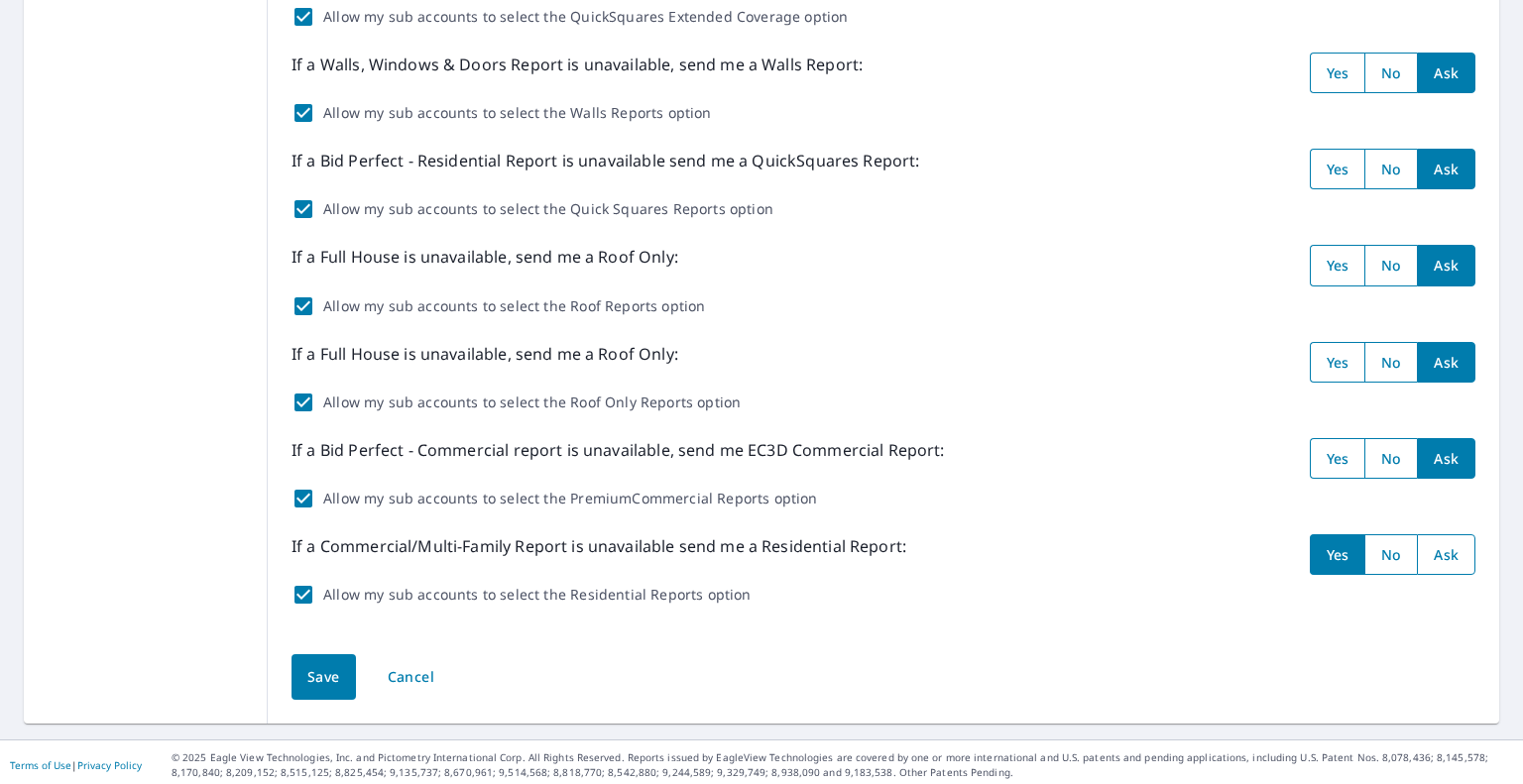 scroll, scrollTop: 769, scrollLeft: 0, axis: vertical 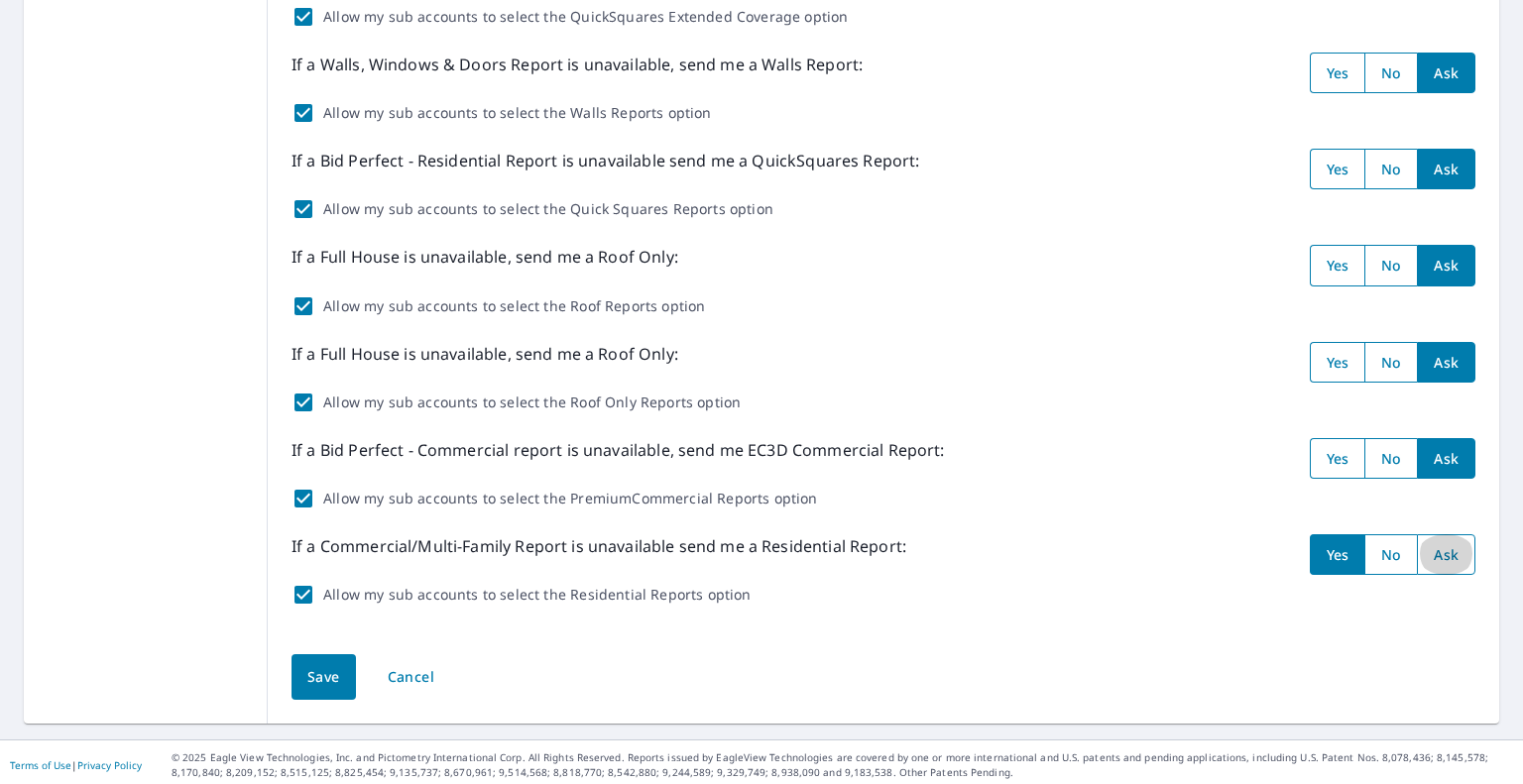 click at bounding box center [1446, 554] 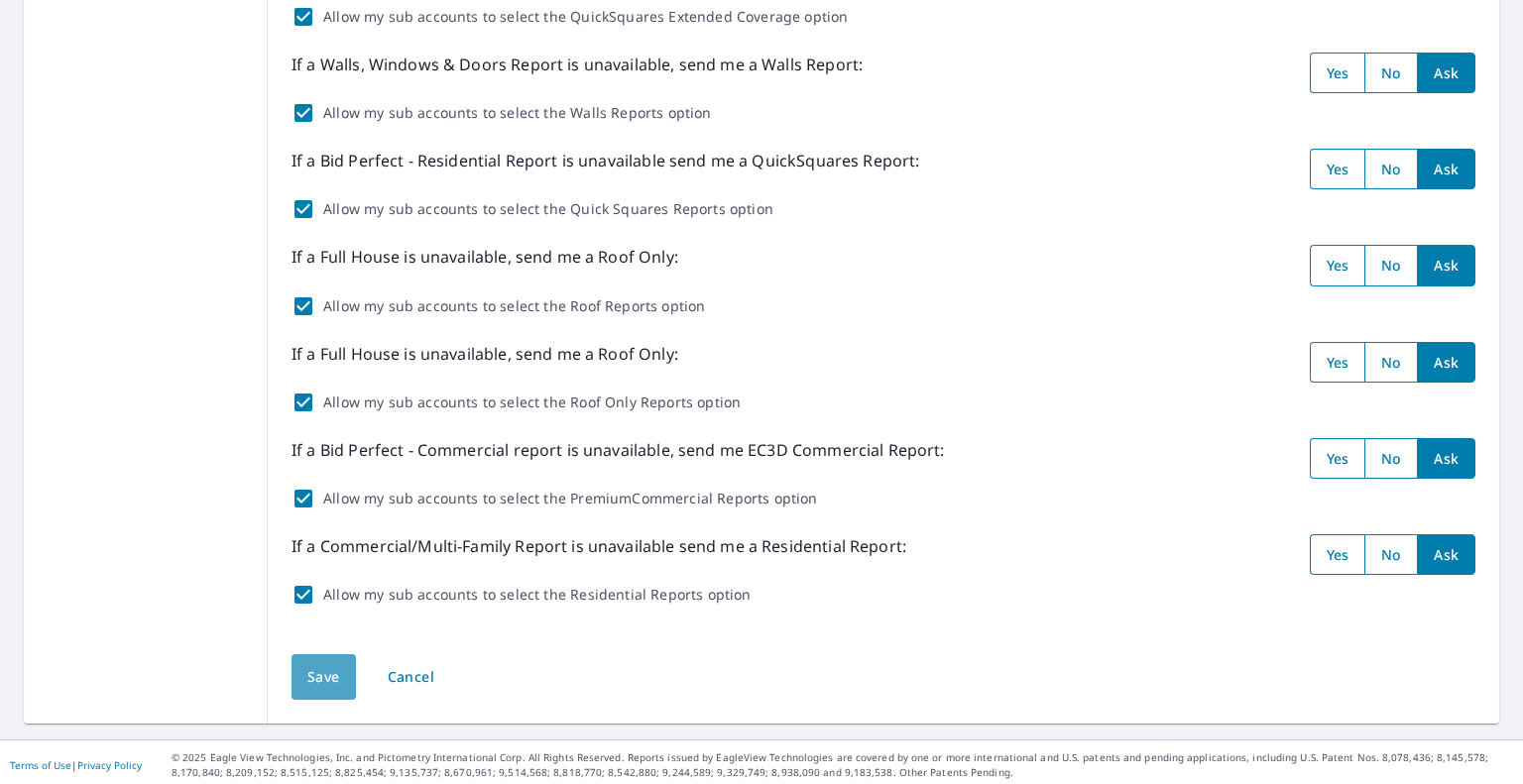 click on "Save" at bounding box center (323, 677) 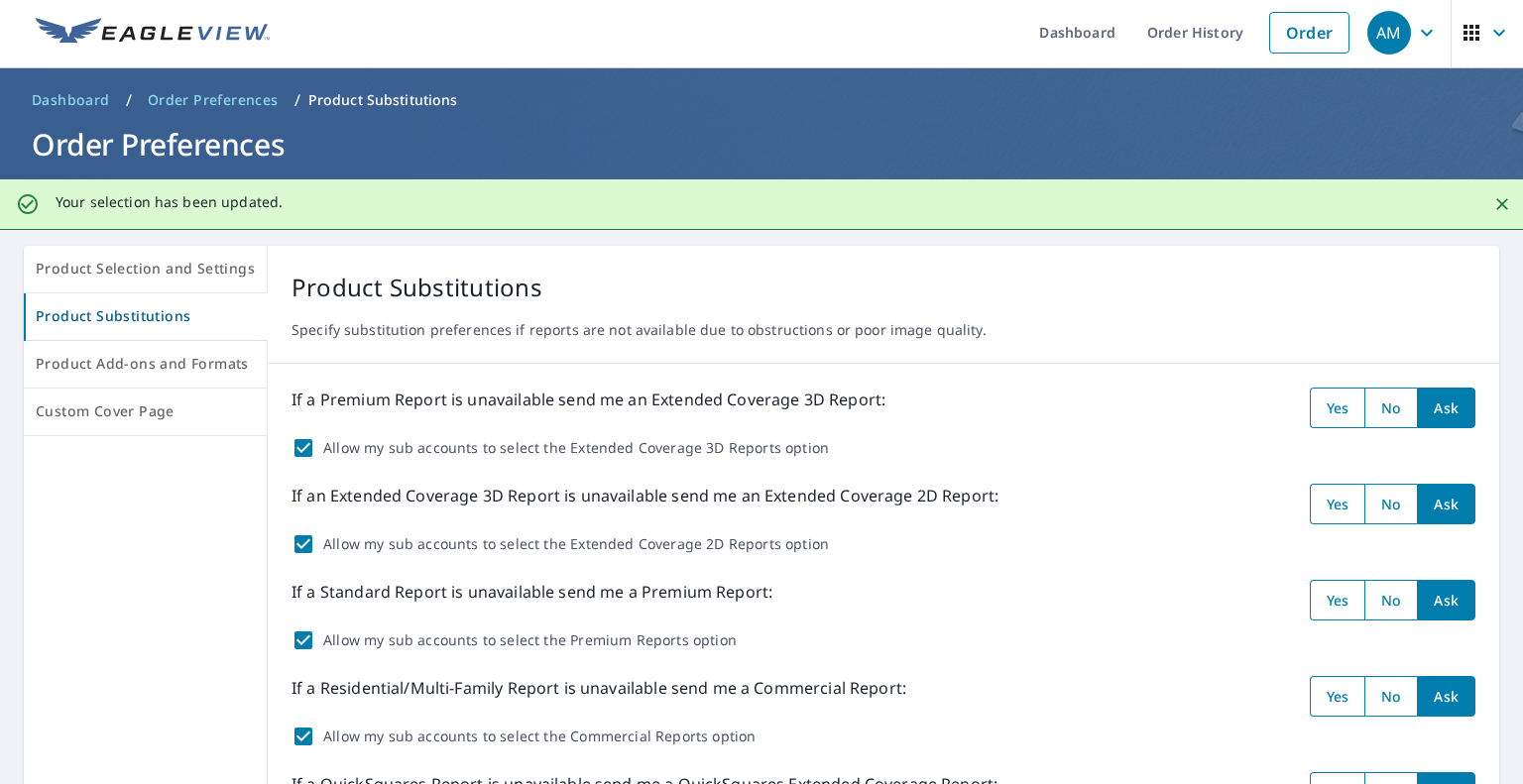 scroll, scrollTop: 0, scrollLeft: 0, axis: both 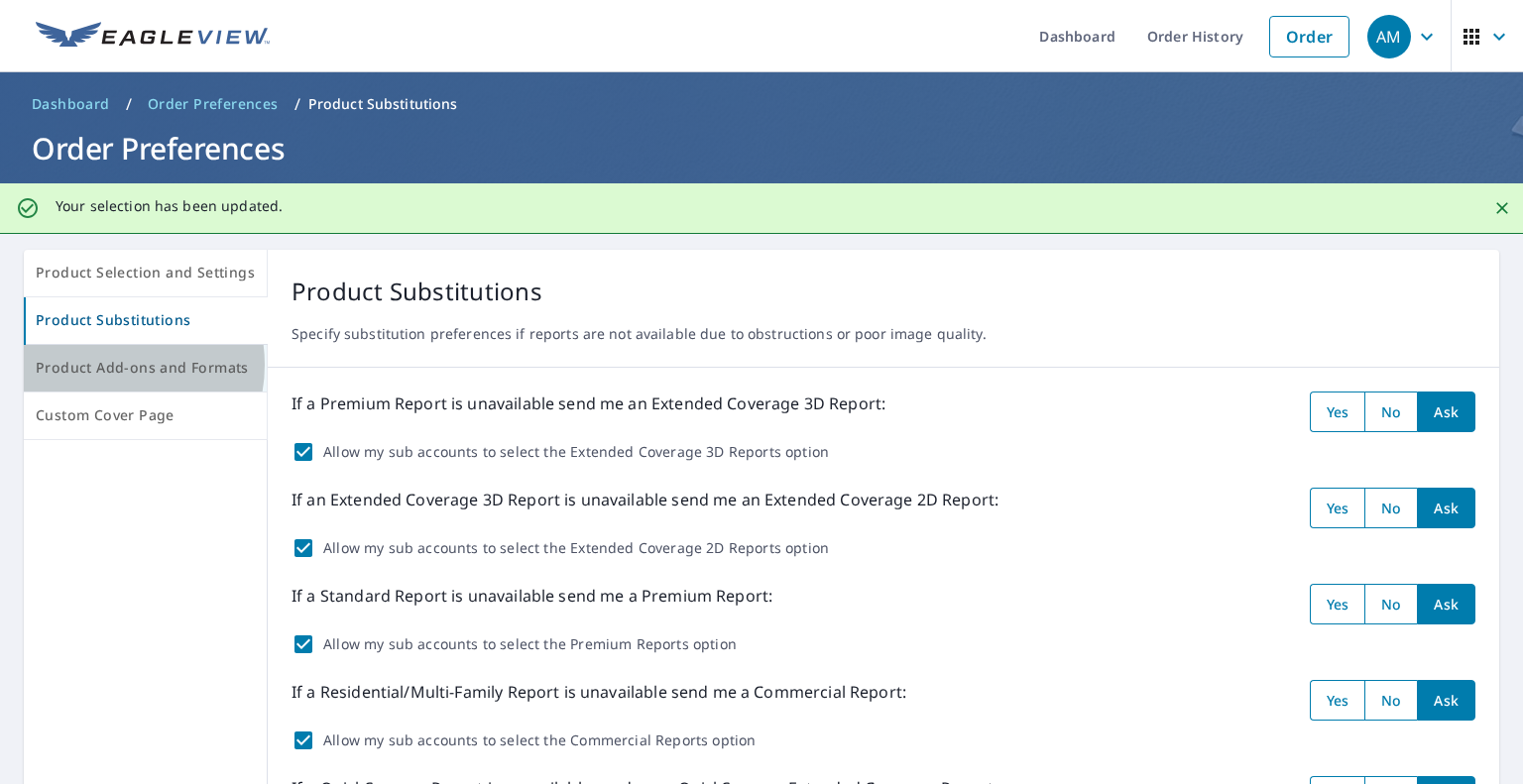 click on "Product Add-ons and Formats" at bounding box center [145, 368] 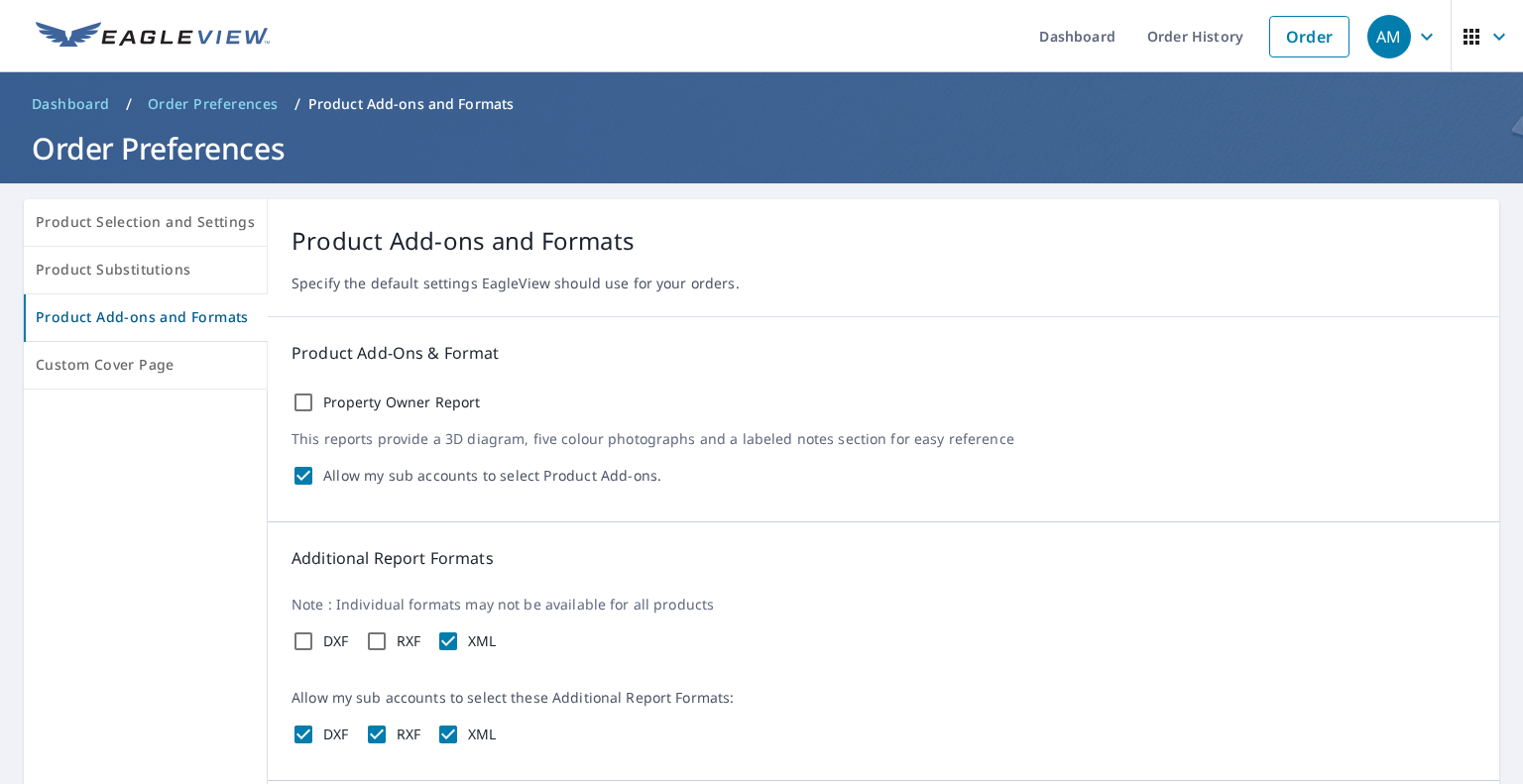 scroll, scrollTop: 99, scrollLeft: 0, axis: vertical 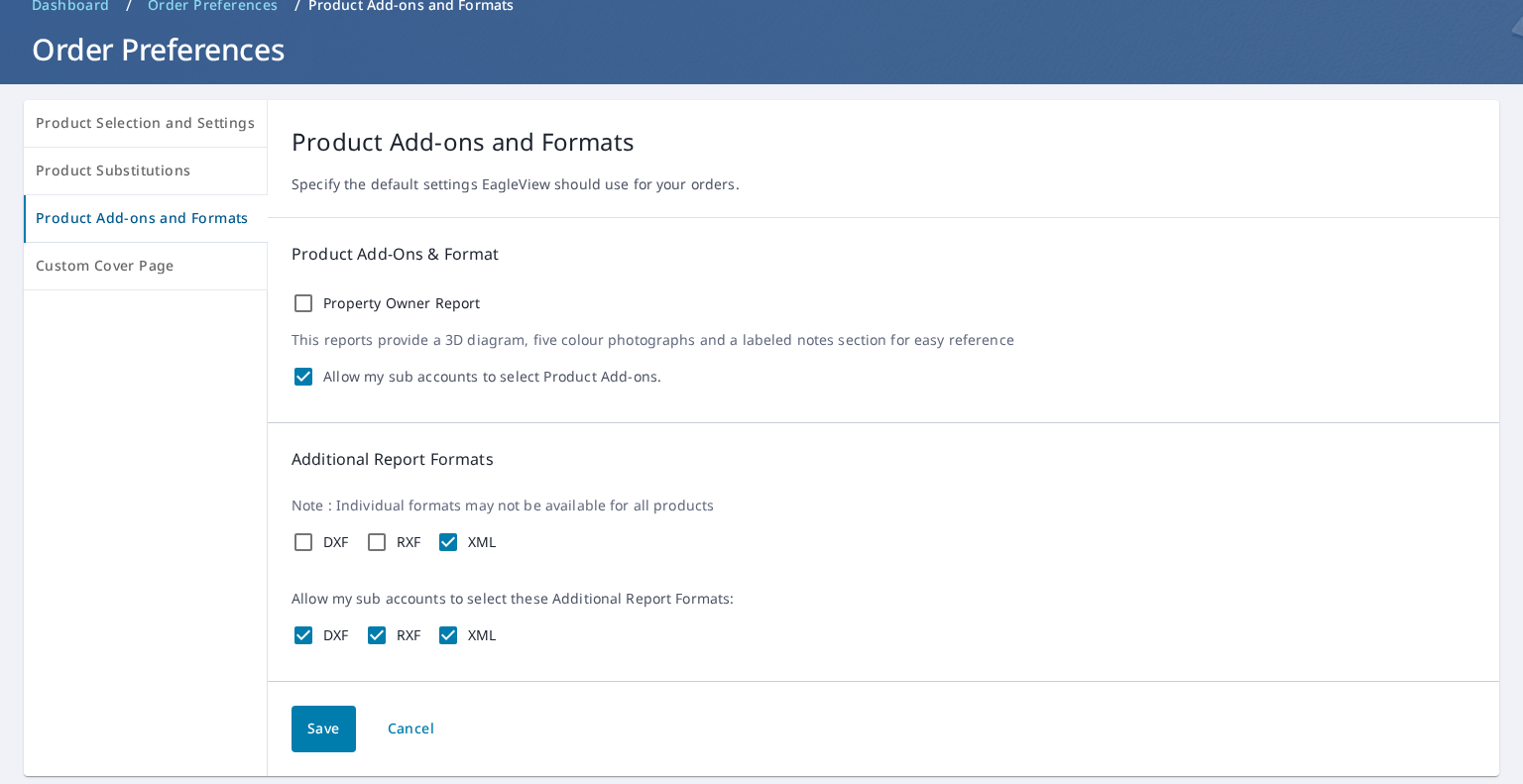 drag, startPoint x: 296, startPoint y: 546, endPoint x: 338, endPoint y: 540, distance: 42.426407 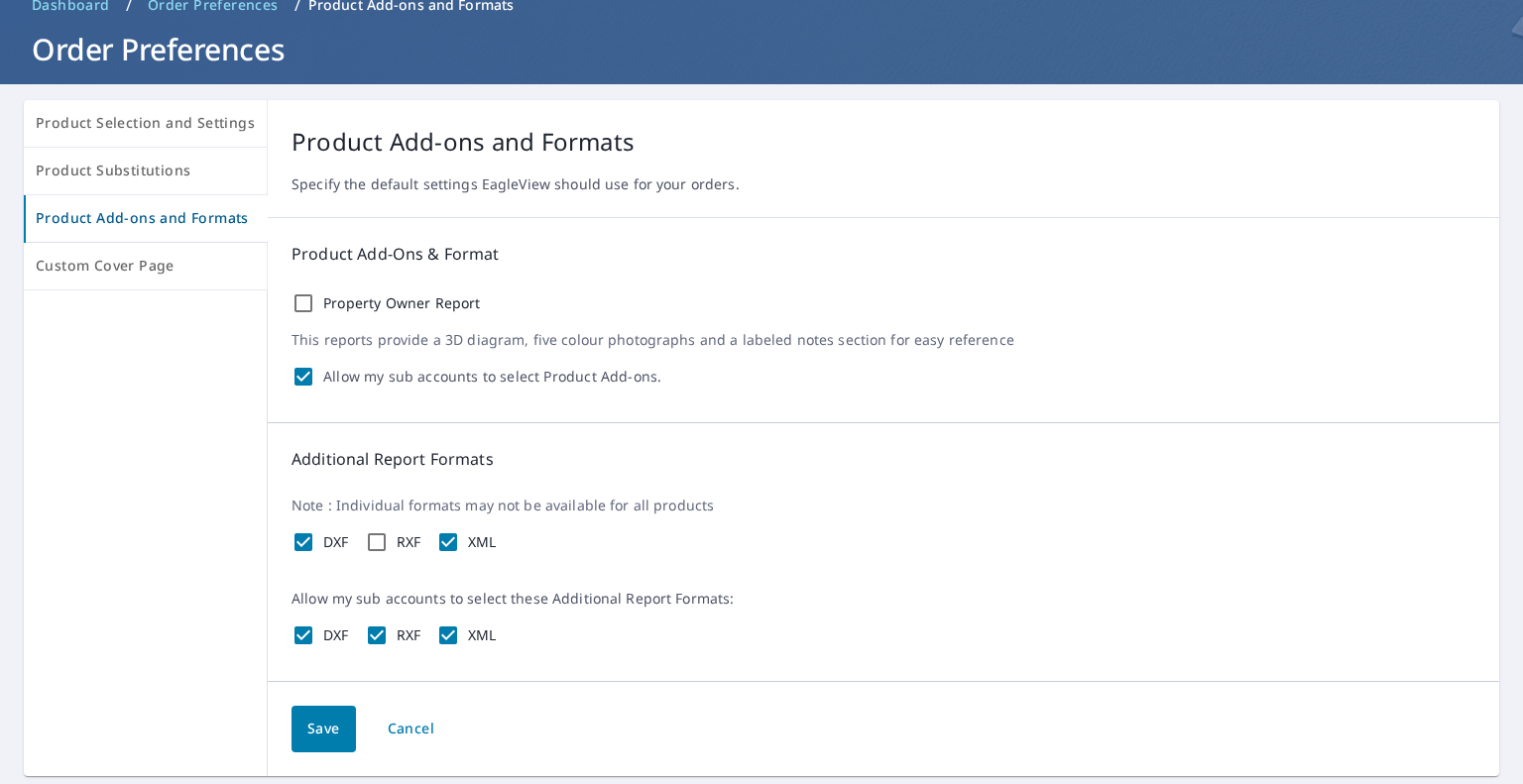 click on "RXF" at bounding box center [377, 542] 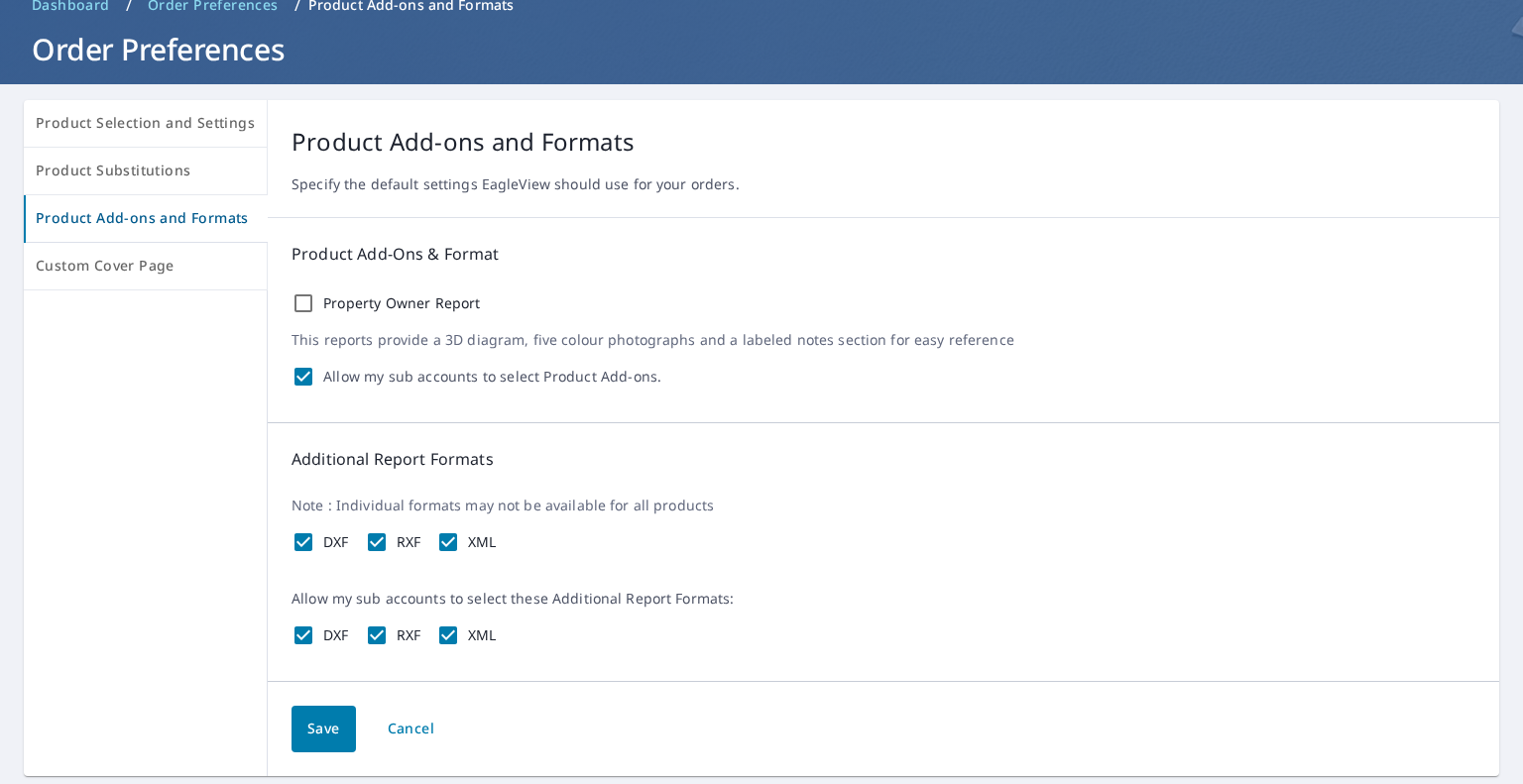 scroll, scrollTop: 155, scrollLeft: 0, axis: vertical 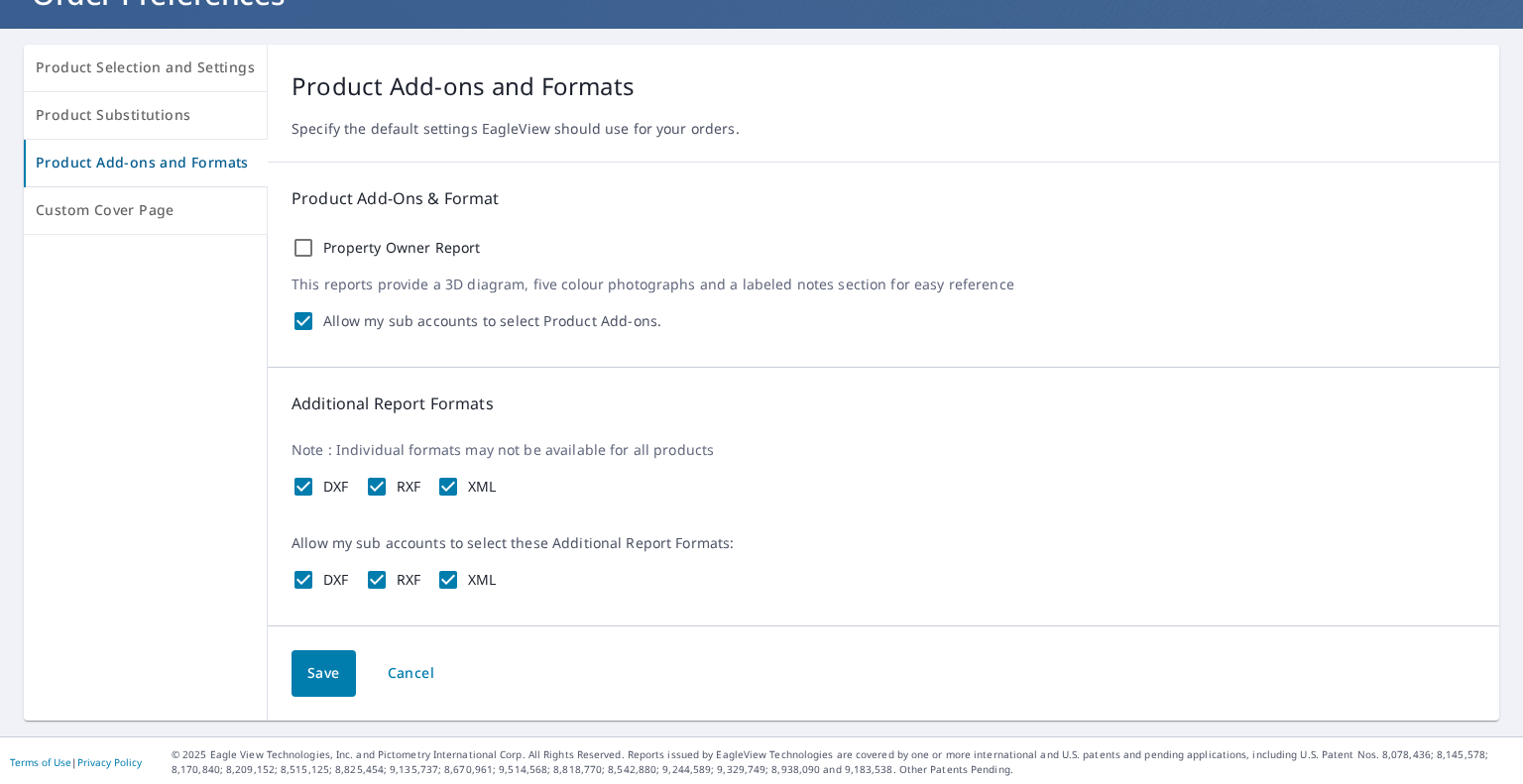 click on "Property Owner Report" at bounding box center [303, 248] 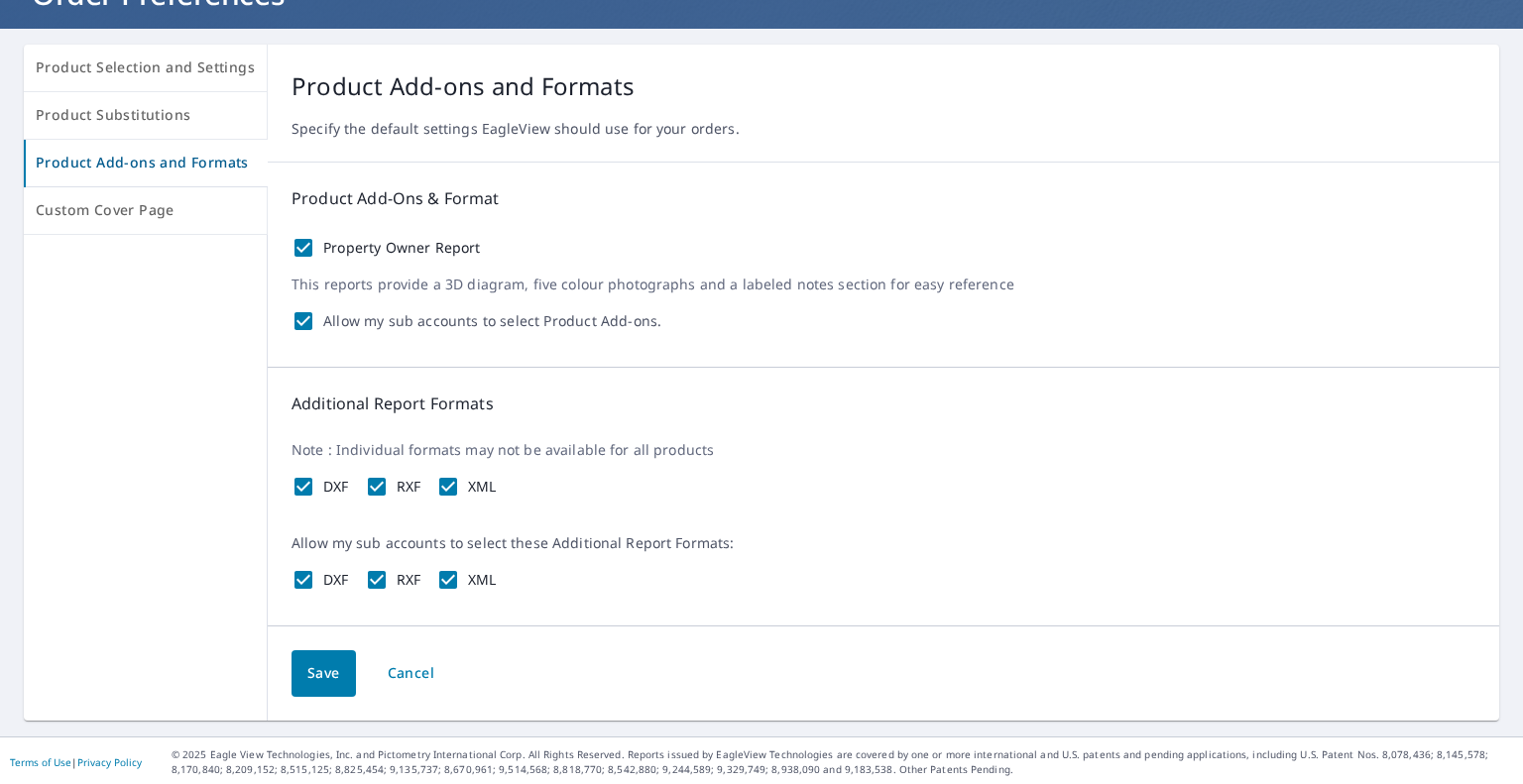 click on "Save" at bounding box center [323, 673] 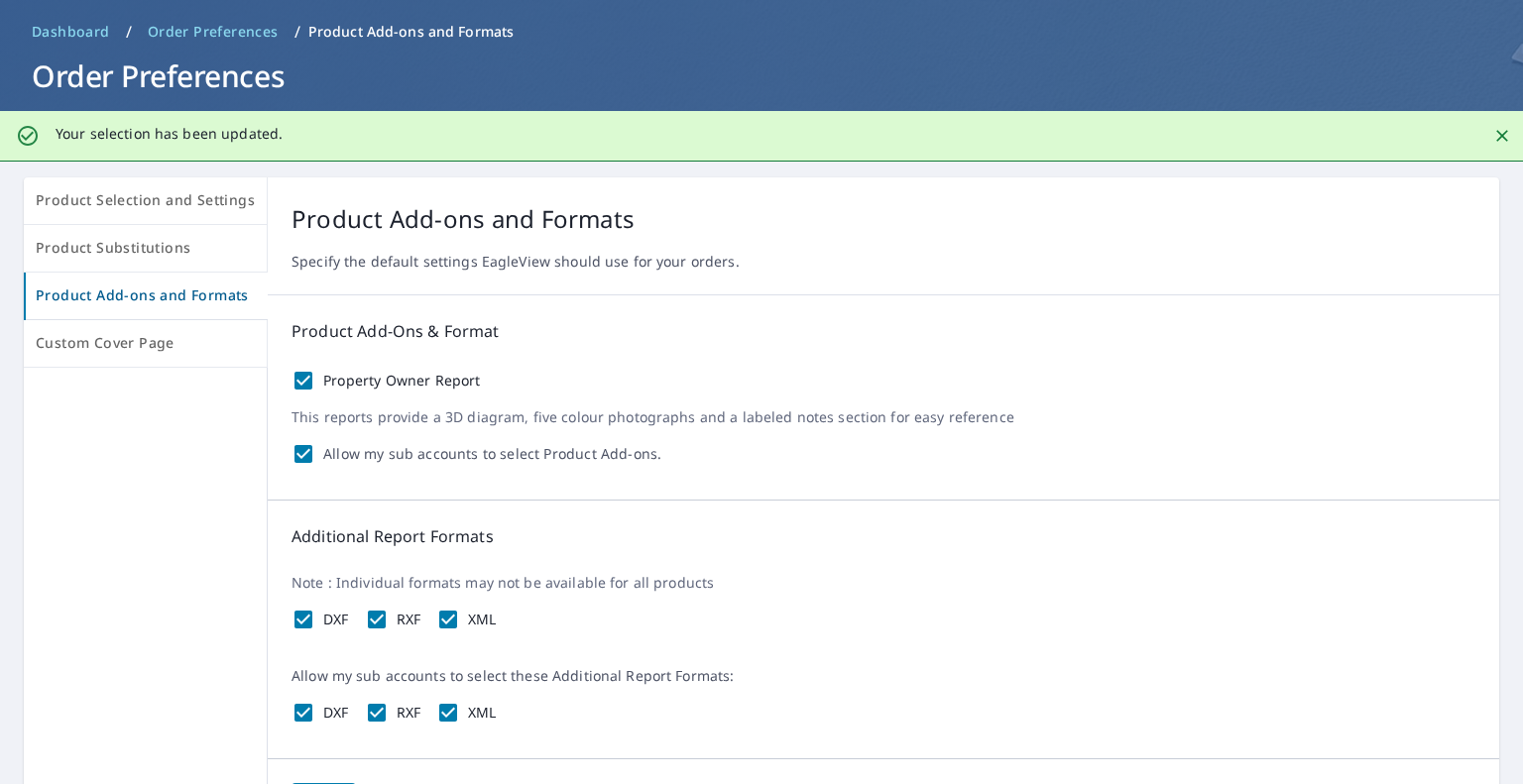 scroll, scrollTop: 198, scrollLeft: 0, axis: vertical 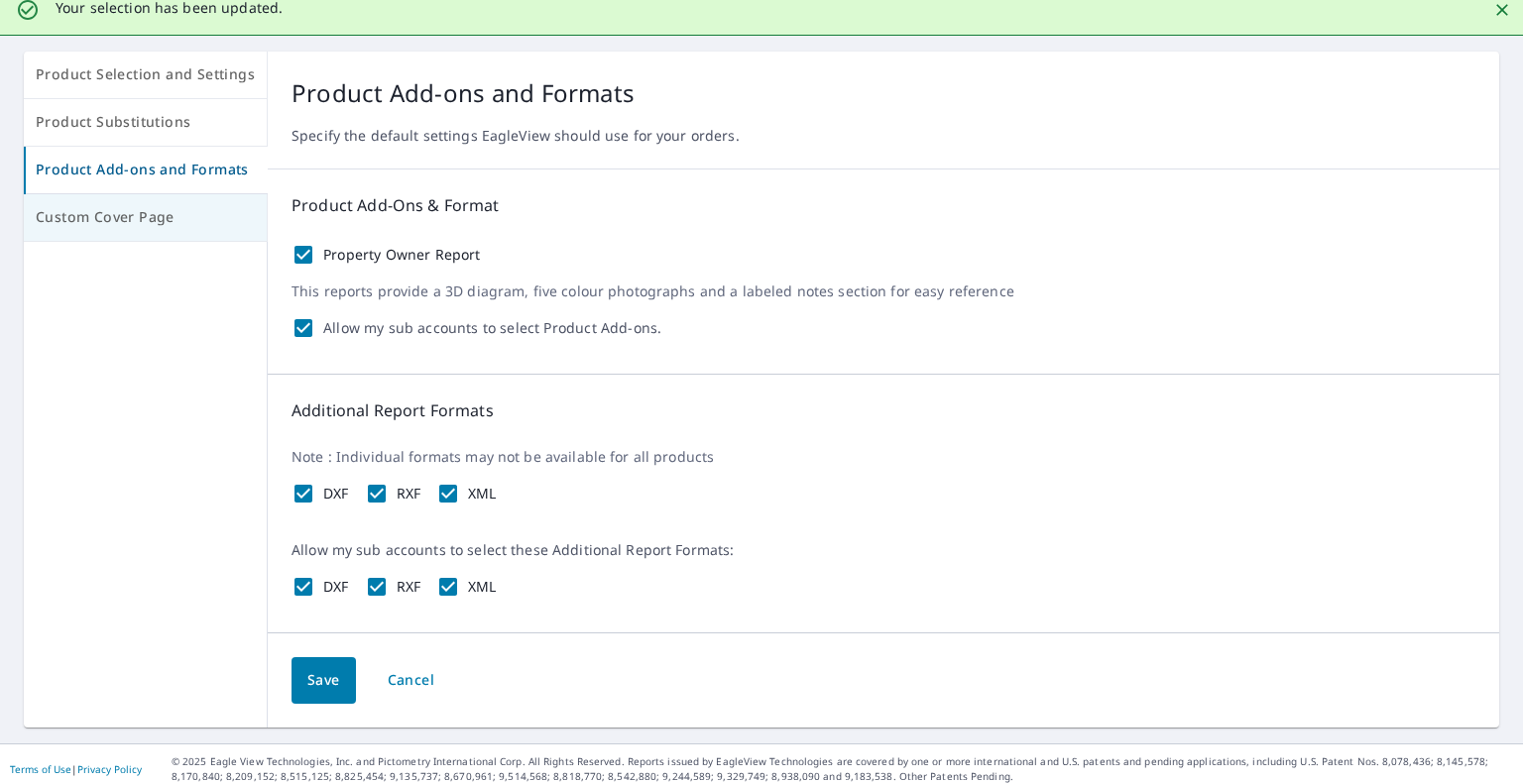 click on "Custom Cover Page" at bounding box center (145, 217) 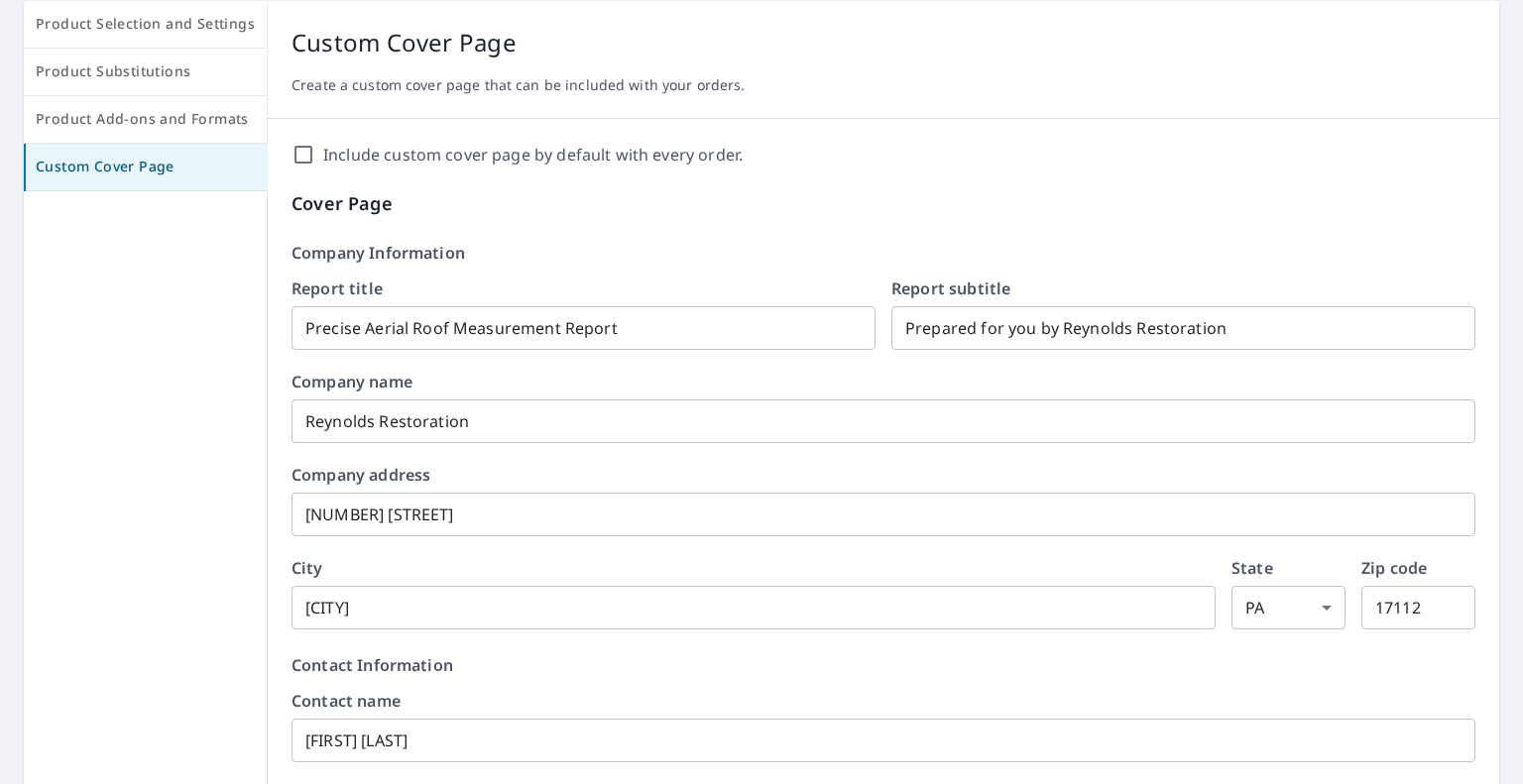 scroll, scrollTop: 147, scrollLeft: 0, axis: vertical 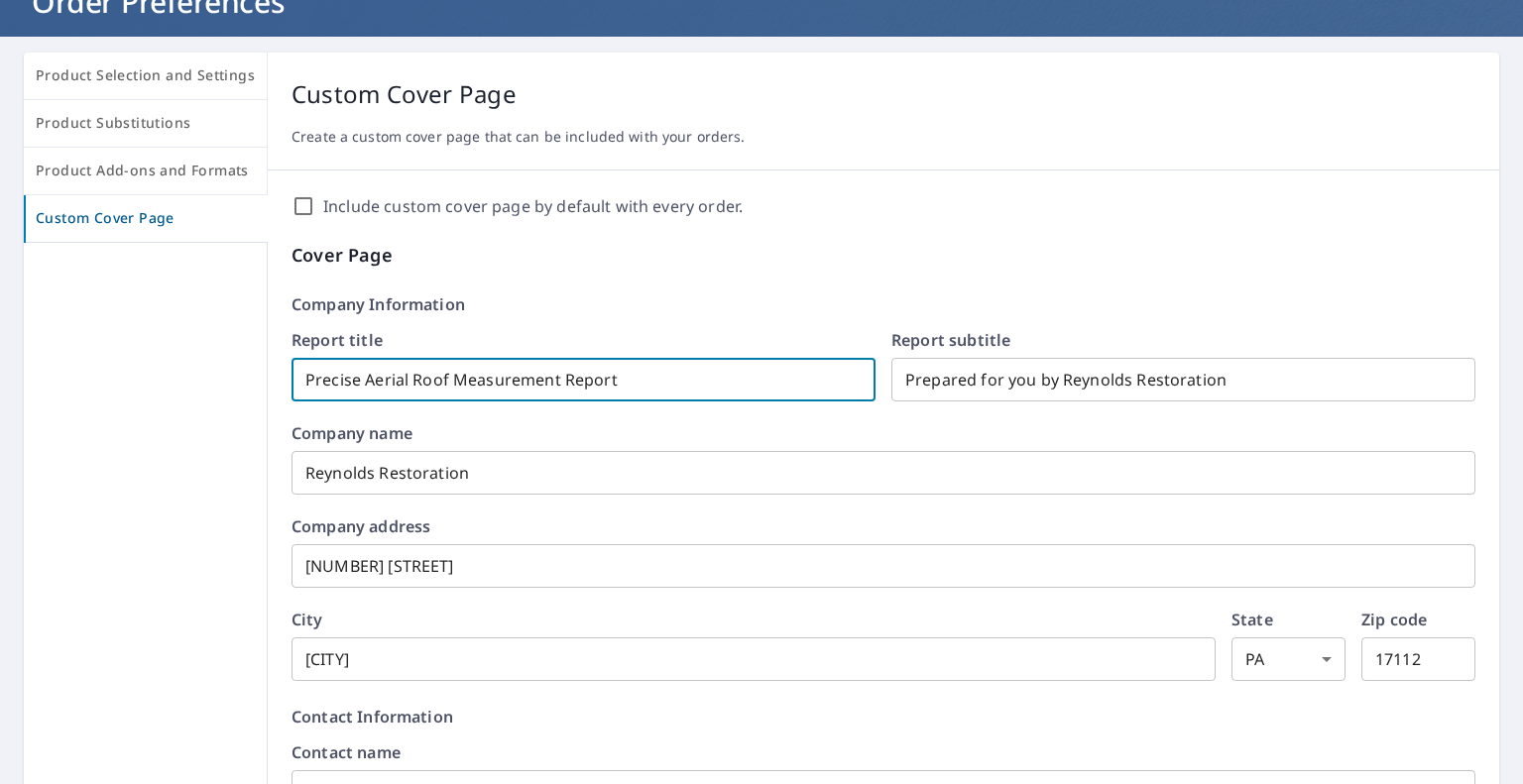 drag, startPoint x: 694, startPoint y: 378, endPoint x: 77, endPoint y: 388, distance: 617.081 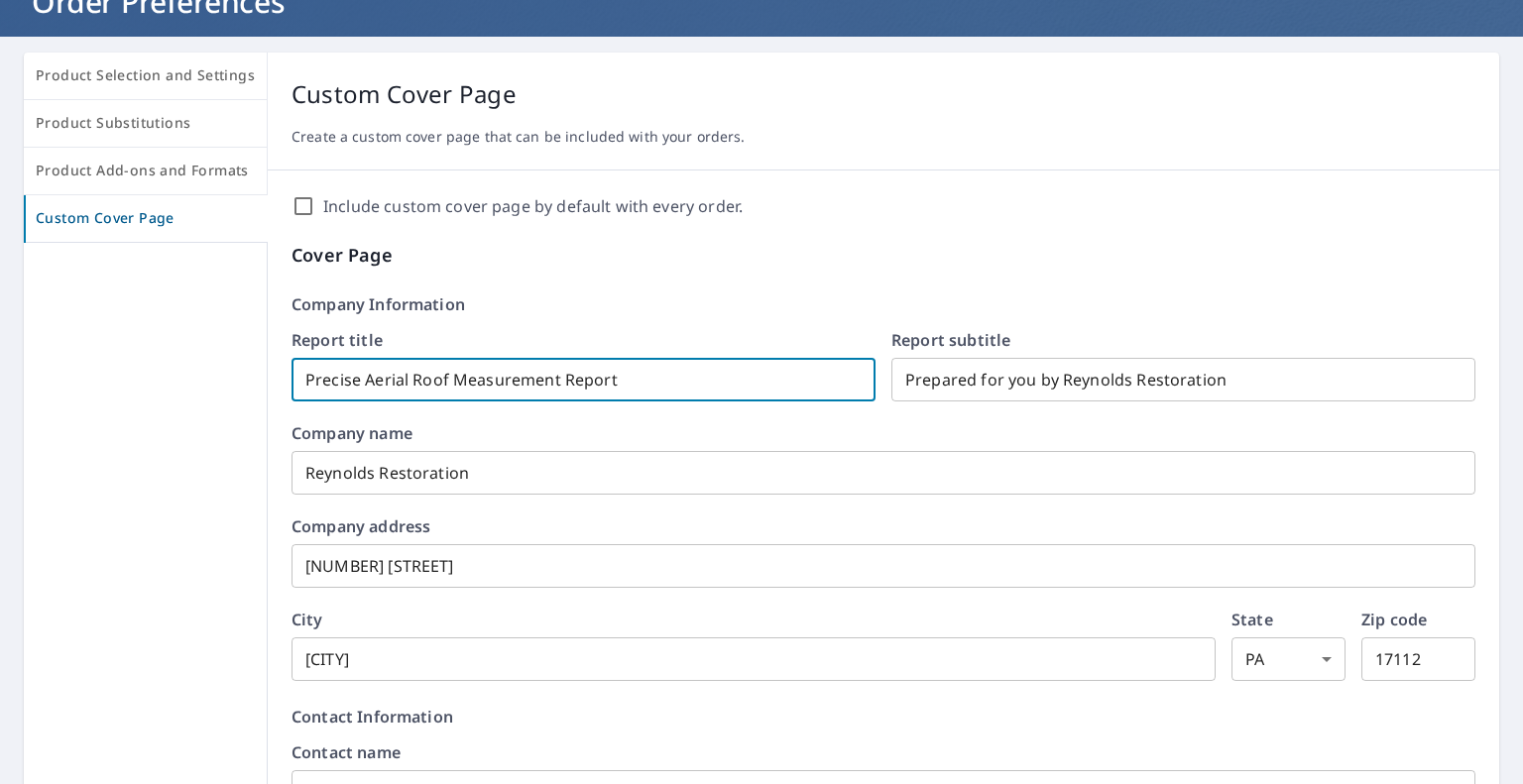 click on "Prepared for you by Reynolds Restoration" at bounding box center [1183, 380] 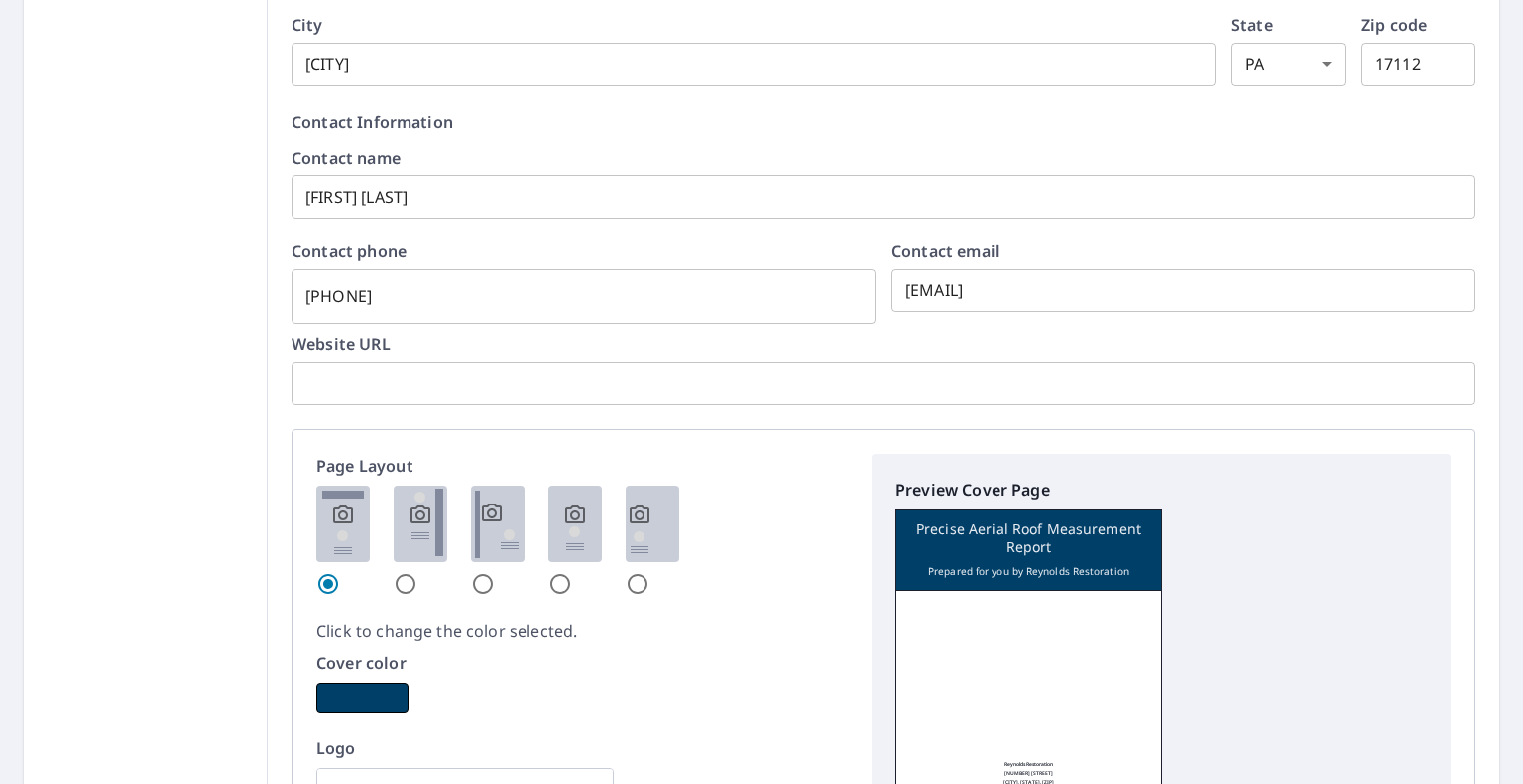 scroll, scrollTop: 741, scrollLeft: 0, axis: vertical 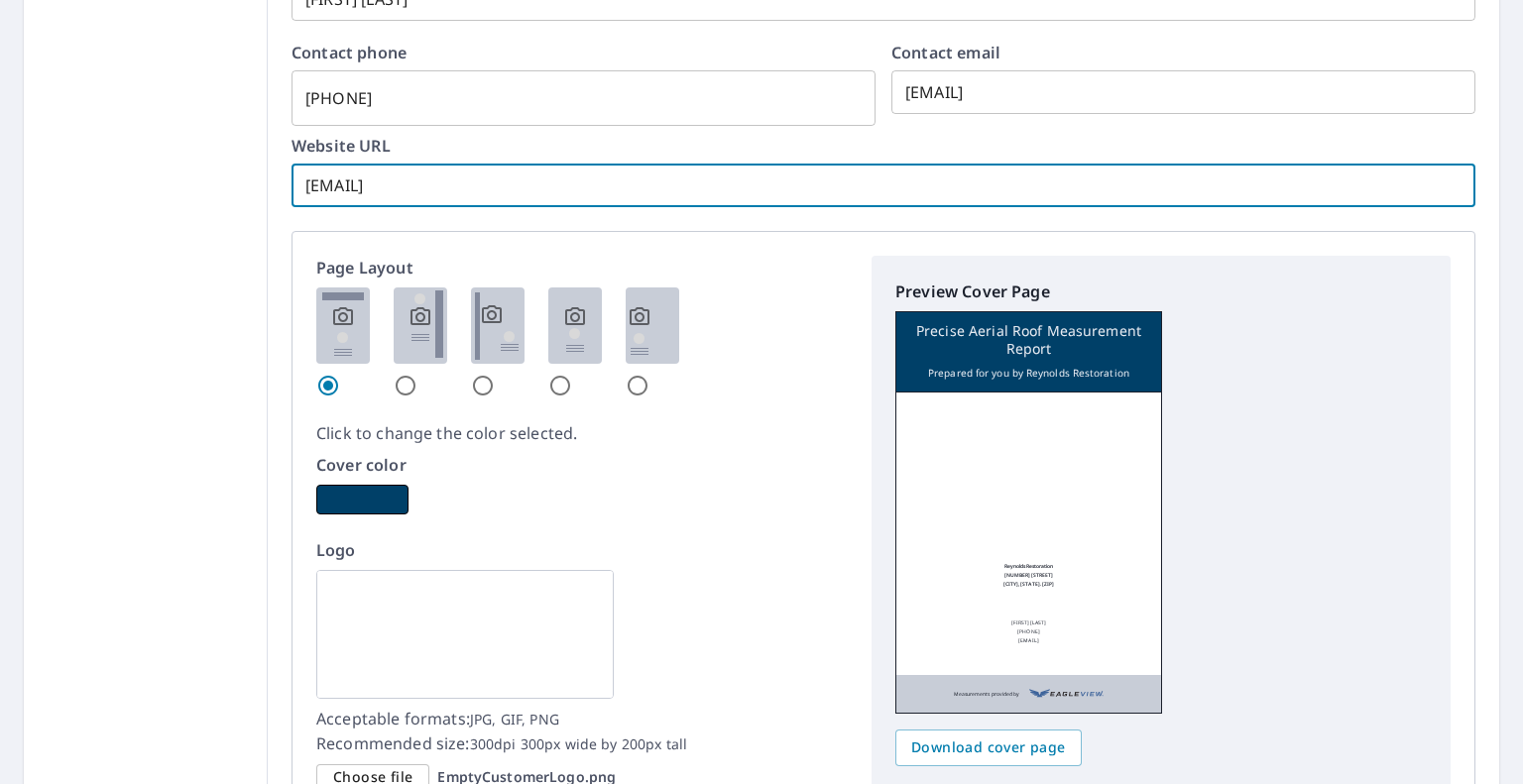 type on "[EMAIL]" 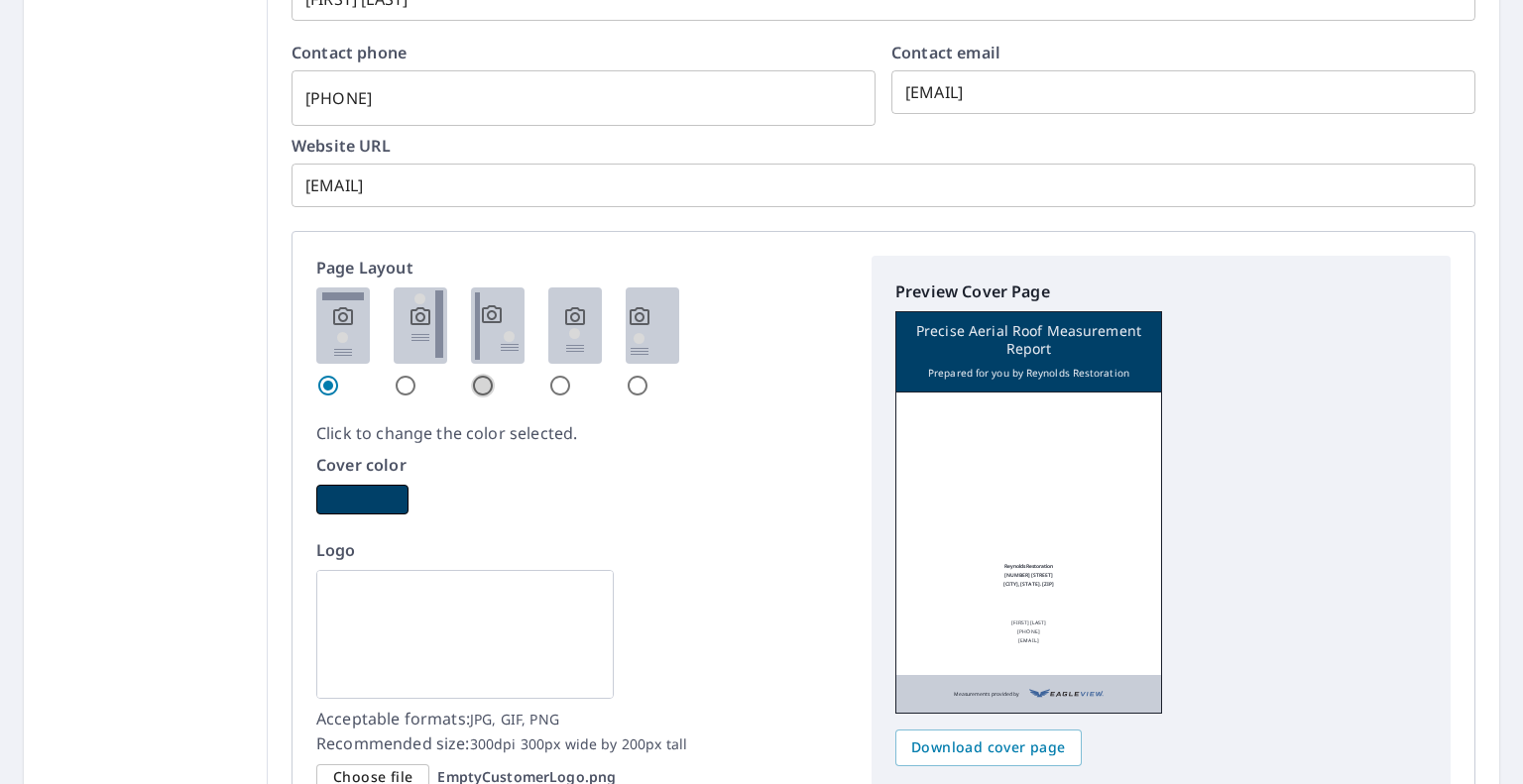 click at bounding box center (483, 386) 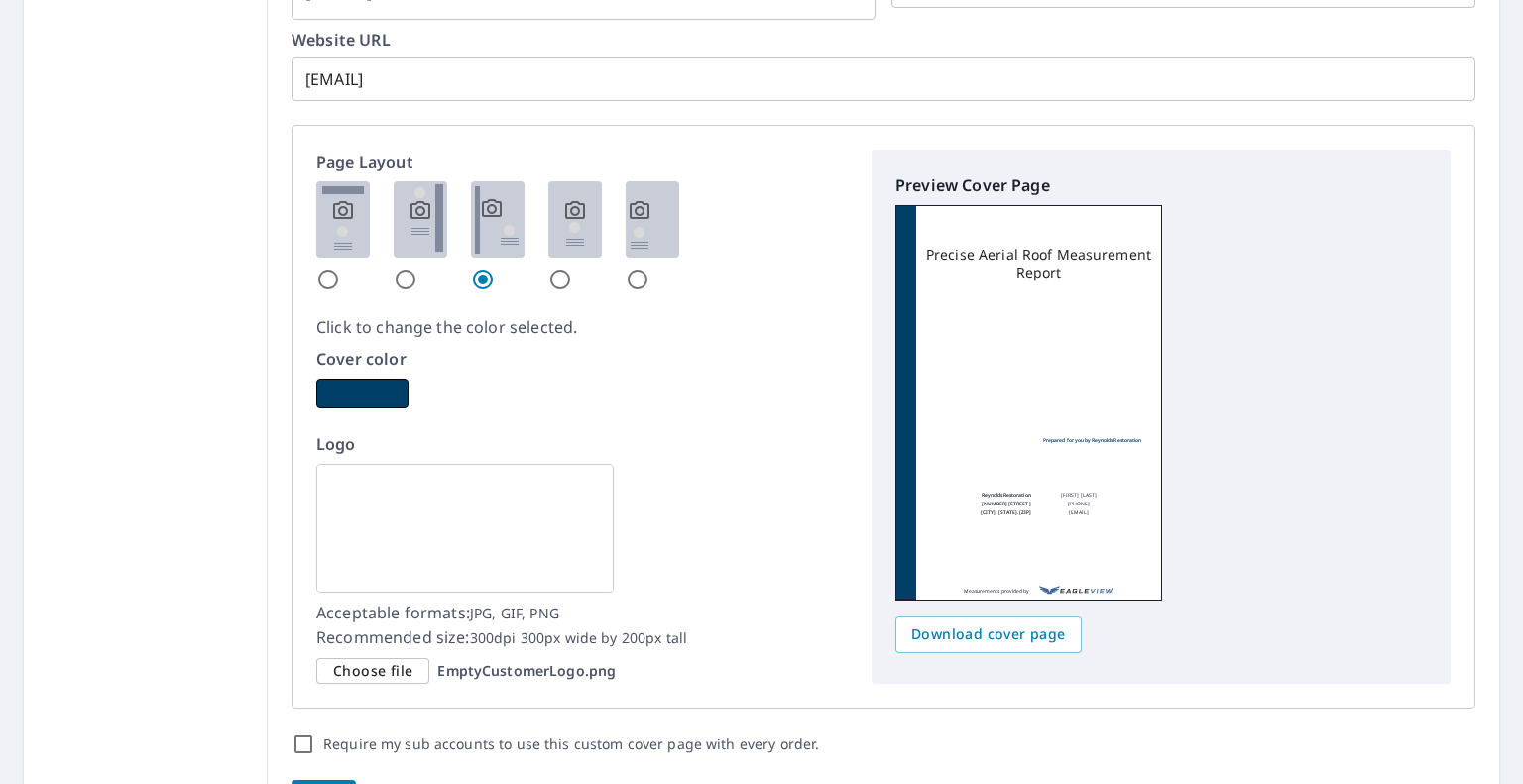 scroll, scrollTop: 1174, scrollLeft: 0, axis: vertical 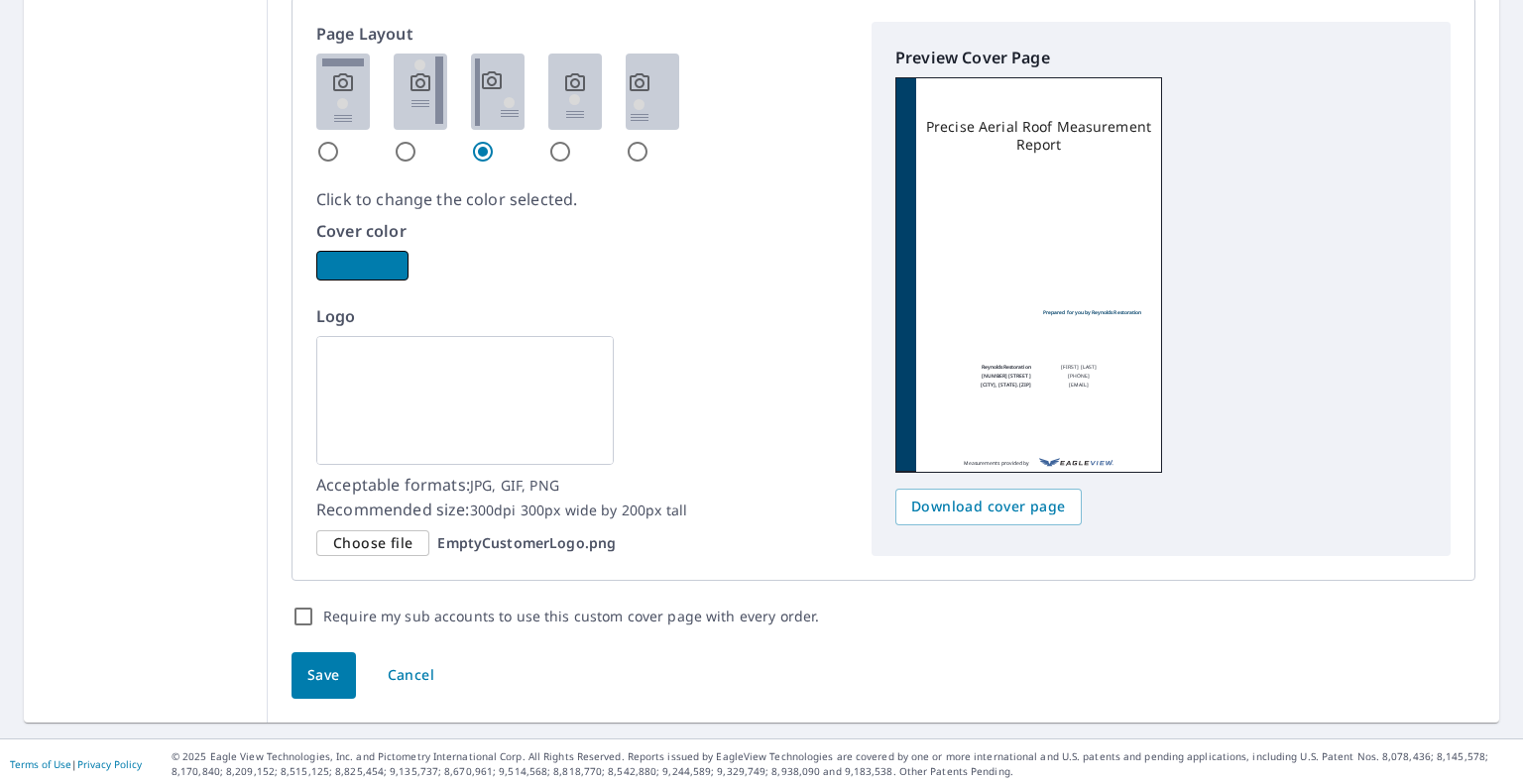 click at bounding box center [362, 266] 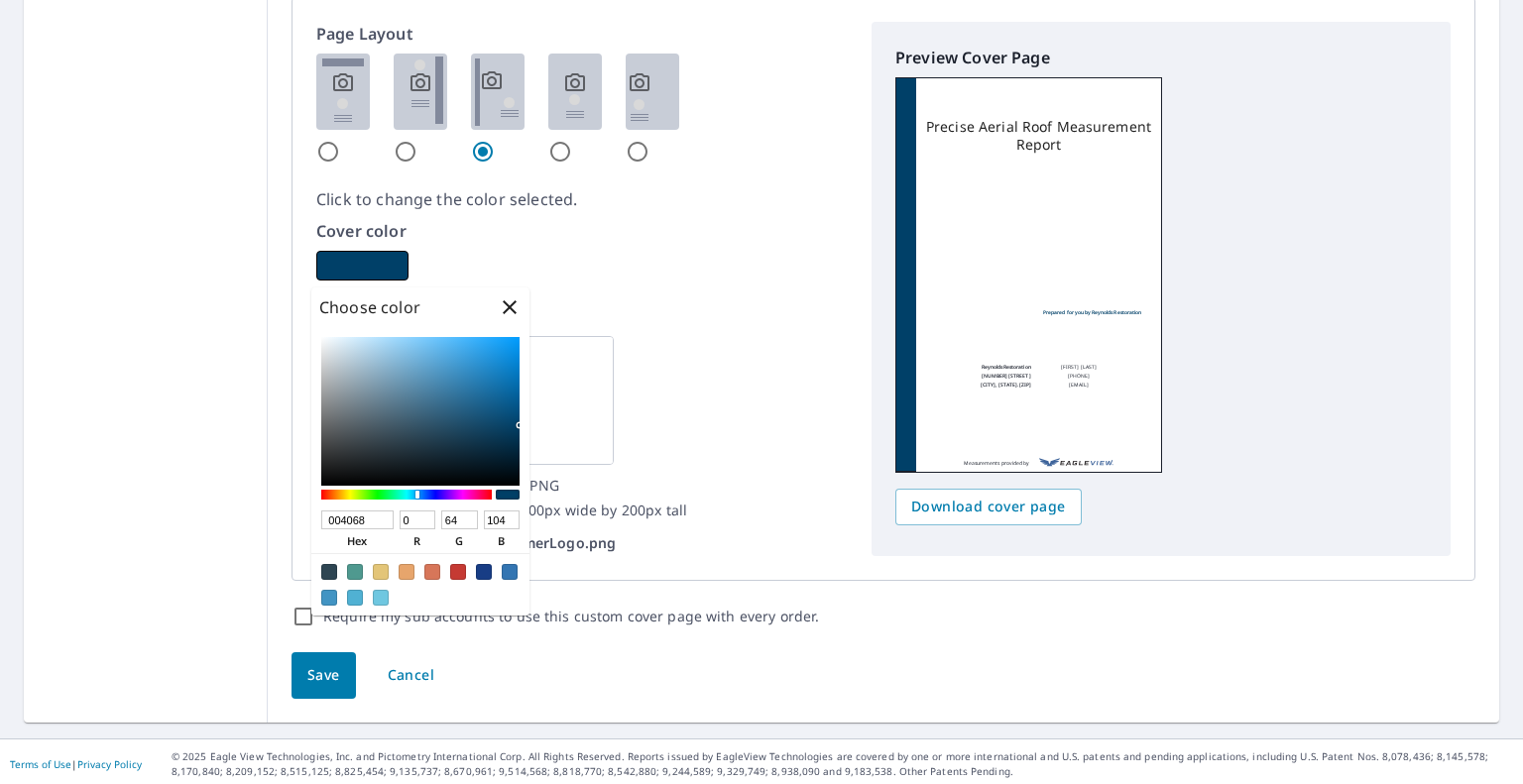 click on "Logo Acceptable formats:  JPG, GIF, PNG Recommended size:  300dpi 300px wide by 200px tall Choose file EmptyCustomerLogo.png" at bounding box center [582, 430] 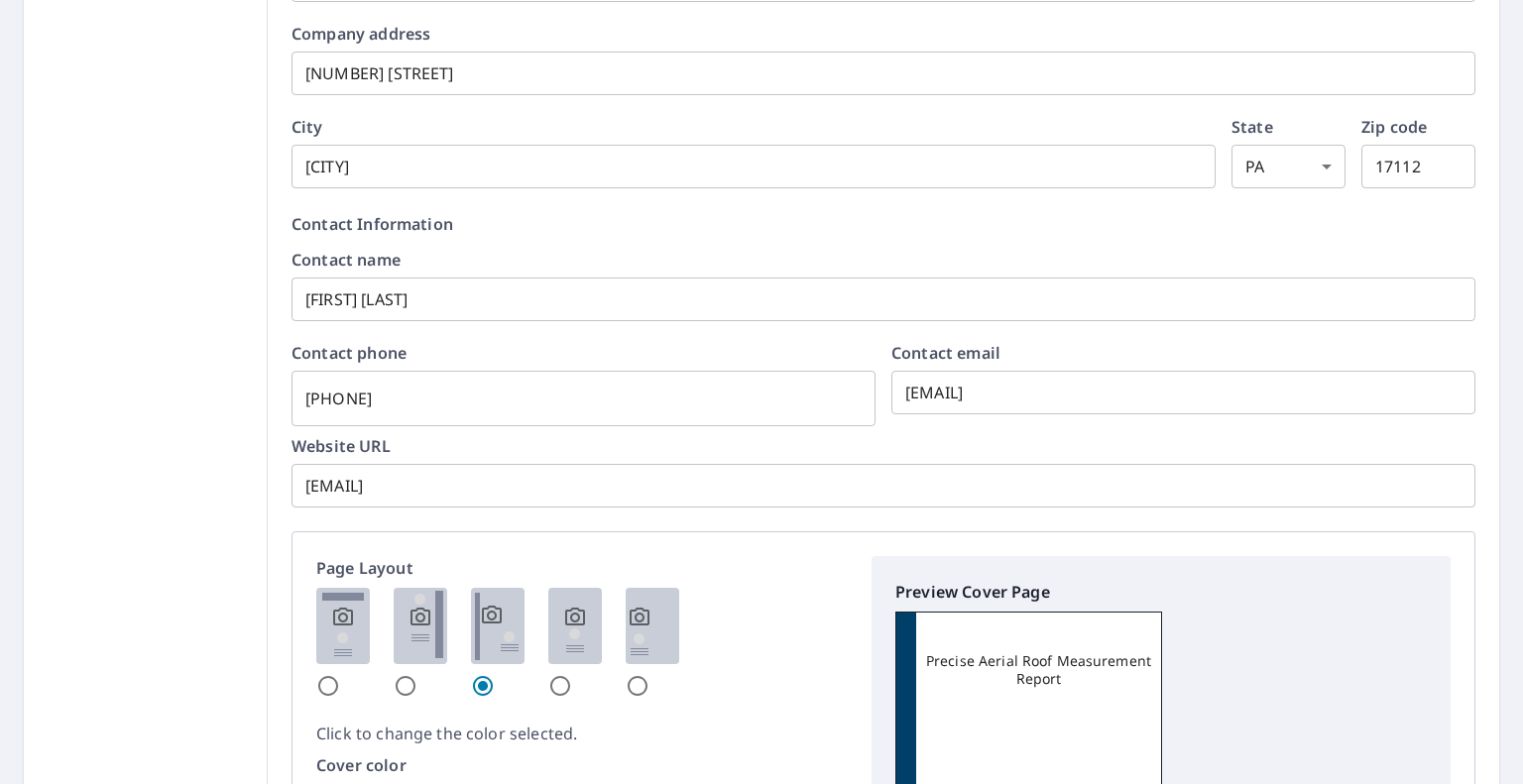 scroll, scrollTop: 1074, scrollLeft: 0, axis: vertical 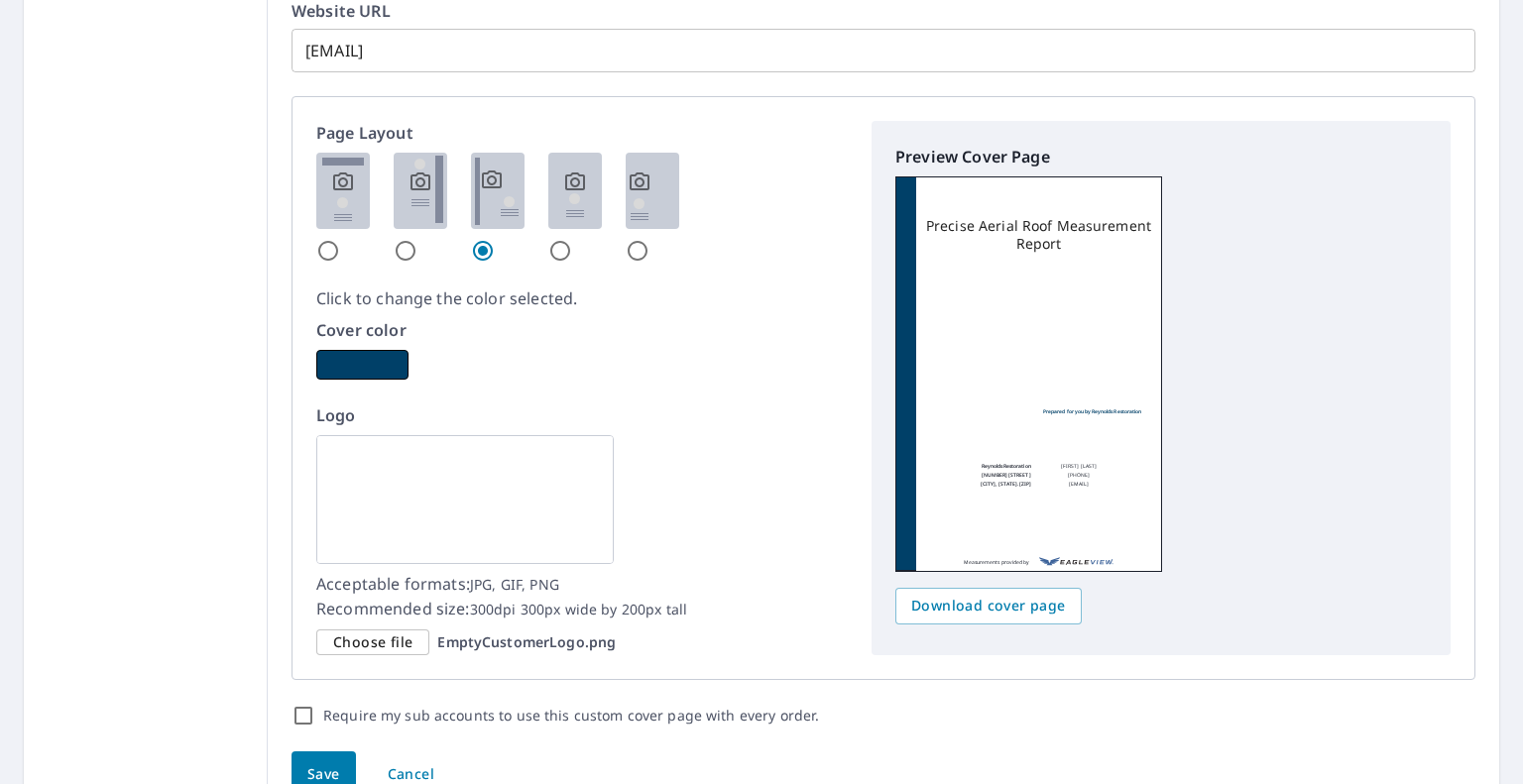 click at bounding box center (560, 251) 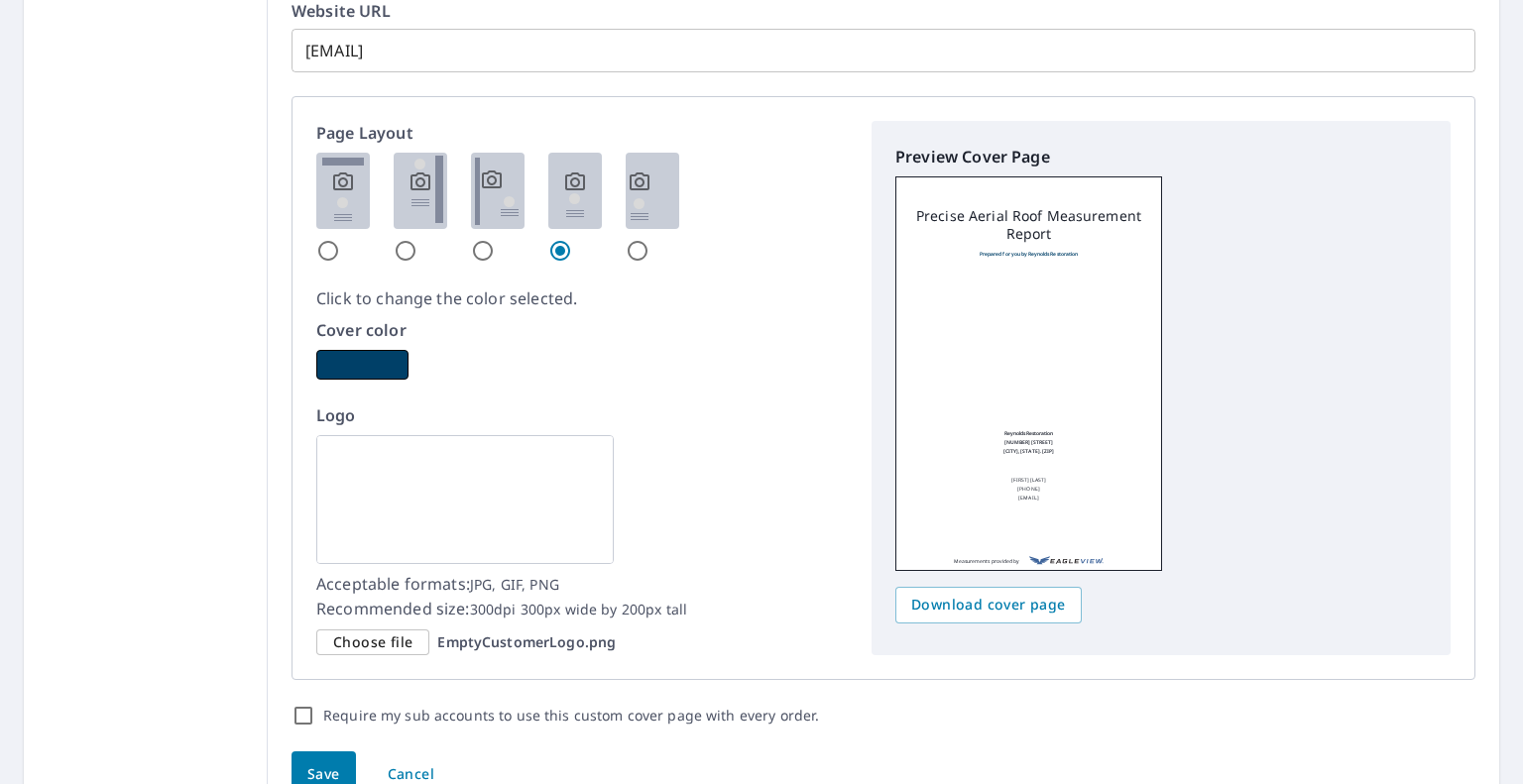 checkbox on "true" 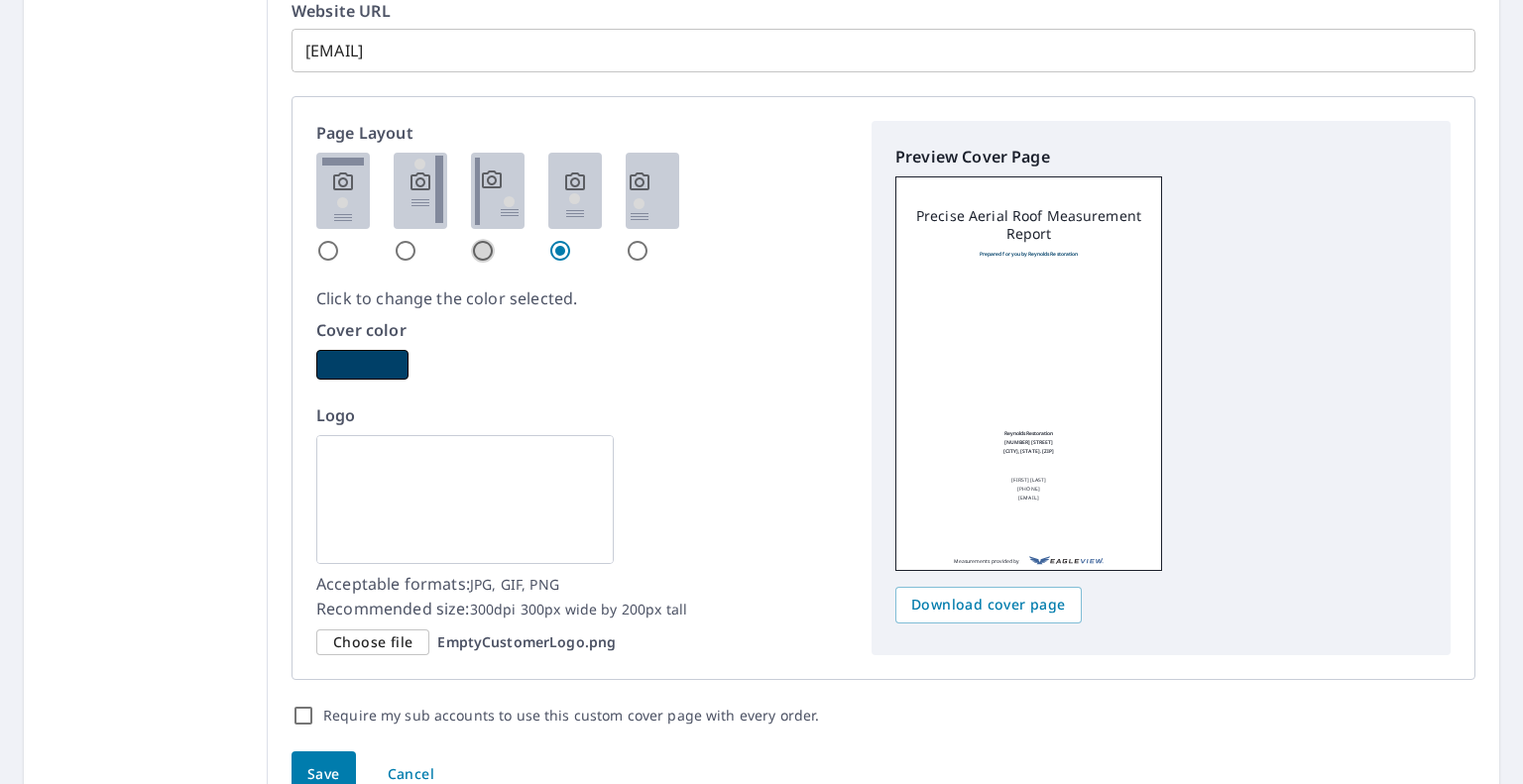 click at bounding box center (483, 251) 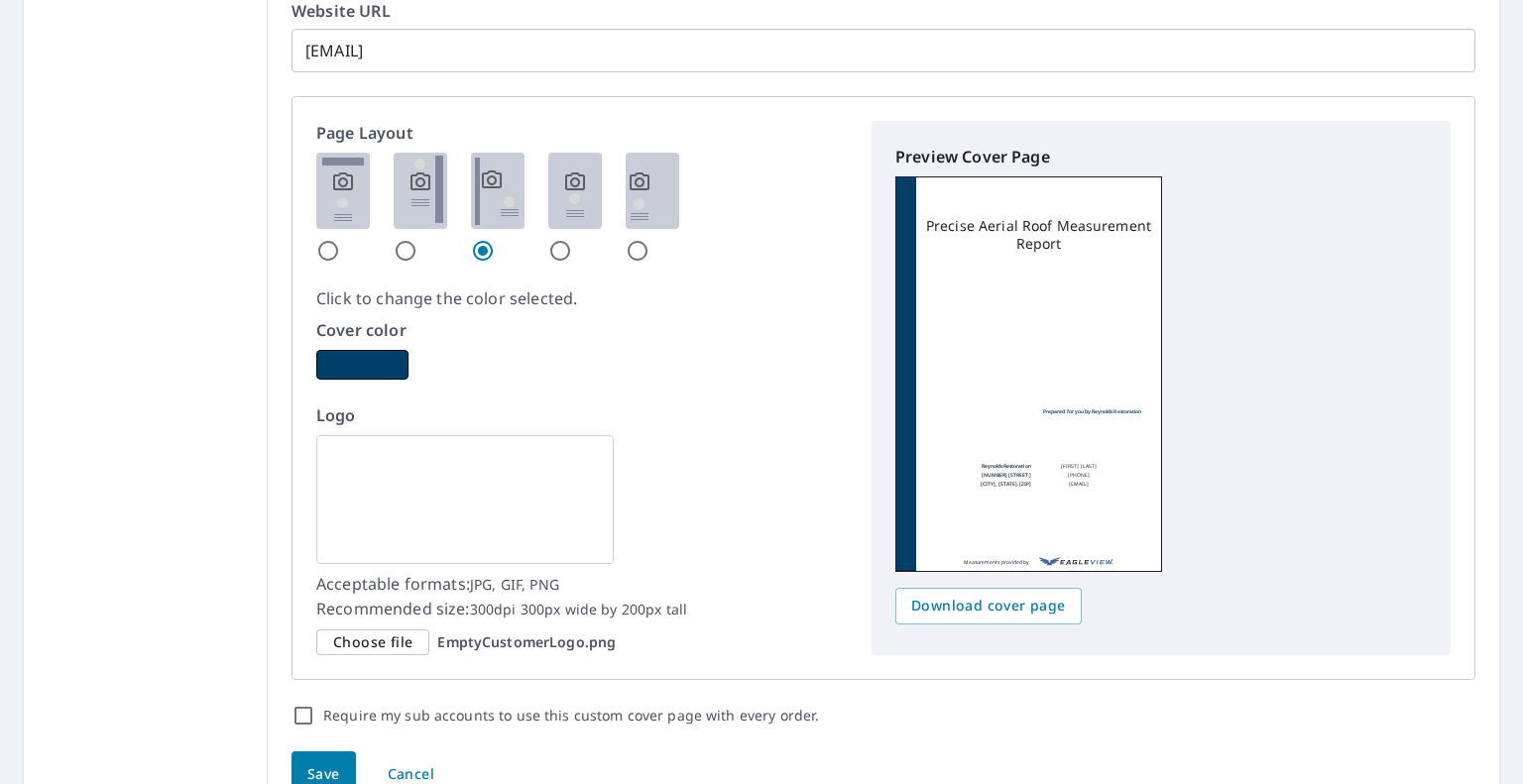 click at bounding box center (406, 251) 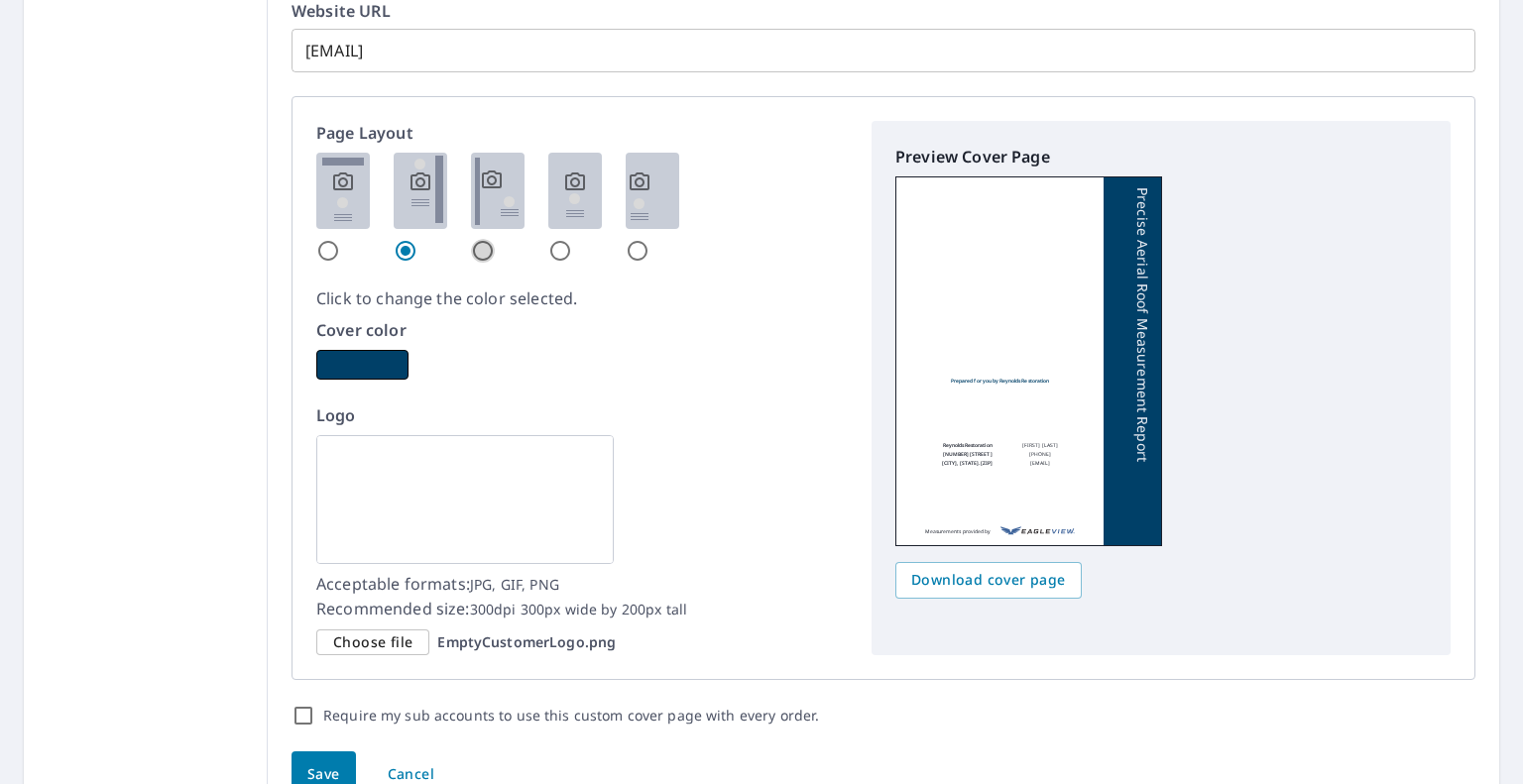 click at bounding box center [483, 251] 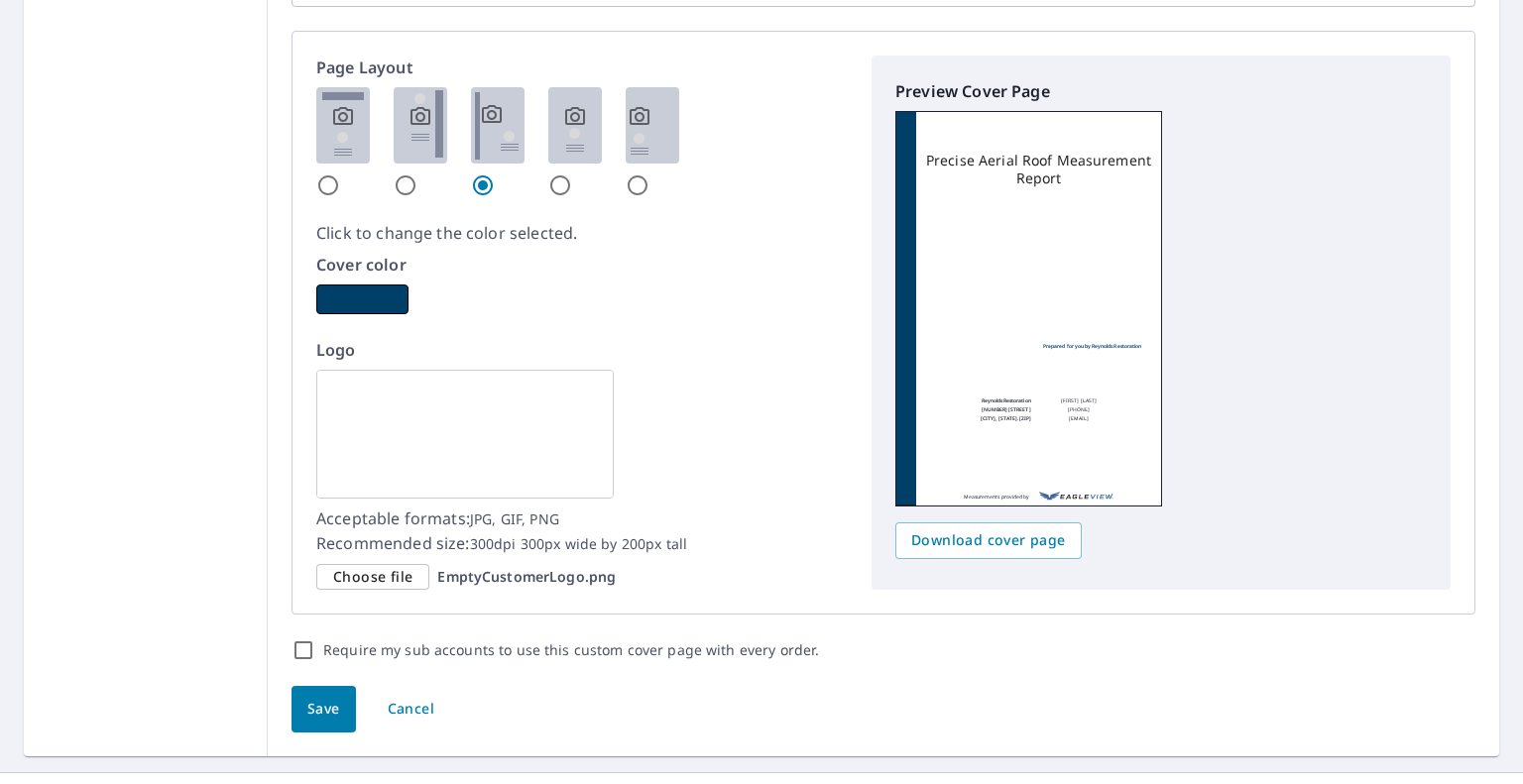 scroll, scrollTop: 1174, scrollLeft: 0, axis: vertical 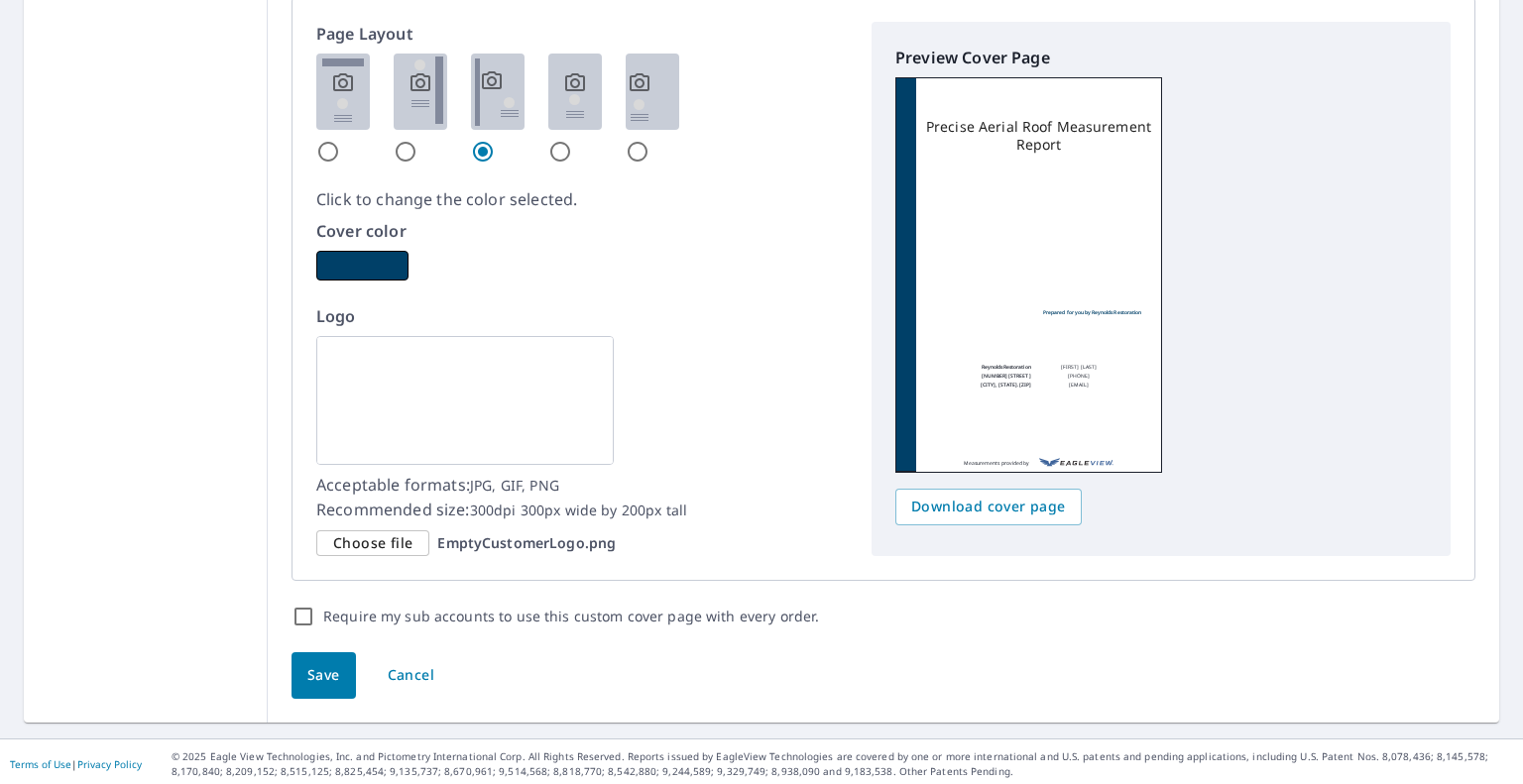click on "Save" at bounding box center (323, 675) 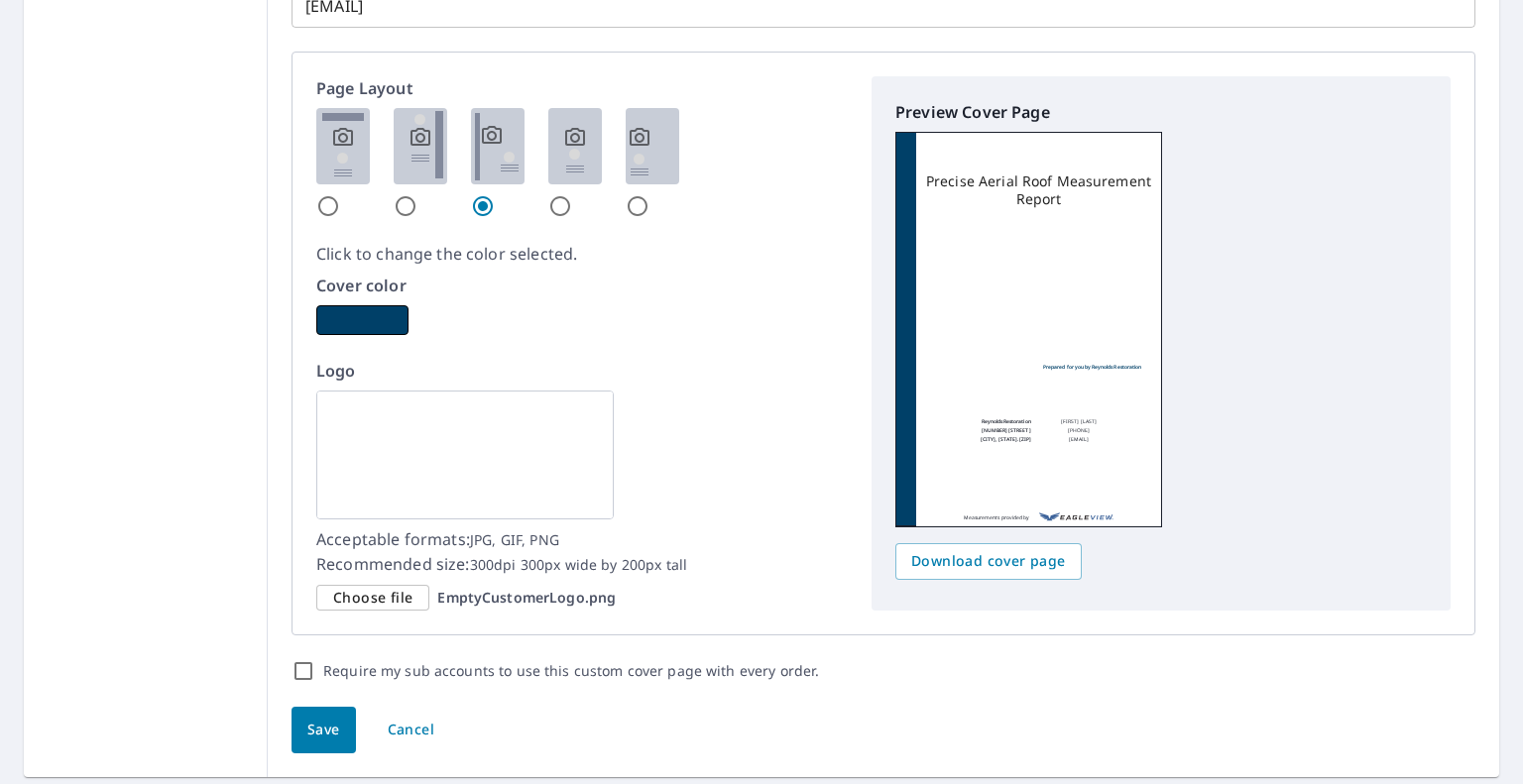 scroll, scrollTop: 1224, scrollLeft: 0, axis: vertical 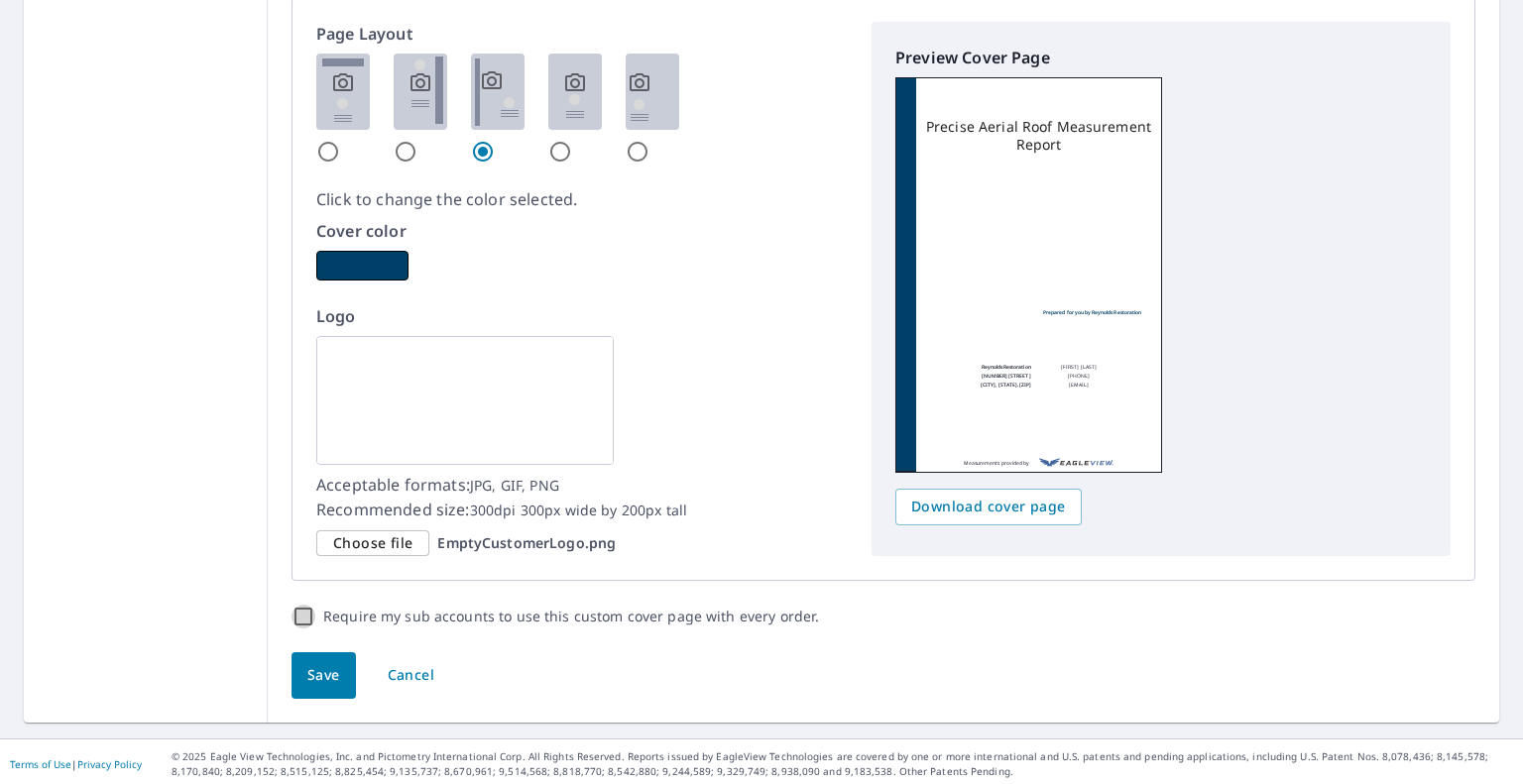 click on "Require my sub accounts to use this custom cover page with every order." at bounding box center (303, 616) 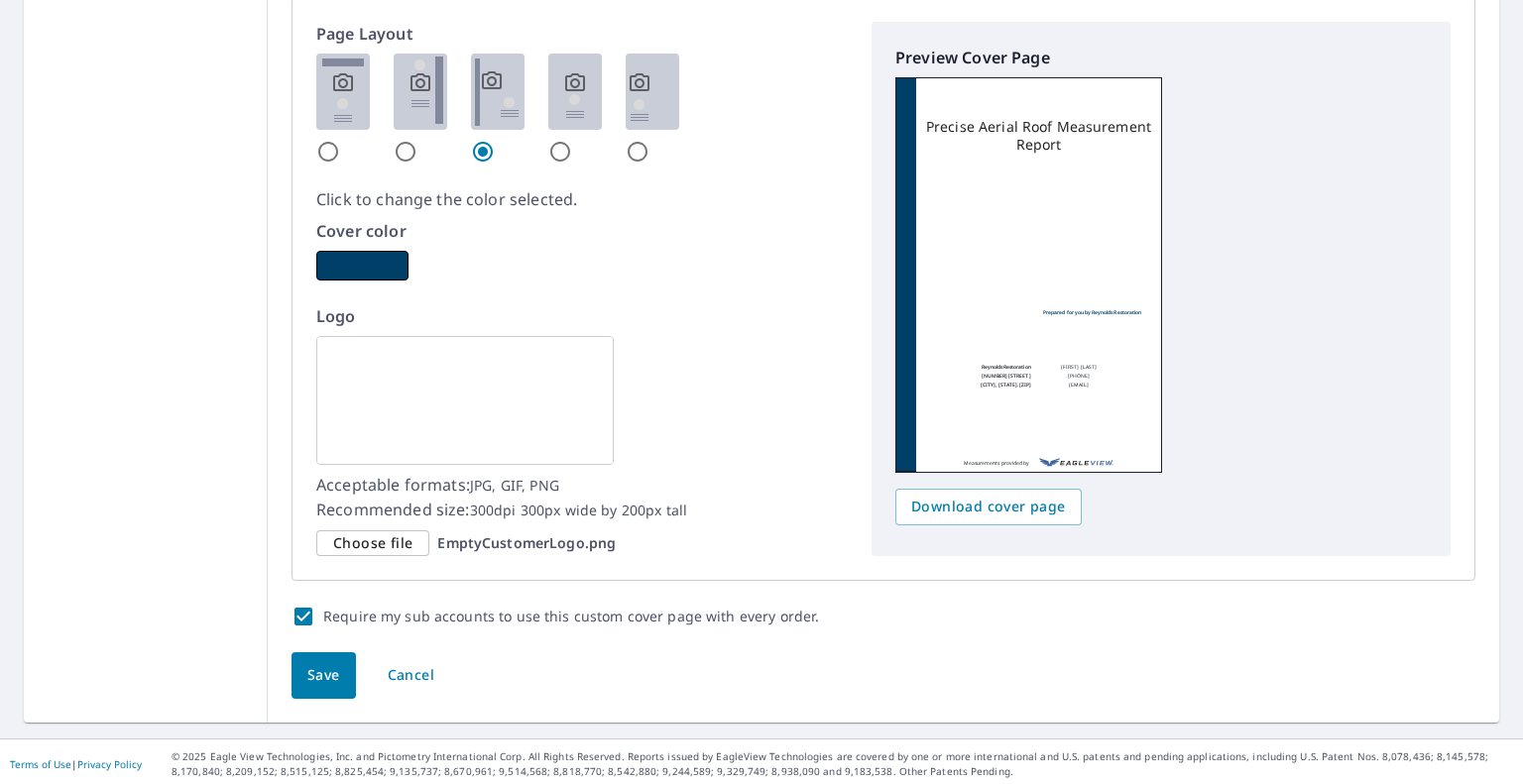 click on "Require my sub accounts to use this custom cover page with every order." at bounding box center [303, 616] 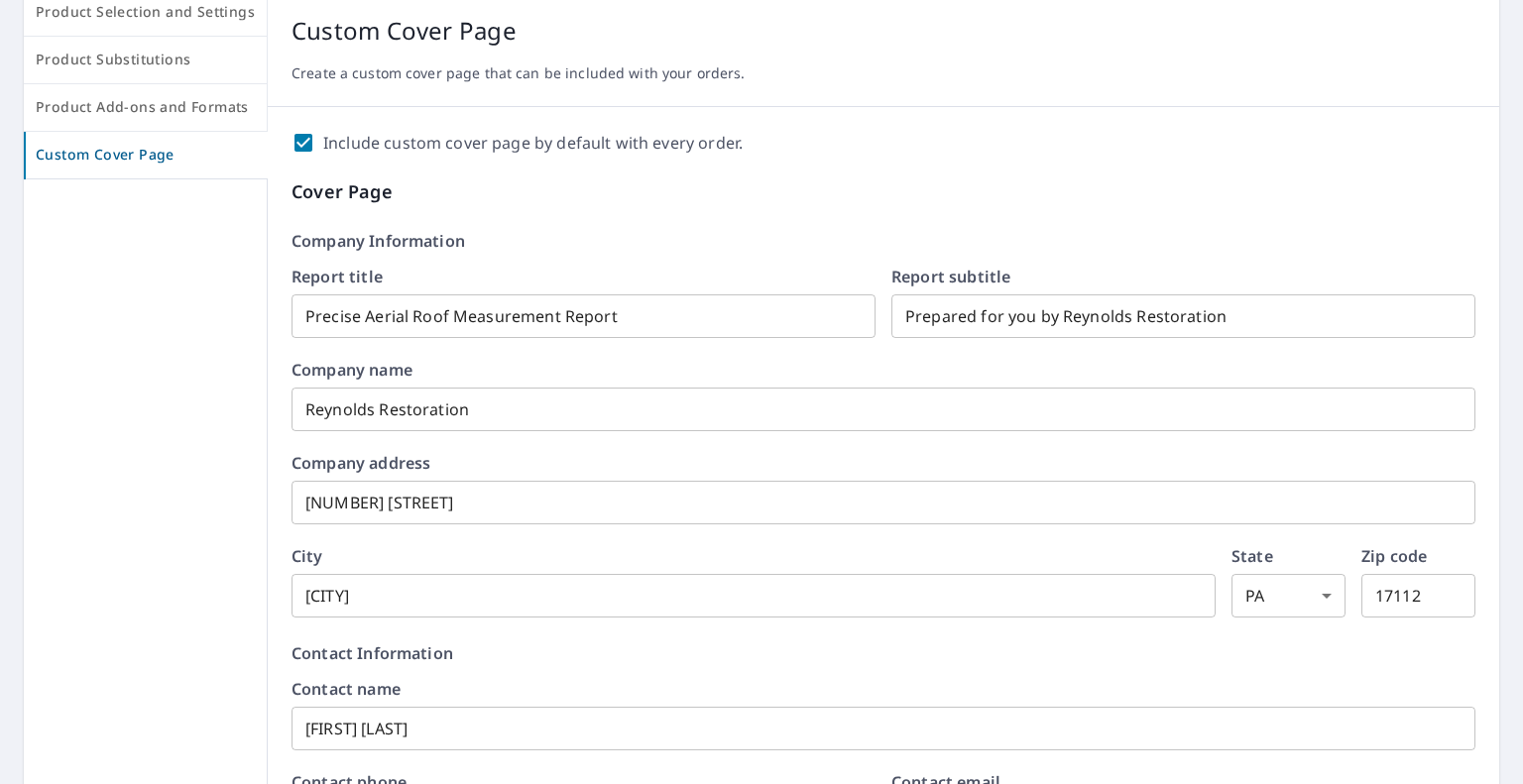 scroll, scrollTop: 35, scrollLeft: 0, axis: vertical 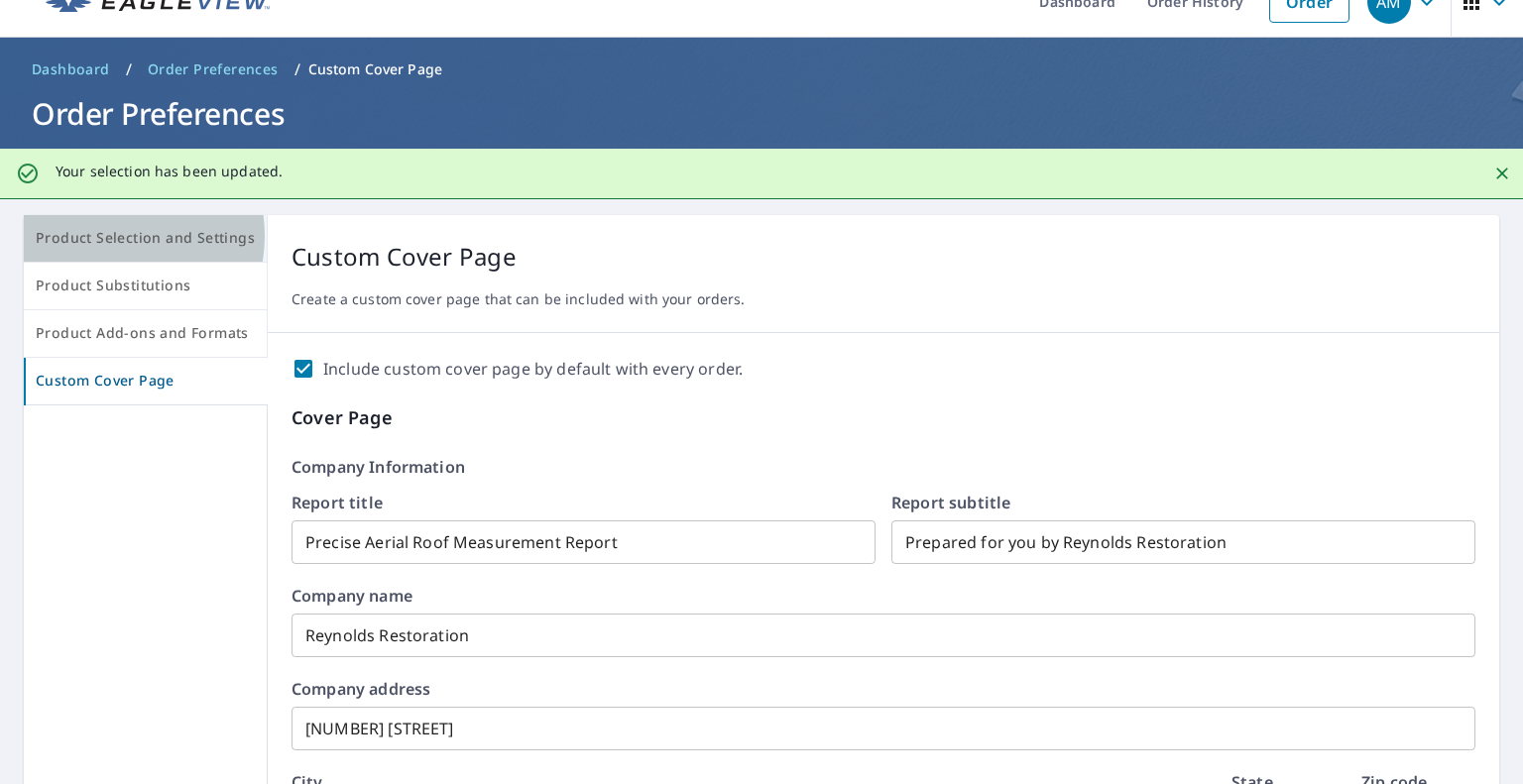 click on "Product Selection and Settings" at bounding box center (145, 238) 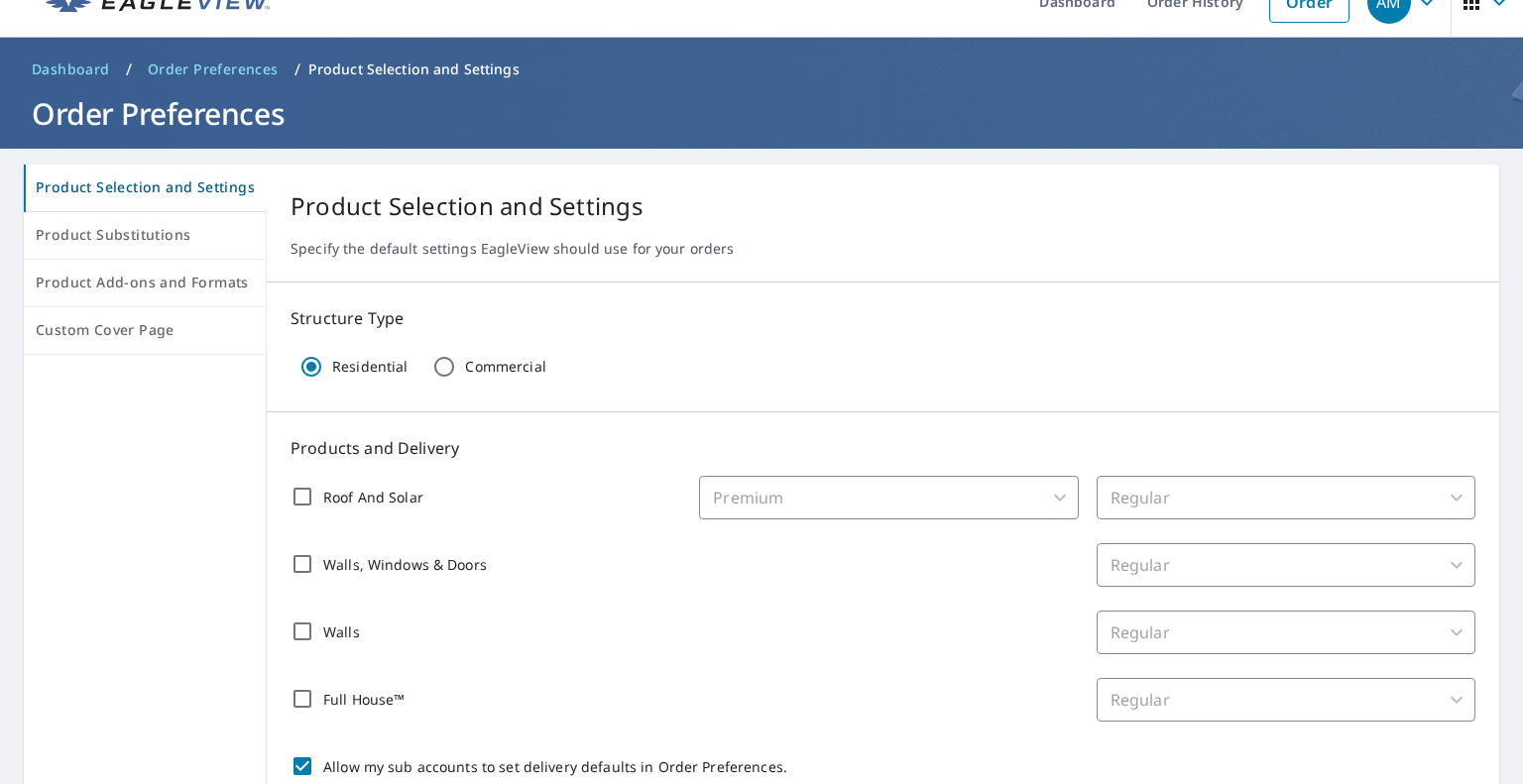 scroll, scrollTop: 233, scrollLeft: 0, axis: vertical 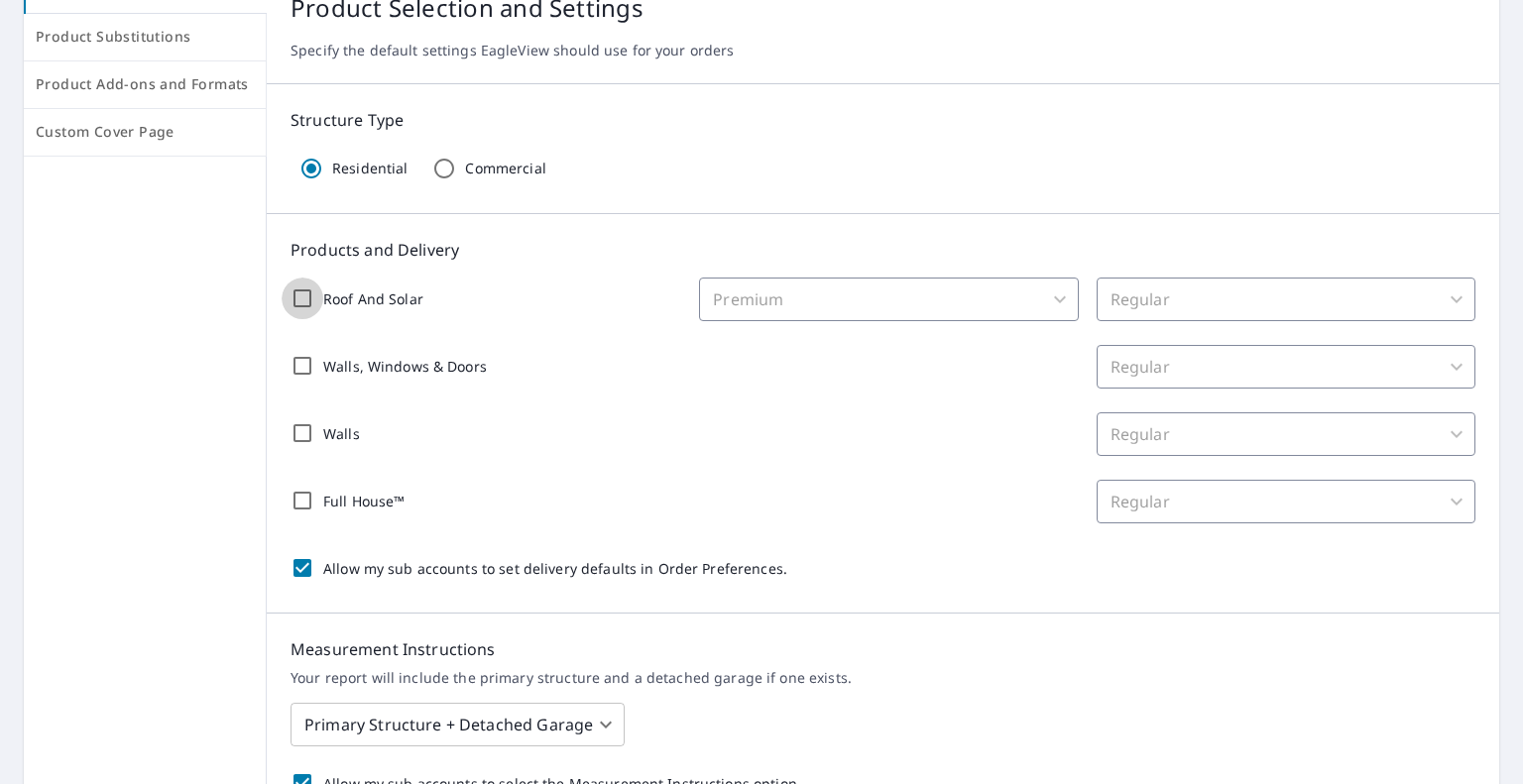 click on "Roof And Solar" at bounding box center [302, 298] 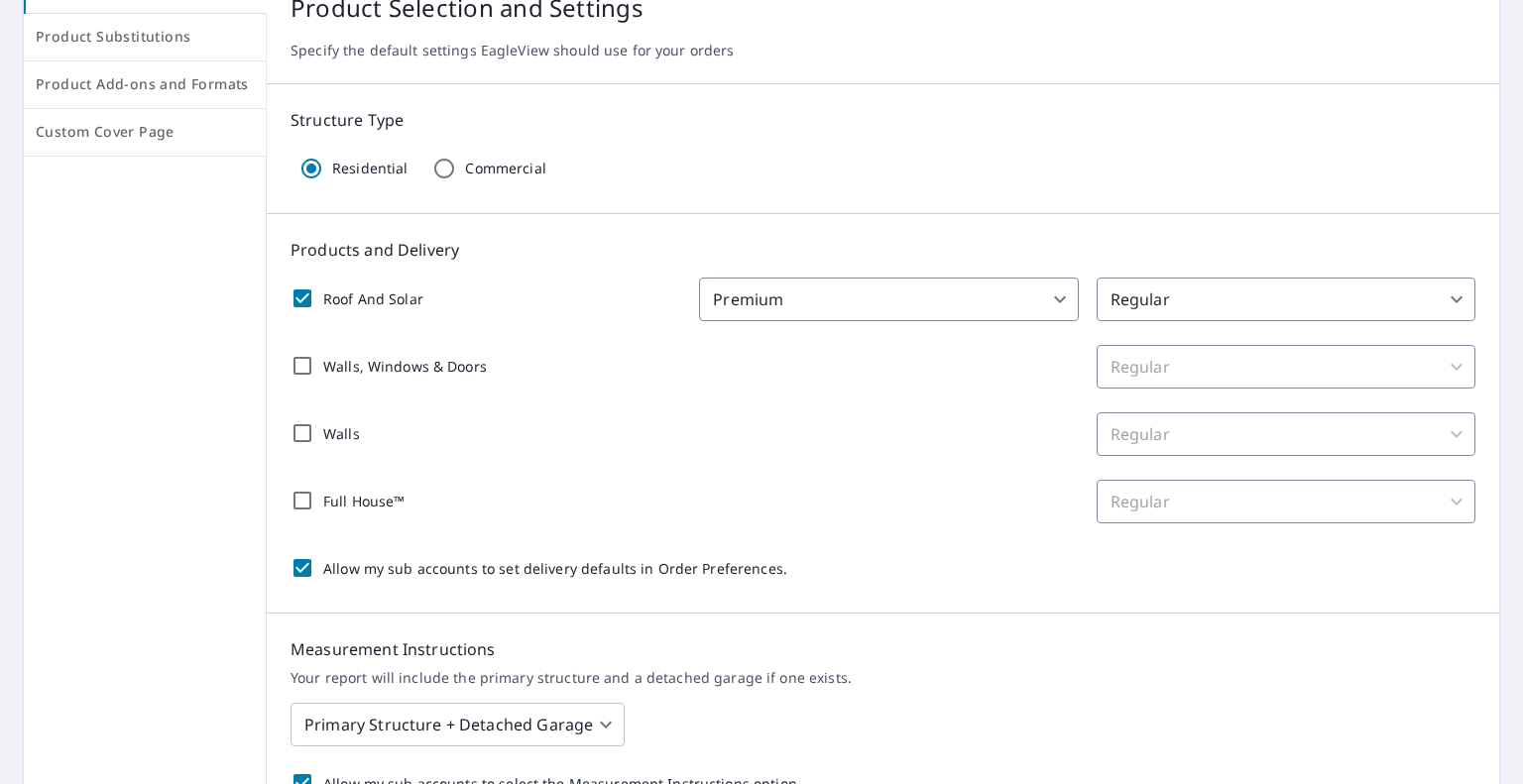 click on "Additional recipients Your reports will be sent to  [EMAIL].  Edit Contact Information. Send reports to additional email addresses: ​ Include these additional recipients on all sub account orders." at bounding box center [762, 392] 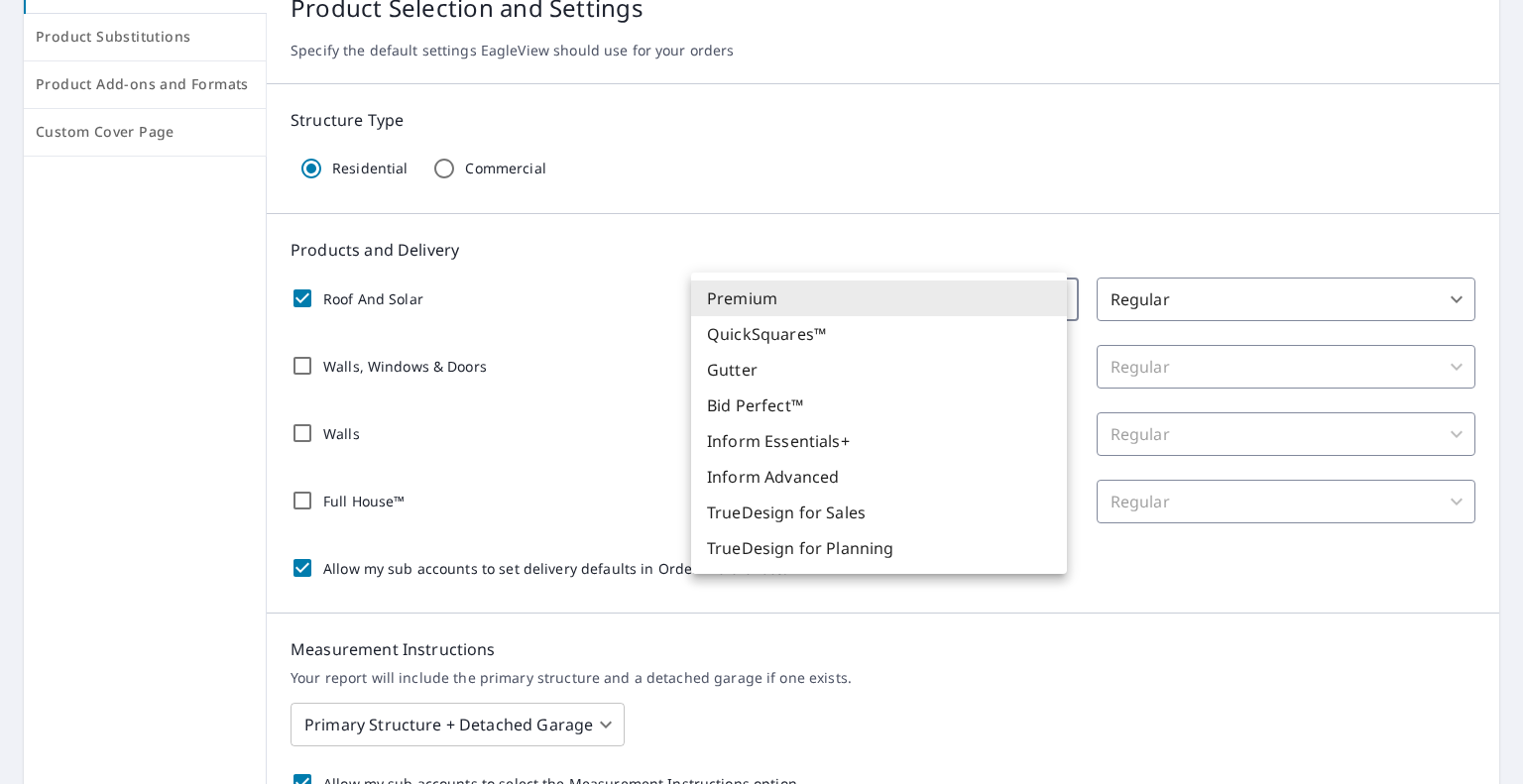 click at bounding box center (762, 392) 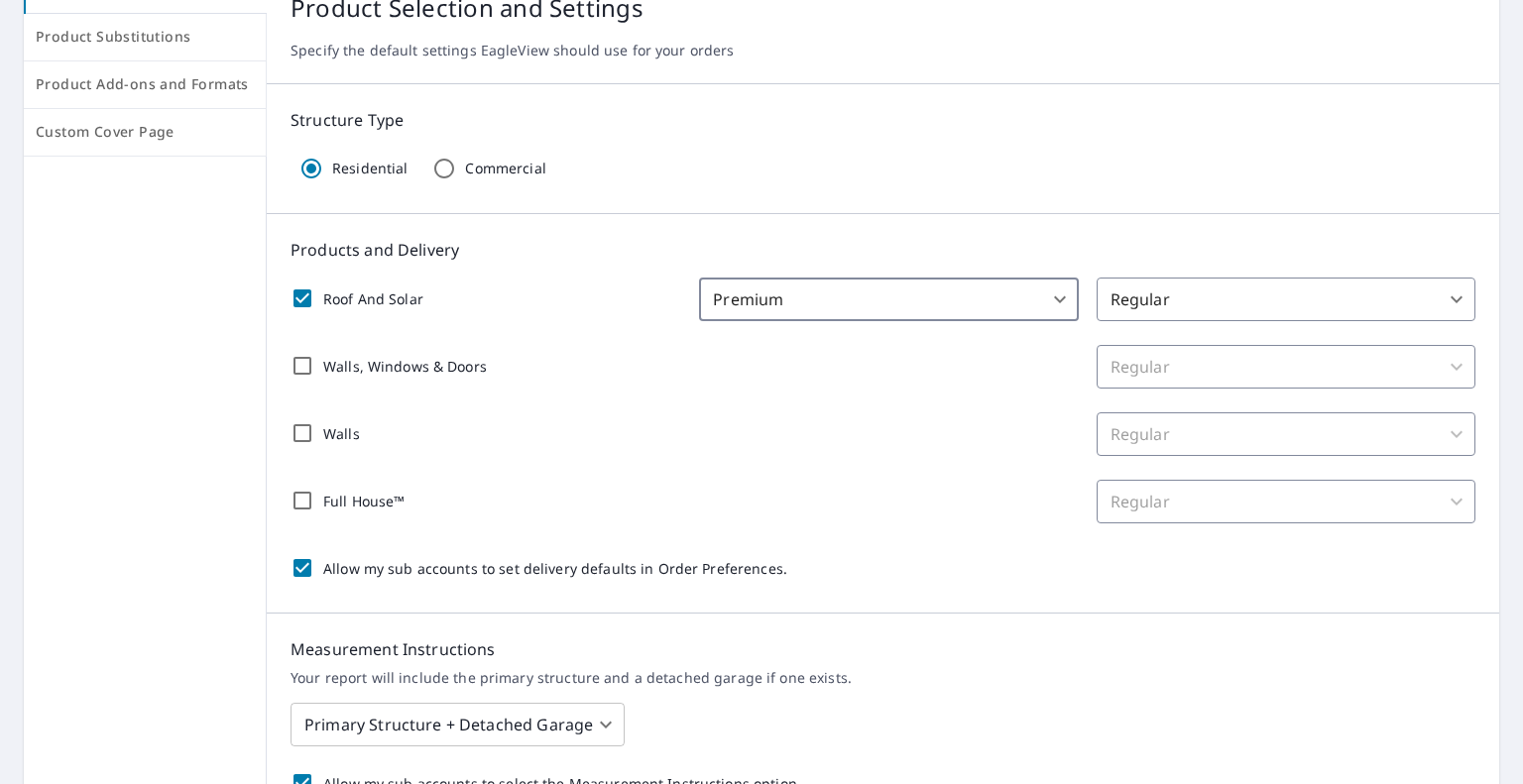 click on "Additional recipients Your reports will be sent to  [EMAIL].  Edit Contact Information. Send reports to additional email addresses: ​ Include these additional recipients on all sub account orders." at bounding box center [762, 392] 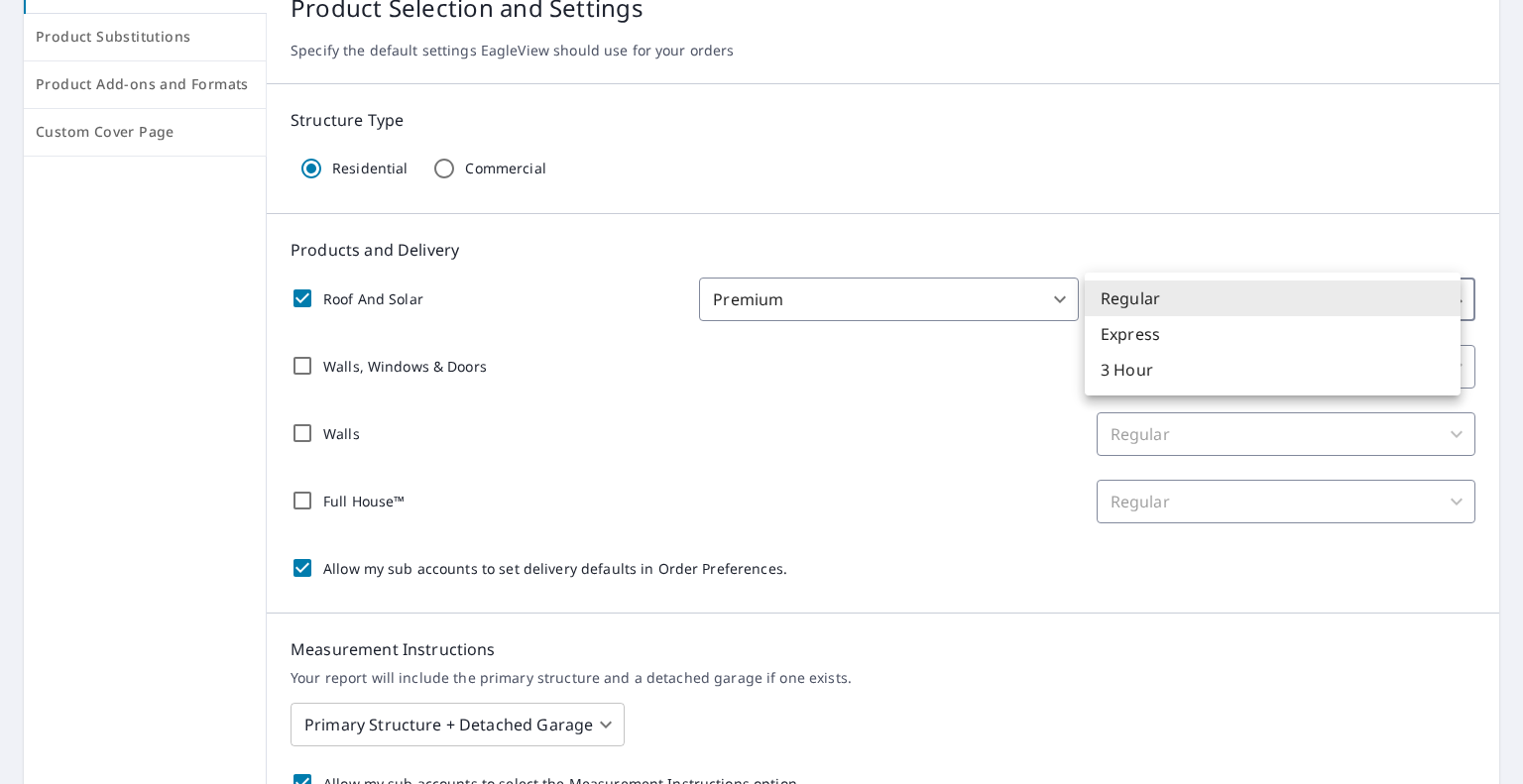 click on "Regular" at bounding box center [1272, 298] 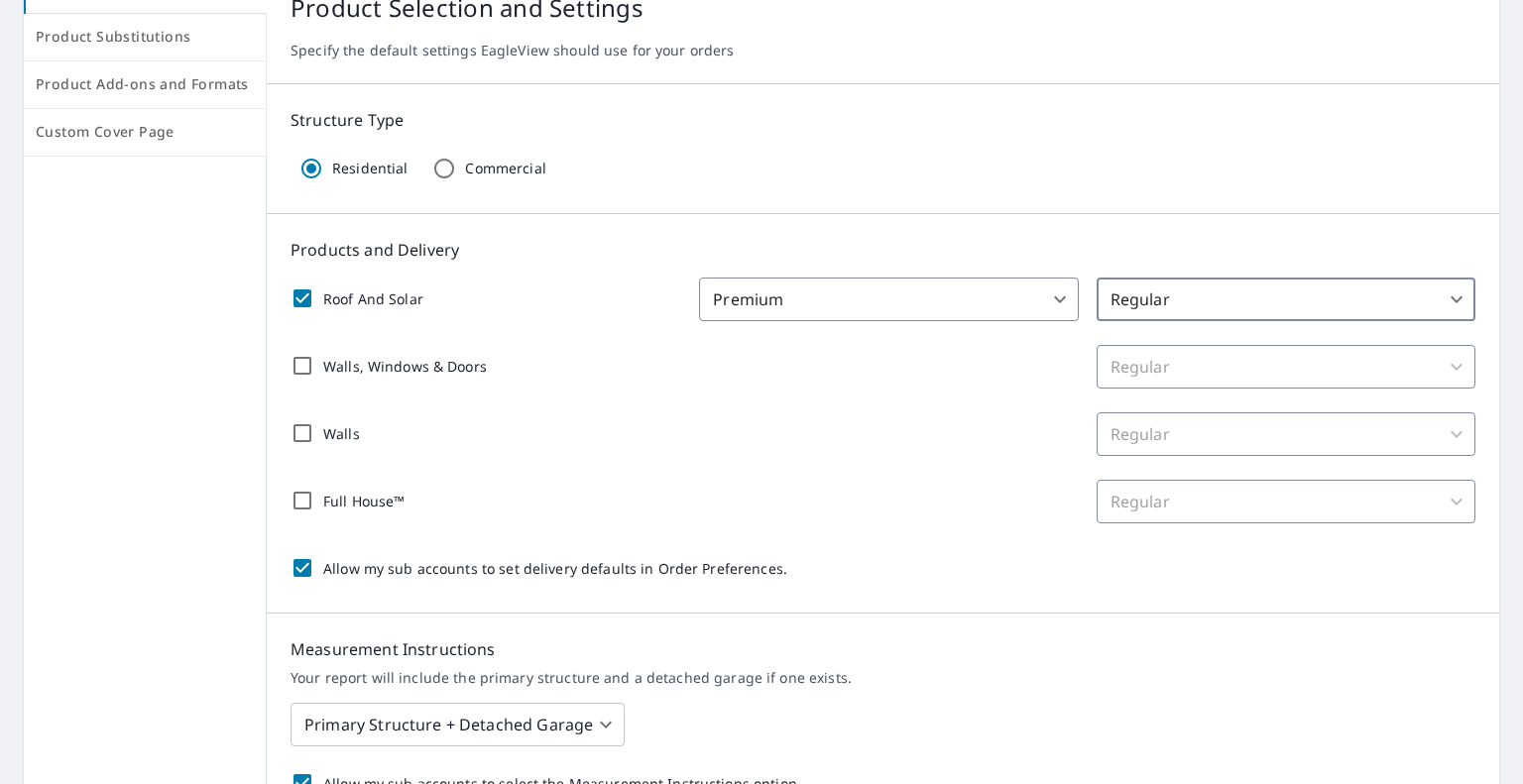click on "Full House™" at bounding box center (302, 501) 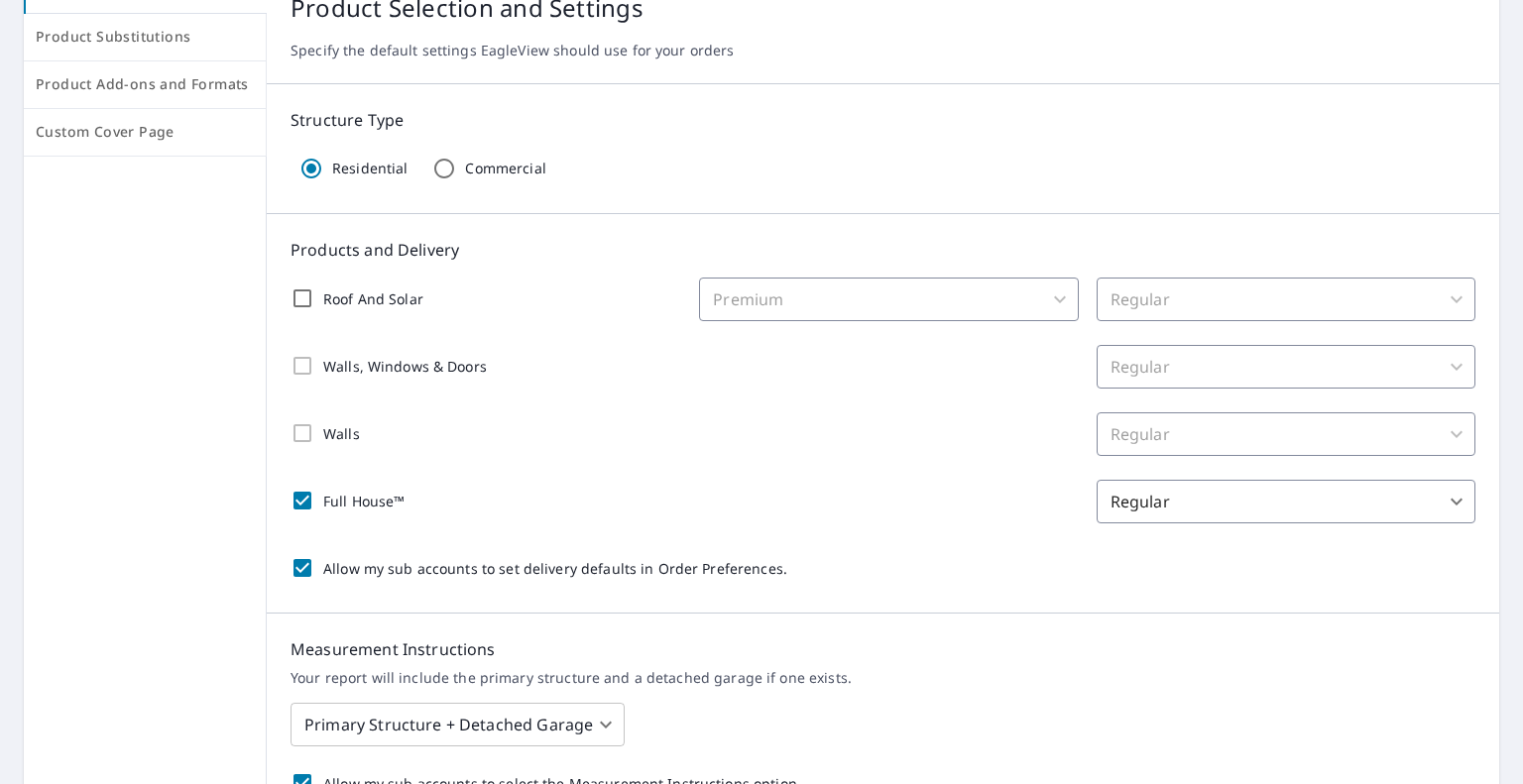 click on "Additional recipients Your reports will be sent to  [EMAIL].  Edit Contact Information. Send reports to additional email addresses: ​ Include these additional recipients on all sub account orders." at bounding box center (762, 392) 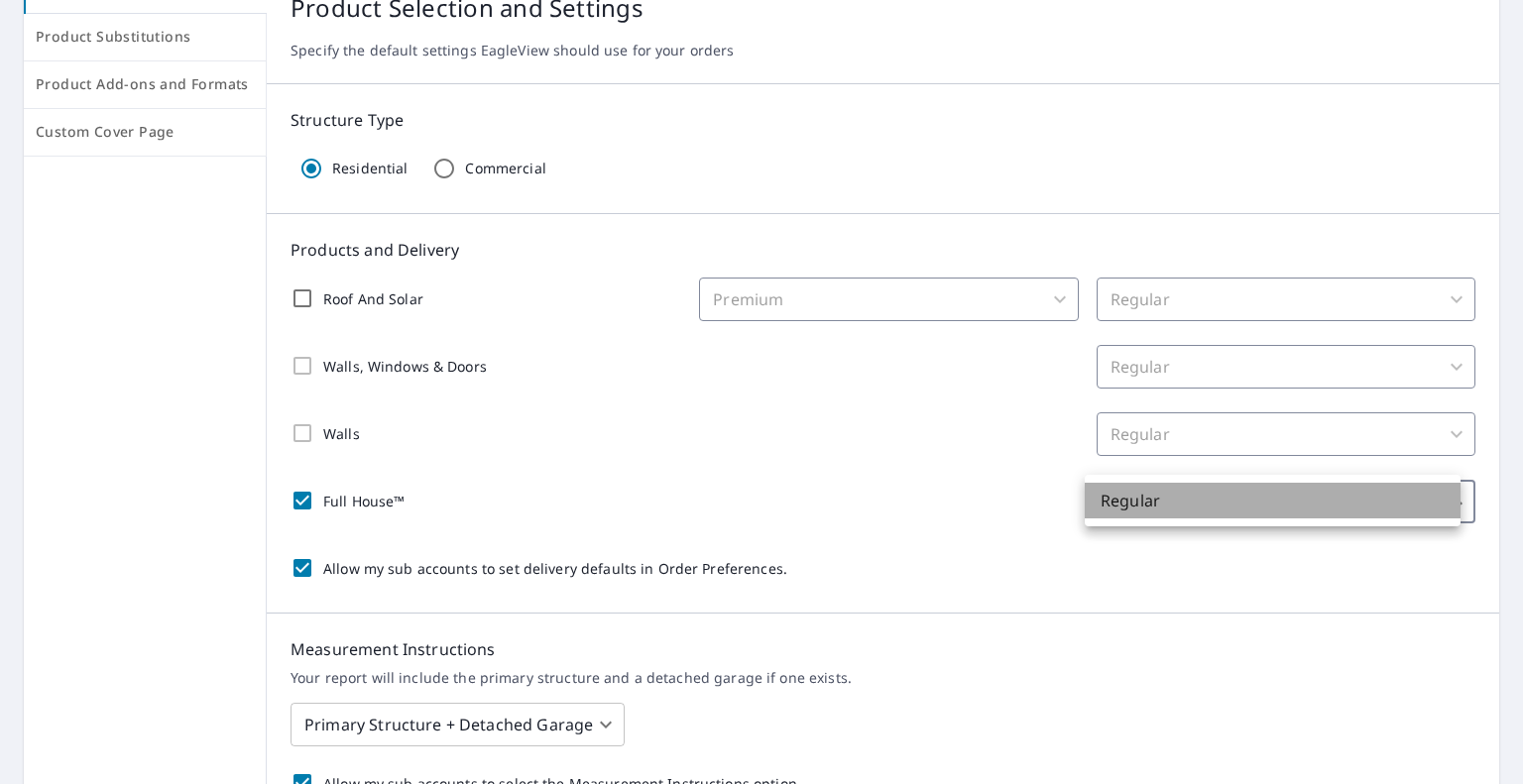 click on "Regular" at bounding box center (1272, 501) 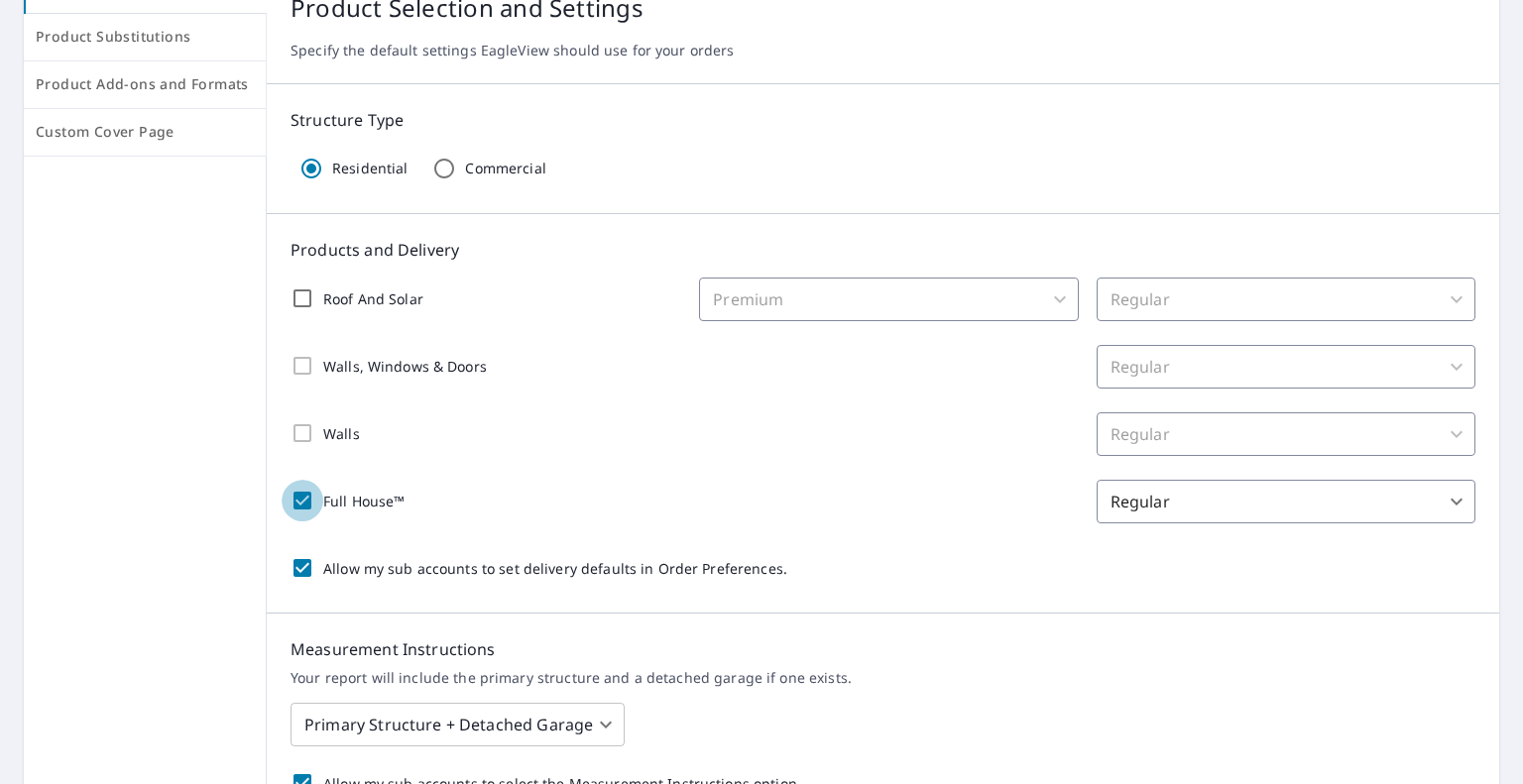 click on "Full House™" at bounding box center [302, 501] 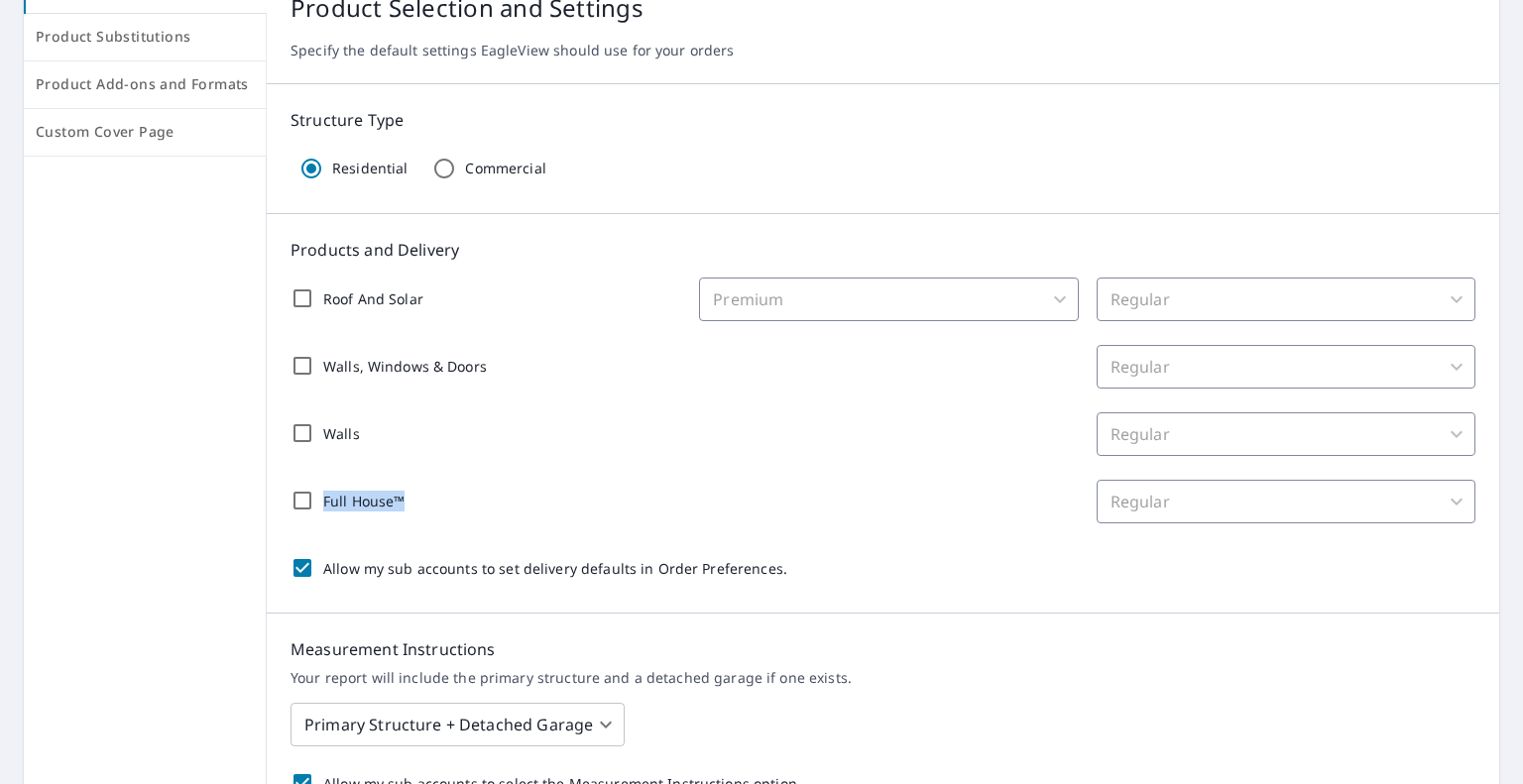 drag, startPoint x: 405, startPoint y: 499, endPoint x: 318, endPoint y: 510, distance: 87.692645 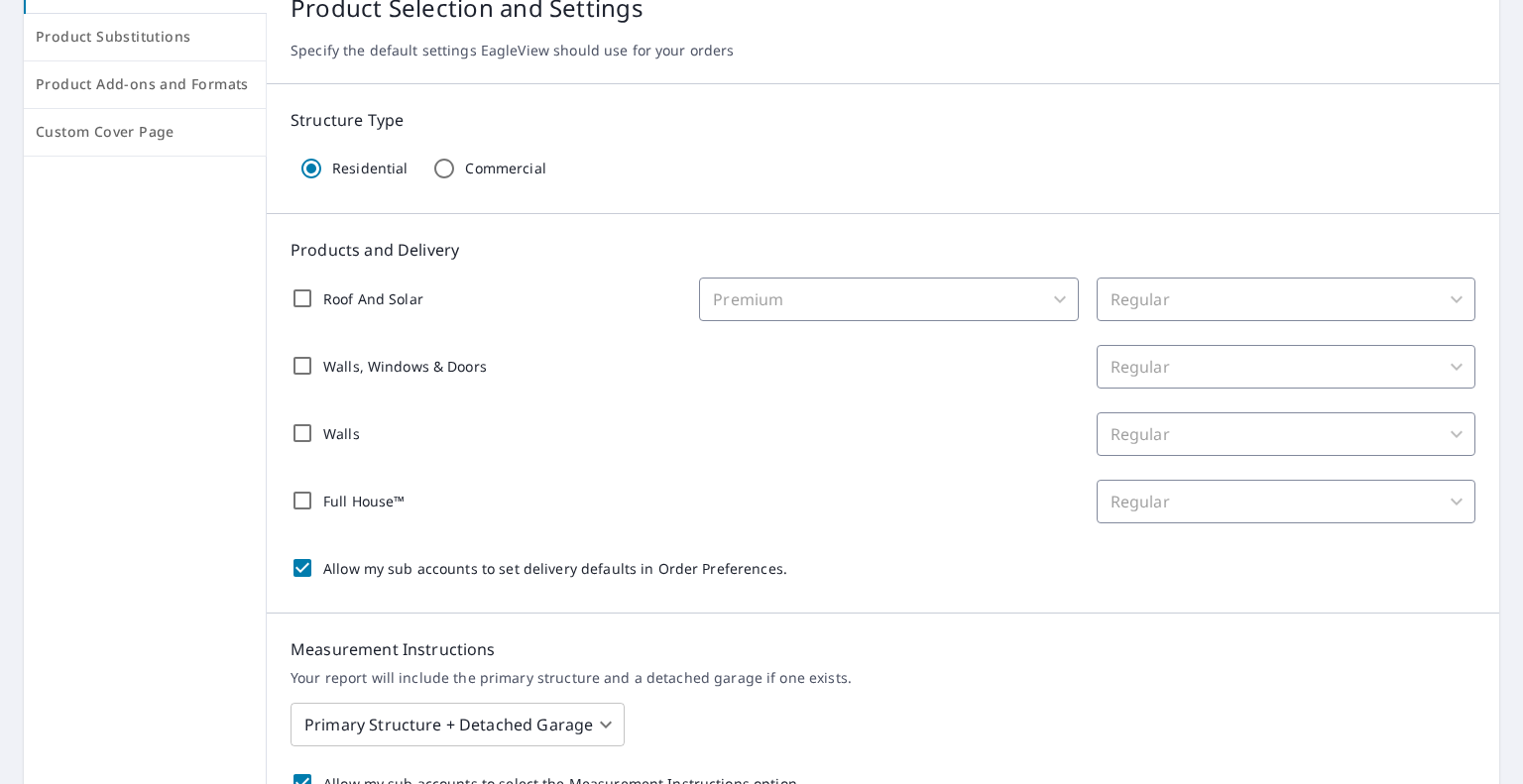 click on "Walls" at bounding box center (486, 433) 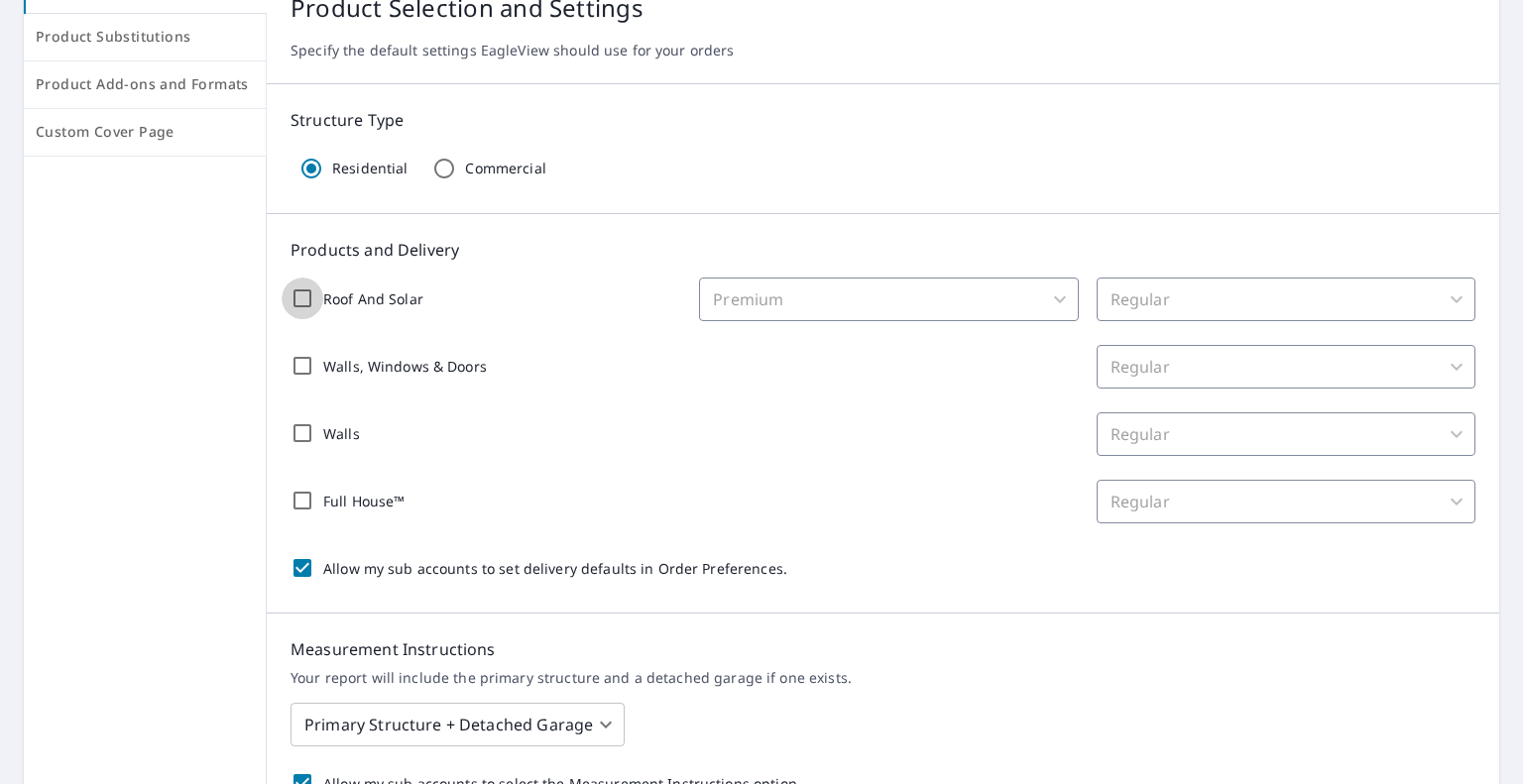 click on "Roof And Solar" at bounding box center [302, 298] 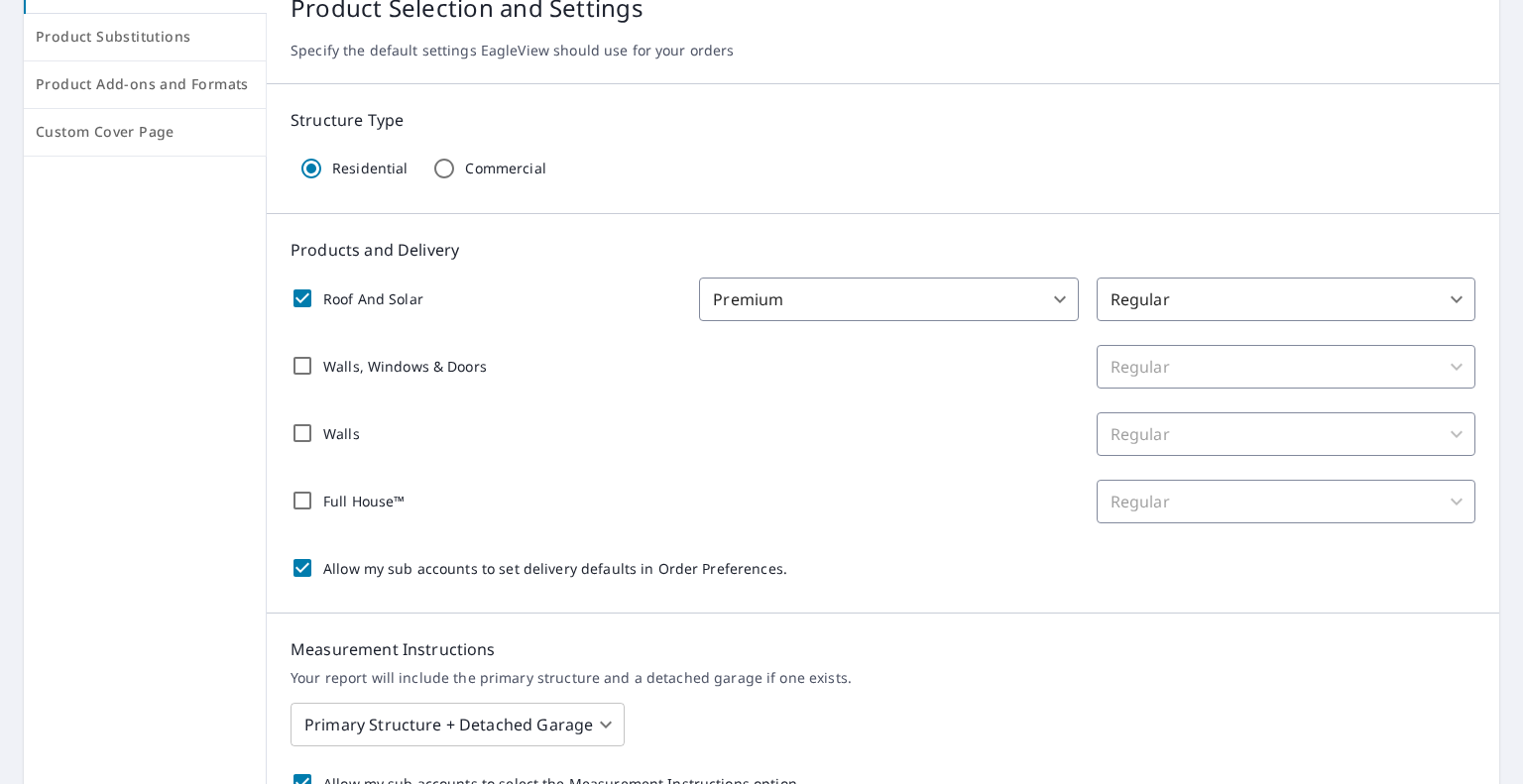 click on "Walls, Windows & Doors" at bounding box center [302, 366] 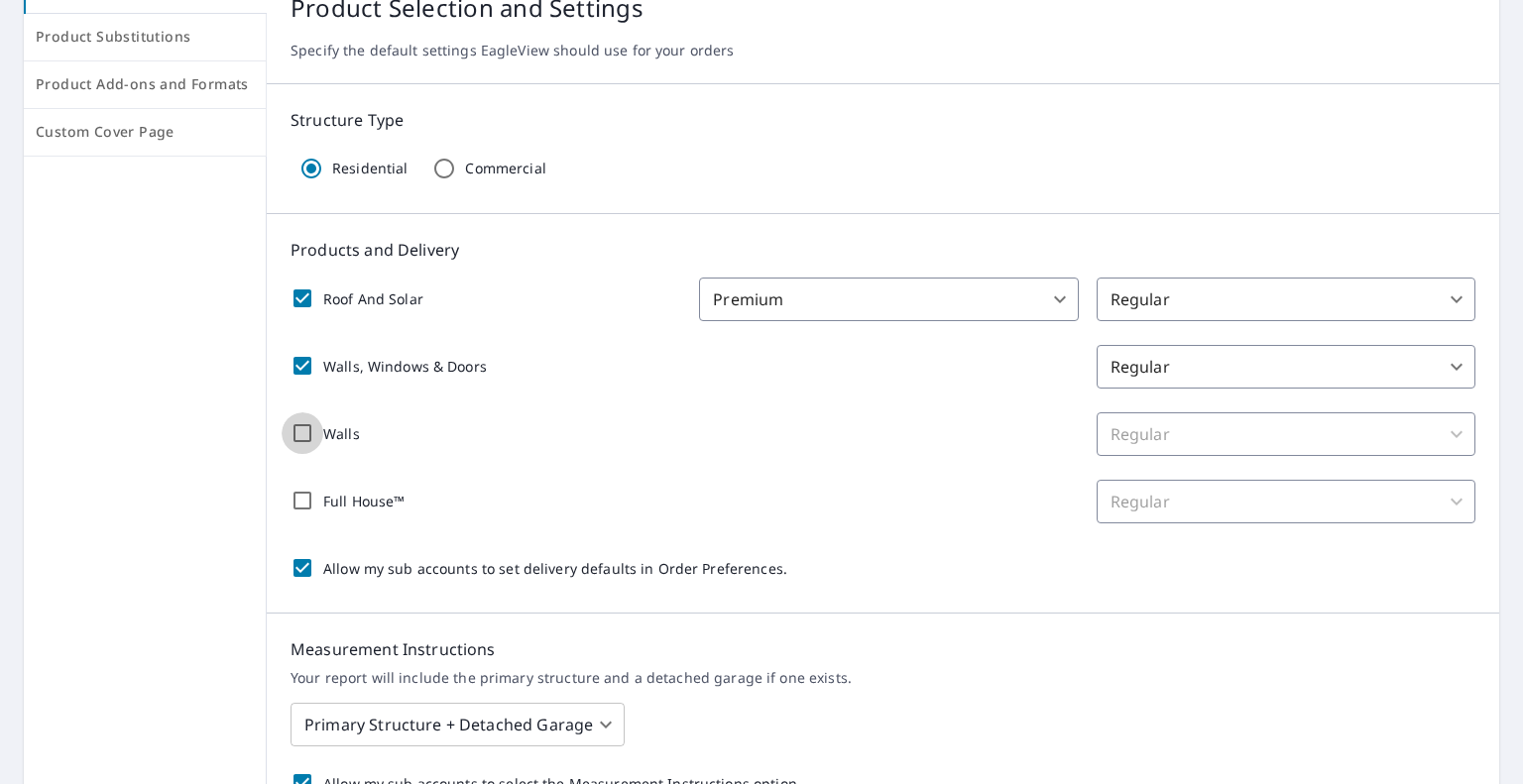 click on "Walls" at bounding box center [302, 433] 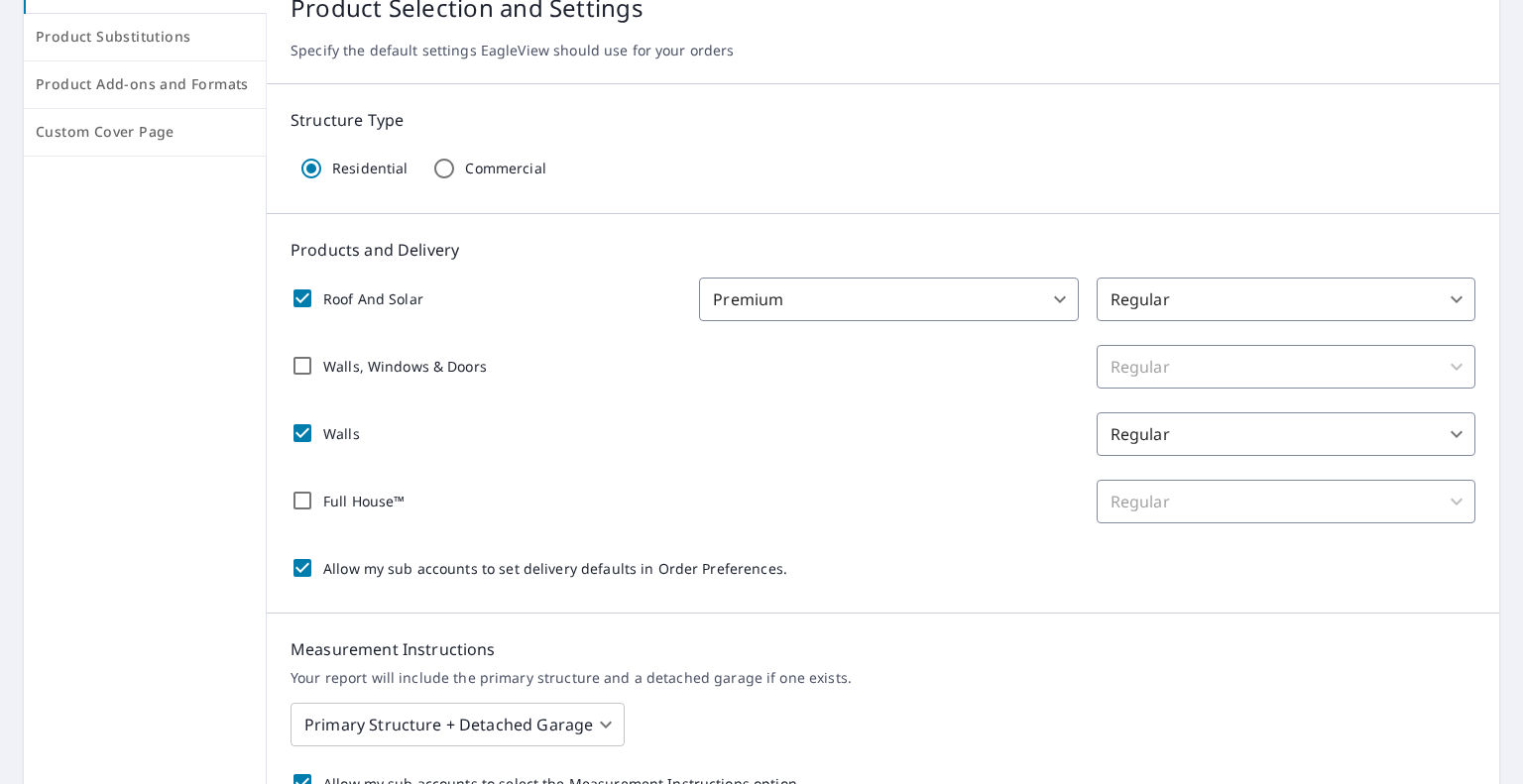 click on "Walls, Windows & Doors" at bounding box center [302, 366] 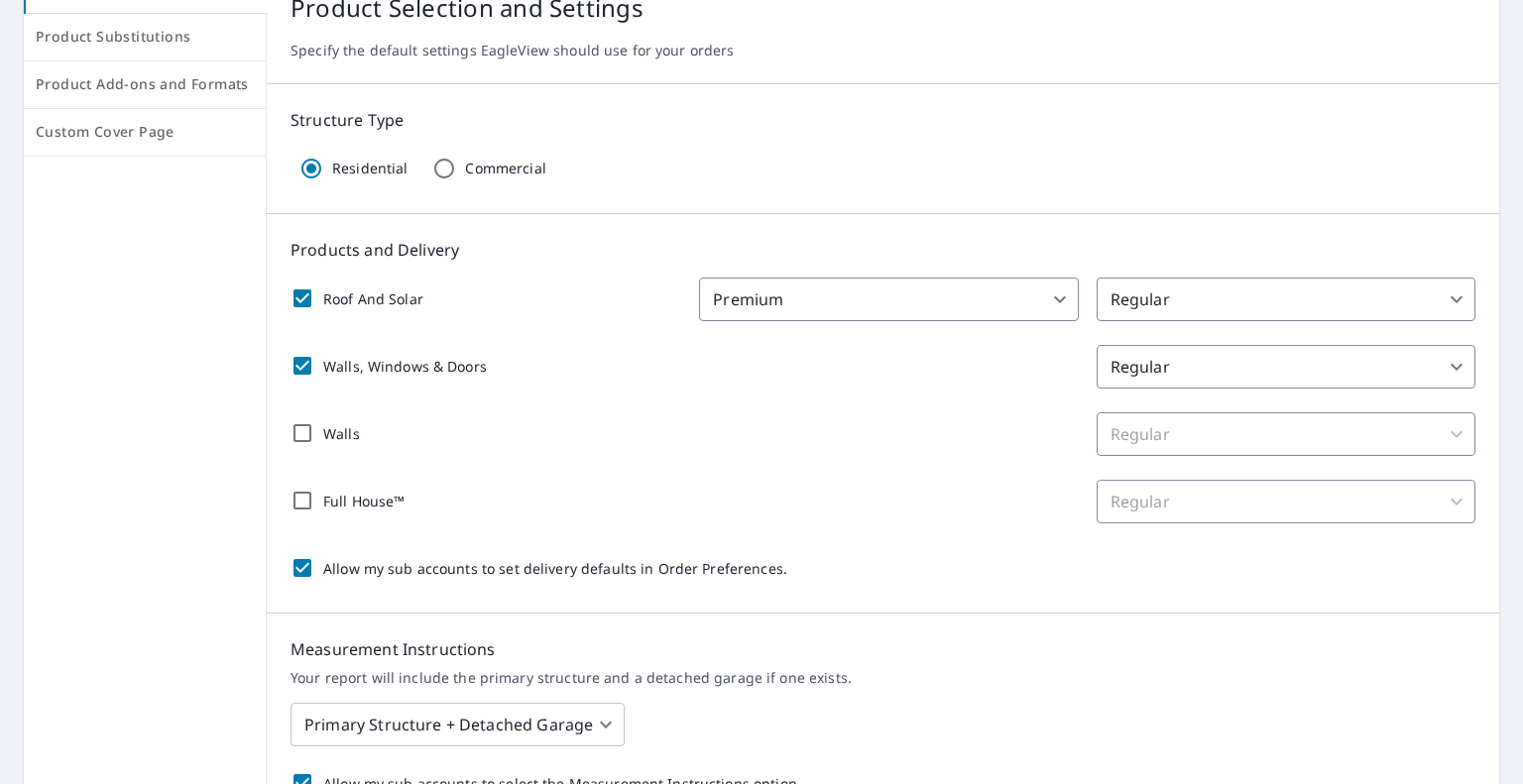 click on "Full House™" at bounding box center [302, 501] 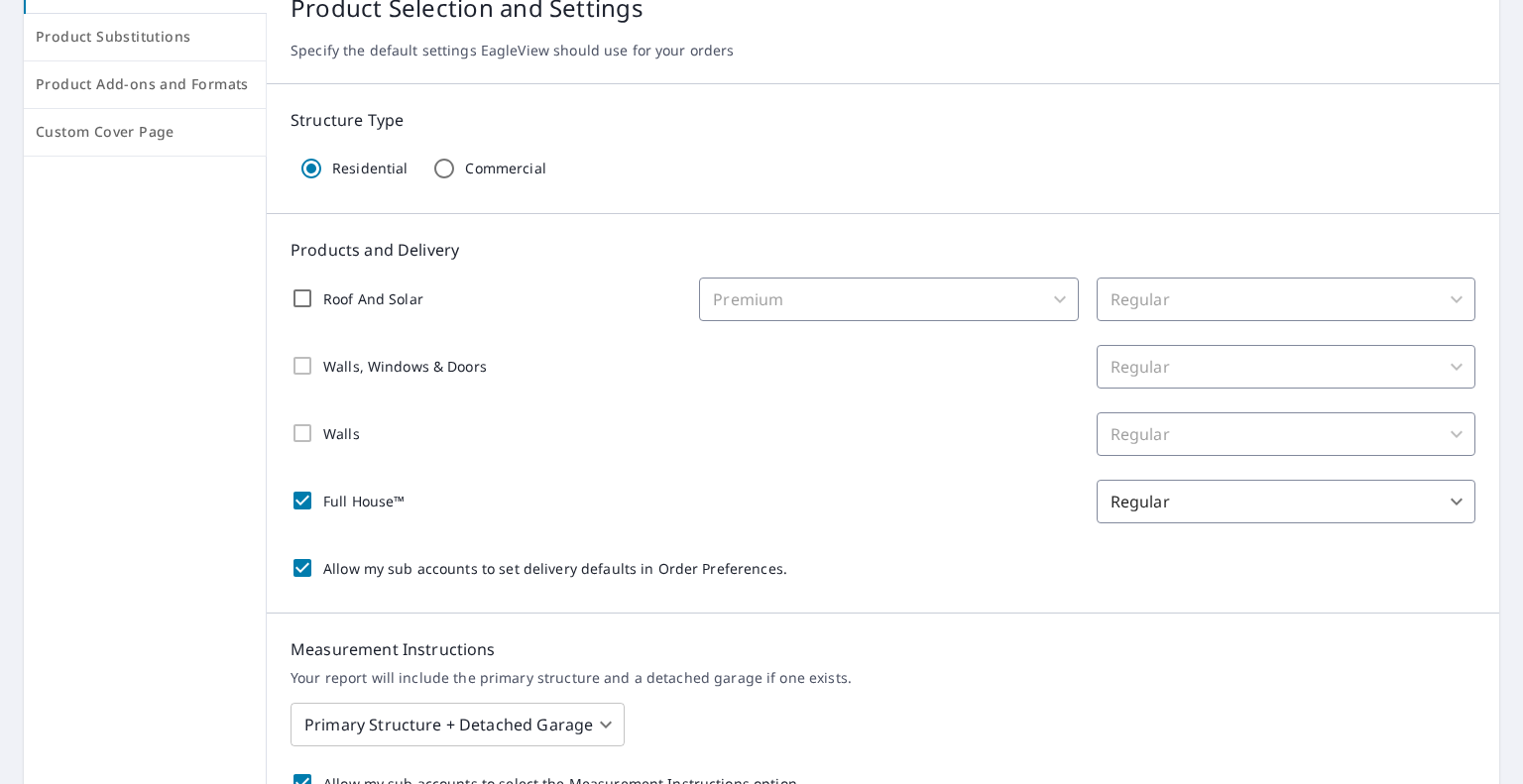 click on "Roof And Solar" at bounding box center (302, 298) 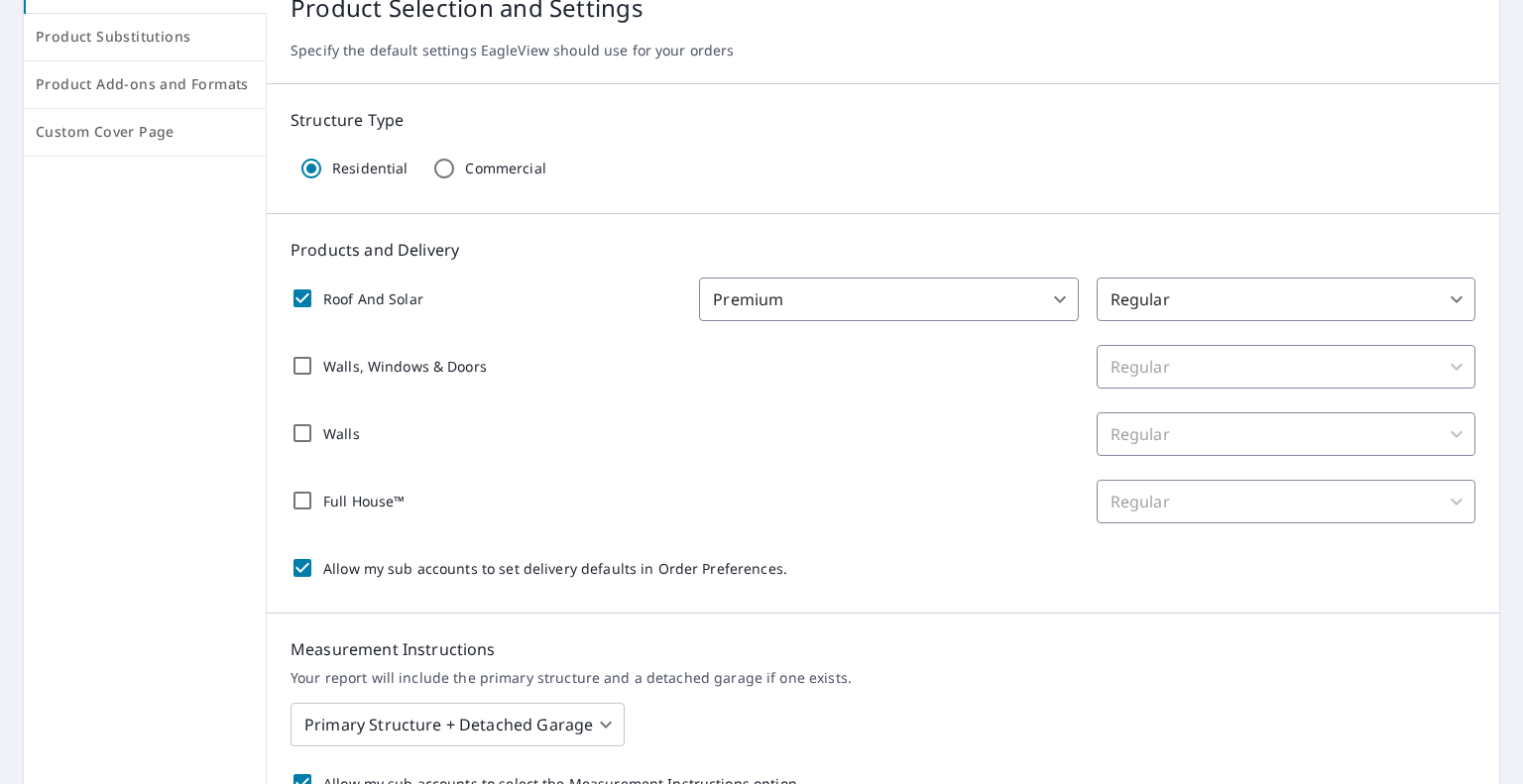 drag, startPoint x: 294, startPoint y: 488, endPoint x: 301, endPoint y: 429, distance: 59.413803 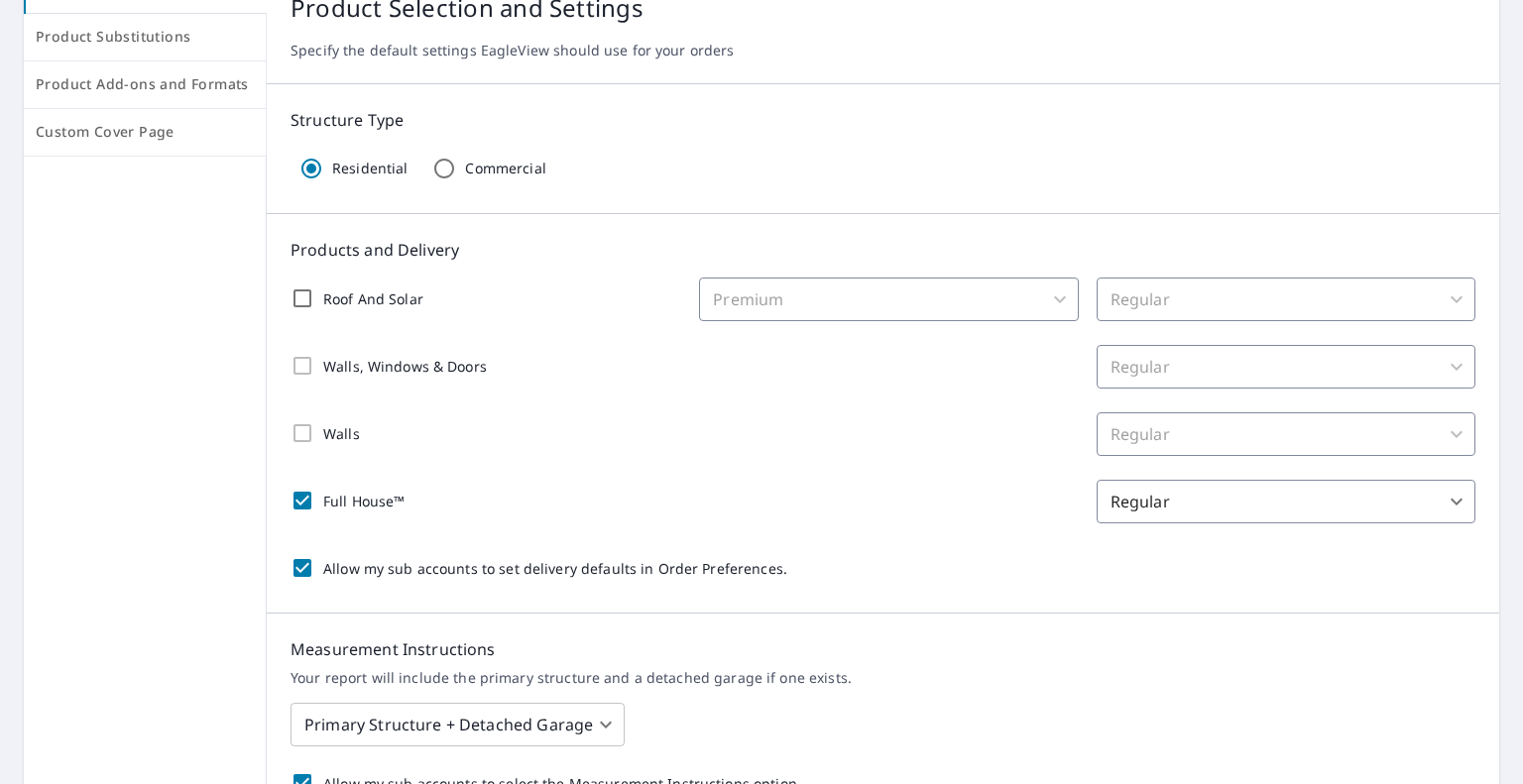 drag, startPoint x: 301, startPoint y: 428, endPoint x: 295, endPoint y: 377, distance: 51.35173 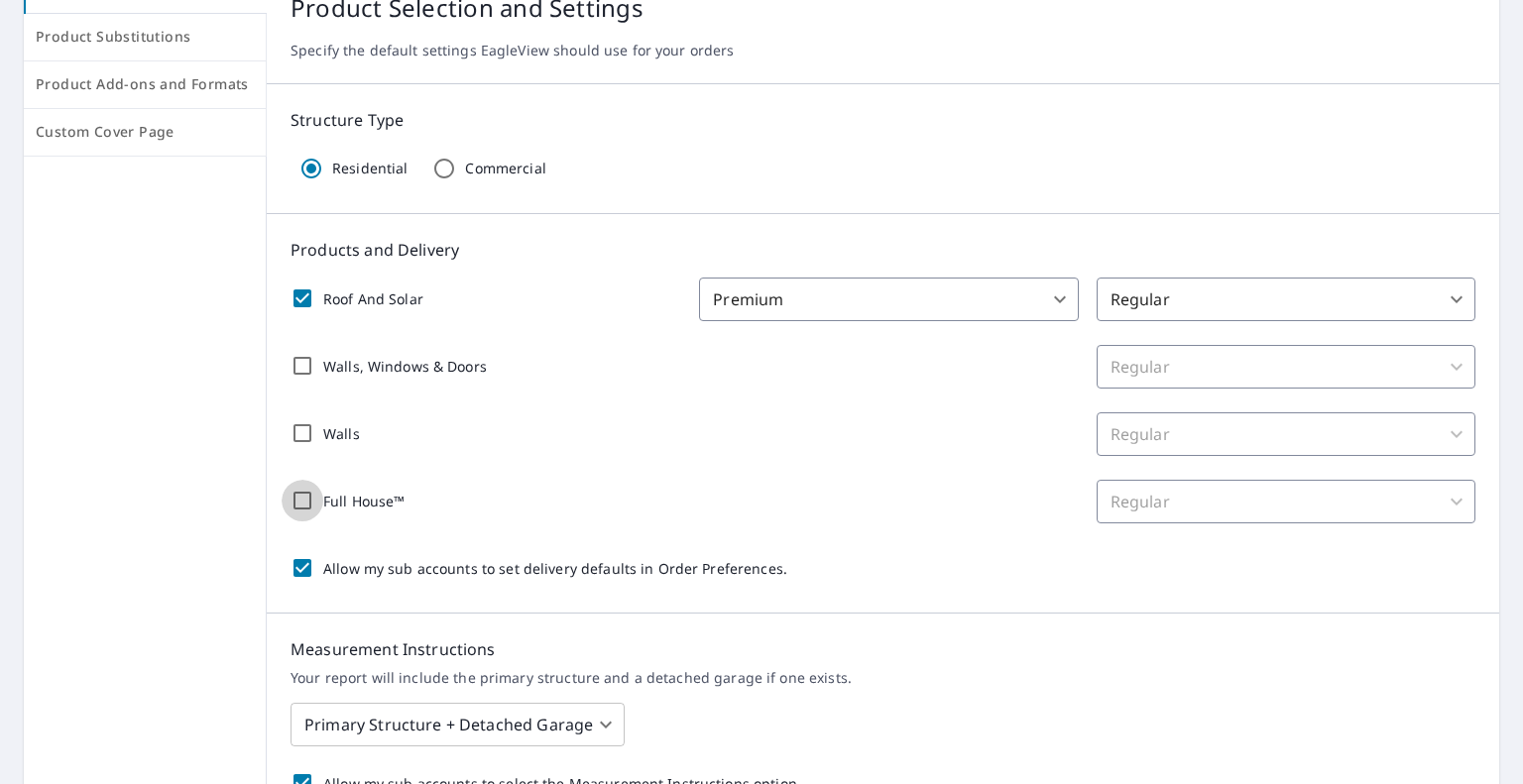 click on "Full House™" at bounding box center (302, 501) 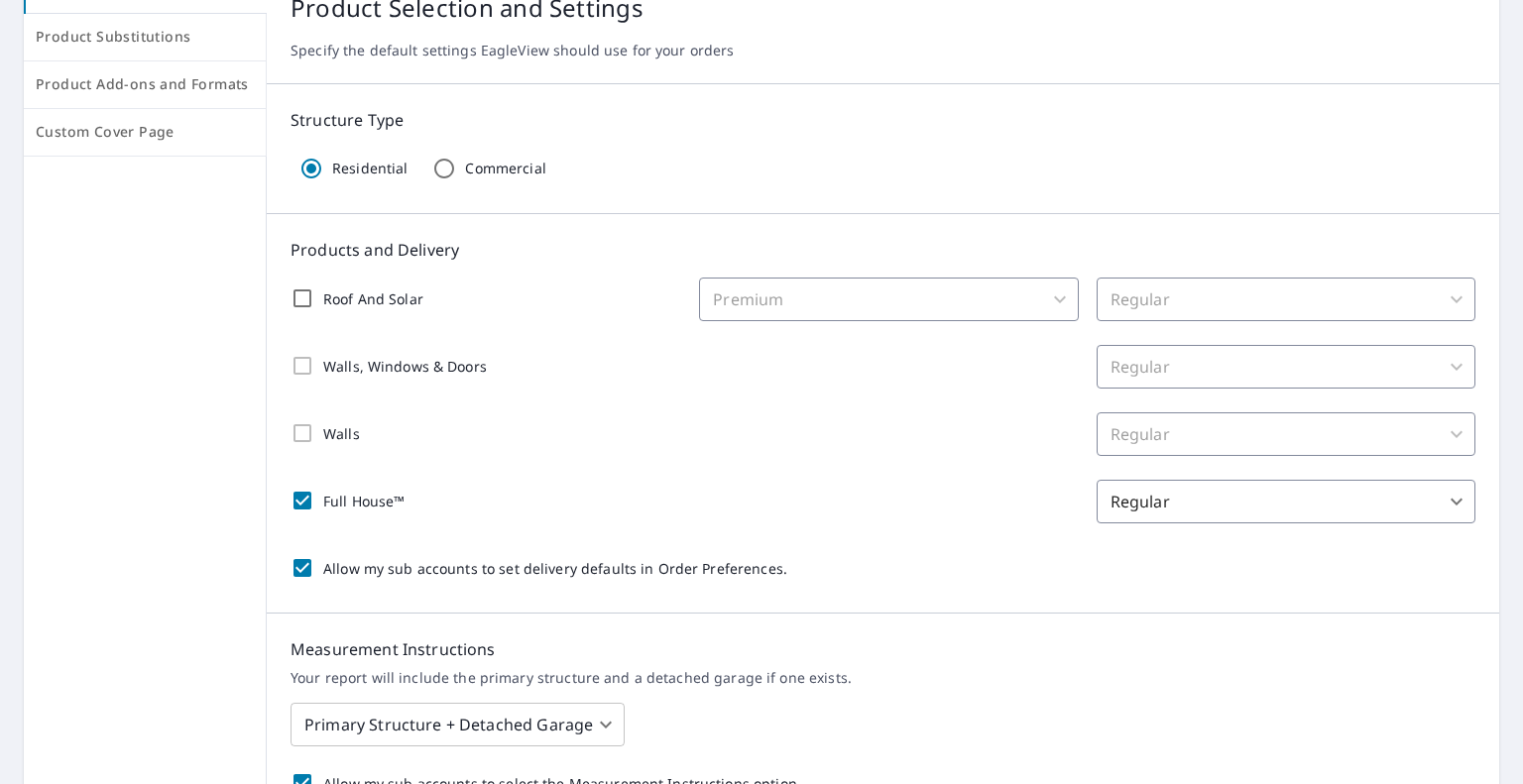 click on "Roof And Solar" at bounding box center [302, 298] 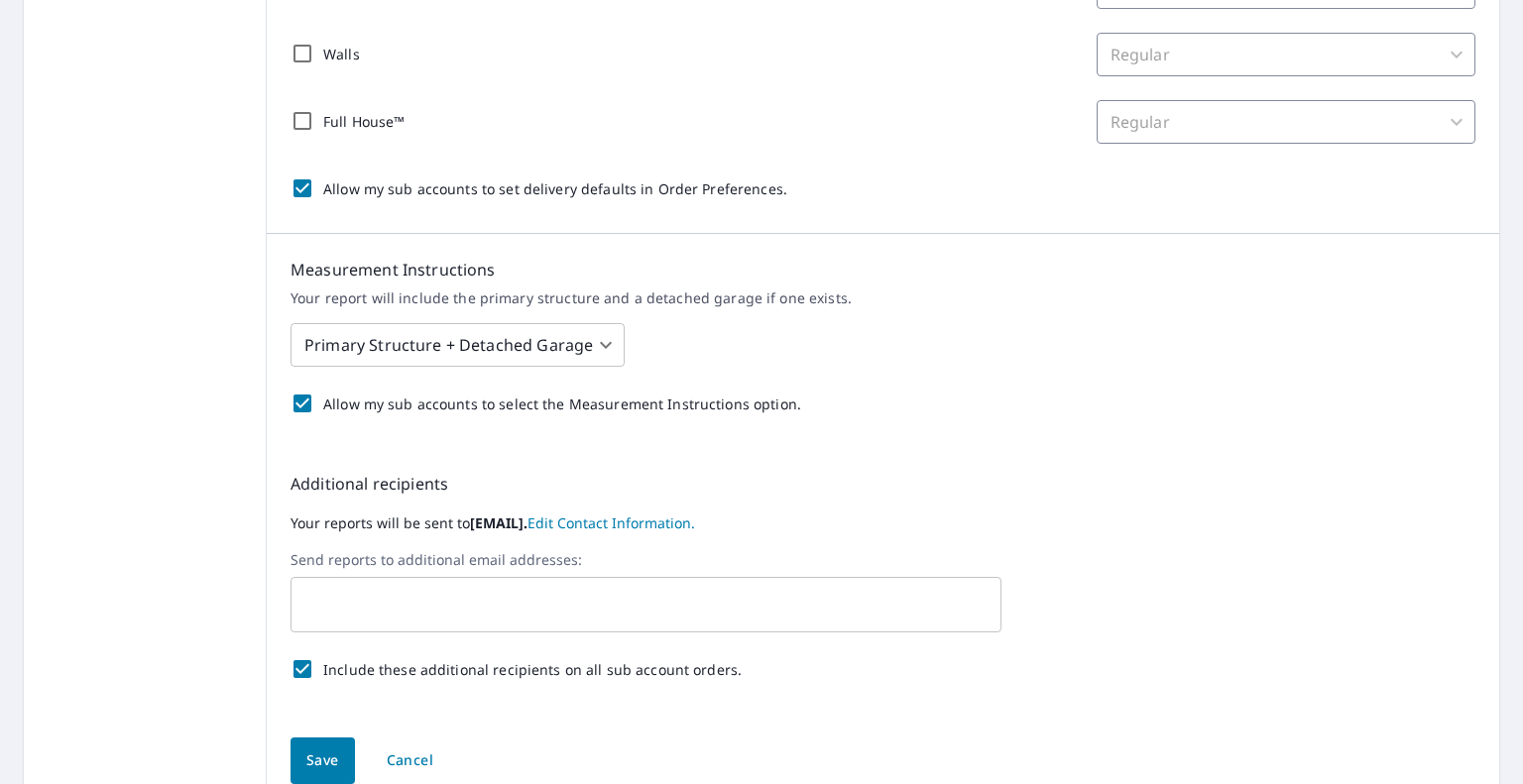 scroll, scrollTop: 701, scrollLeft: 0, axis: vertical 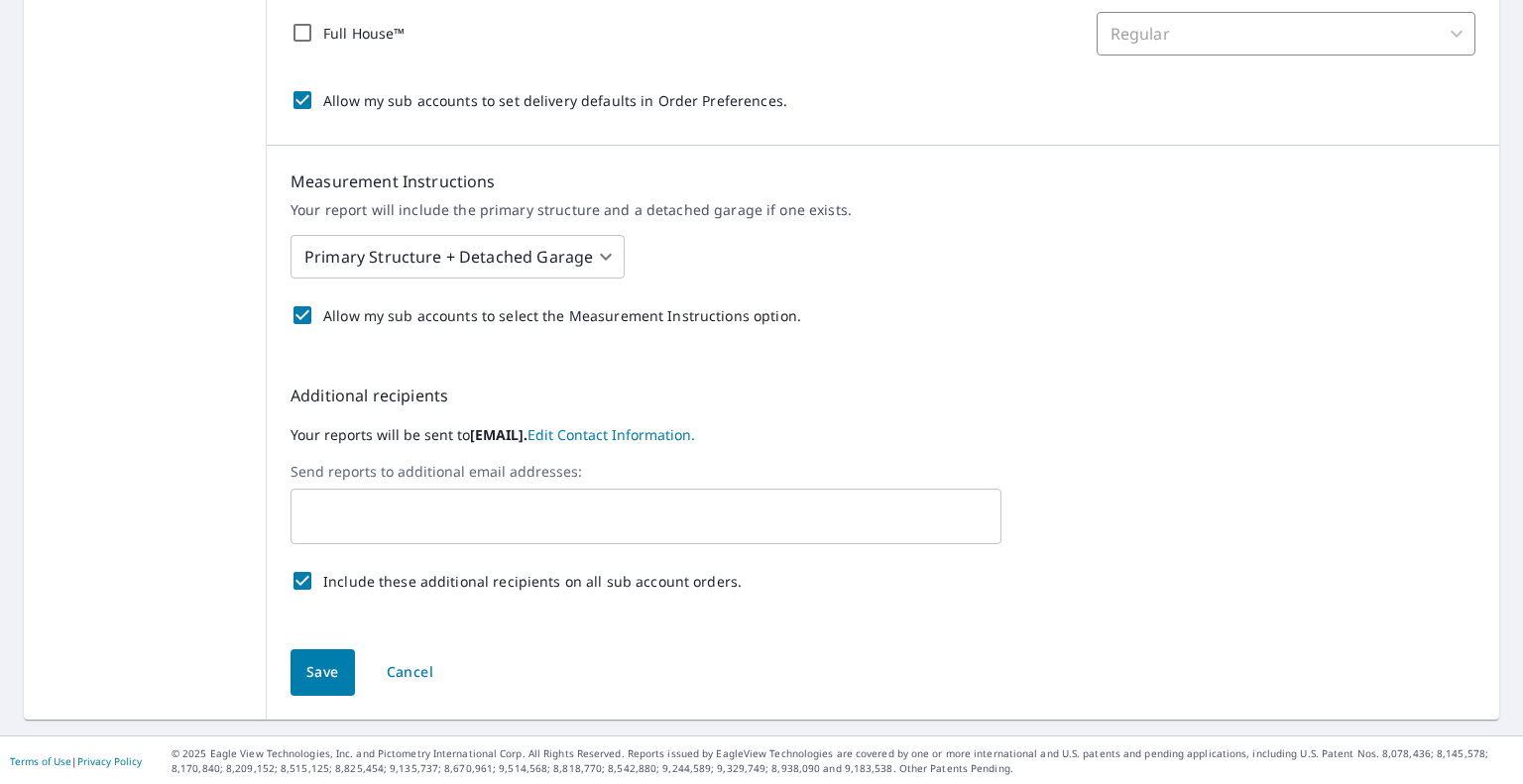 click on "Save" at bounding box center [322, 672] 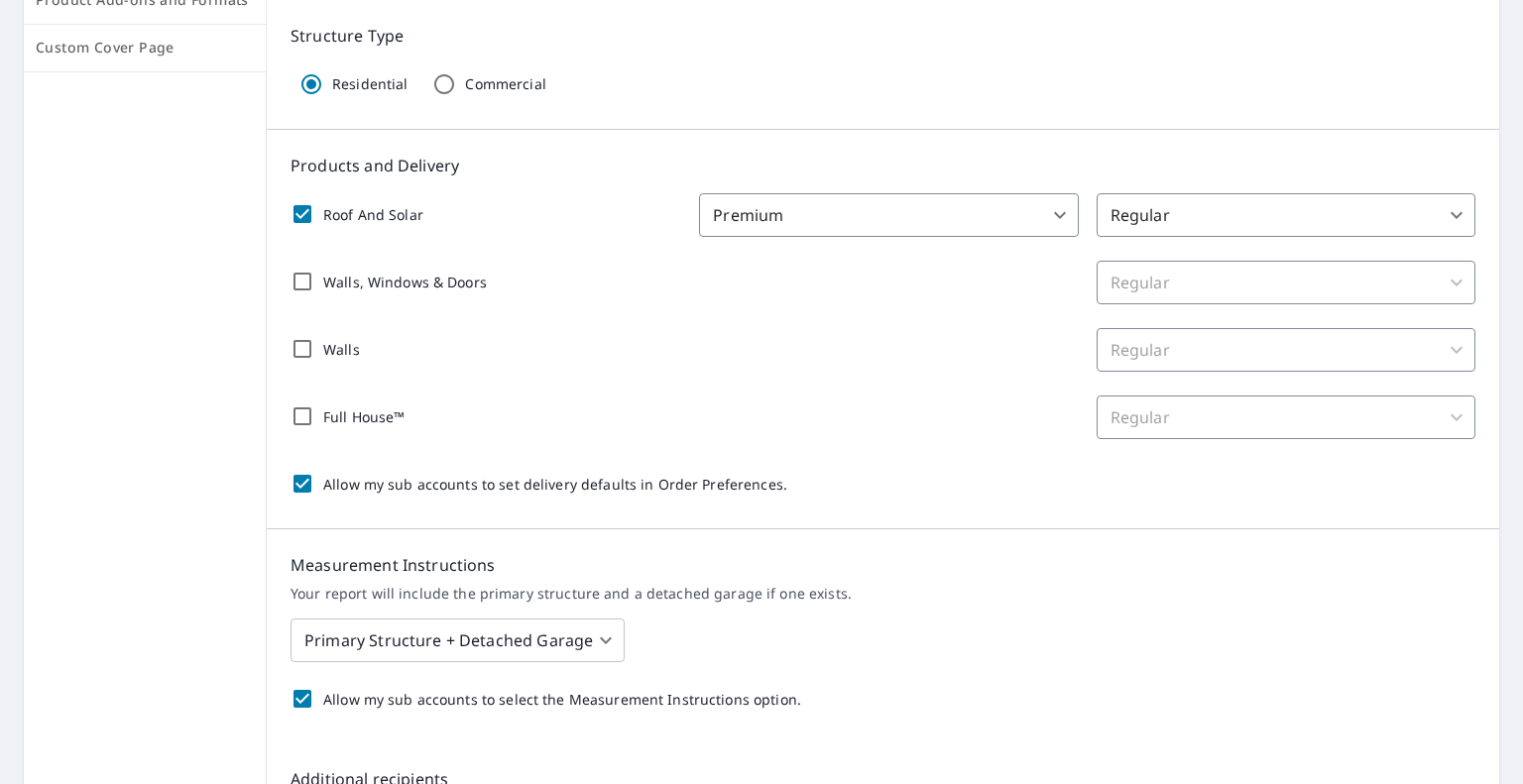 scroll, scrollTop: 396, scrollLeft: 0, axis: vertical 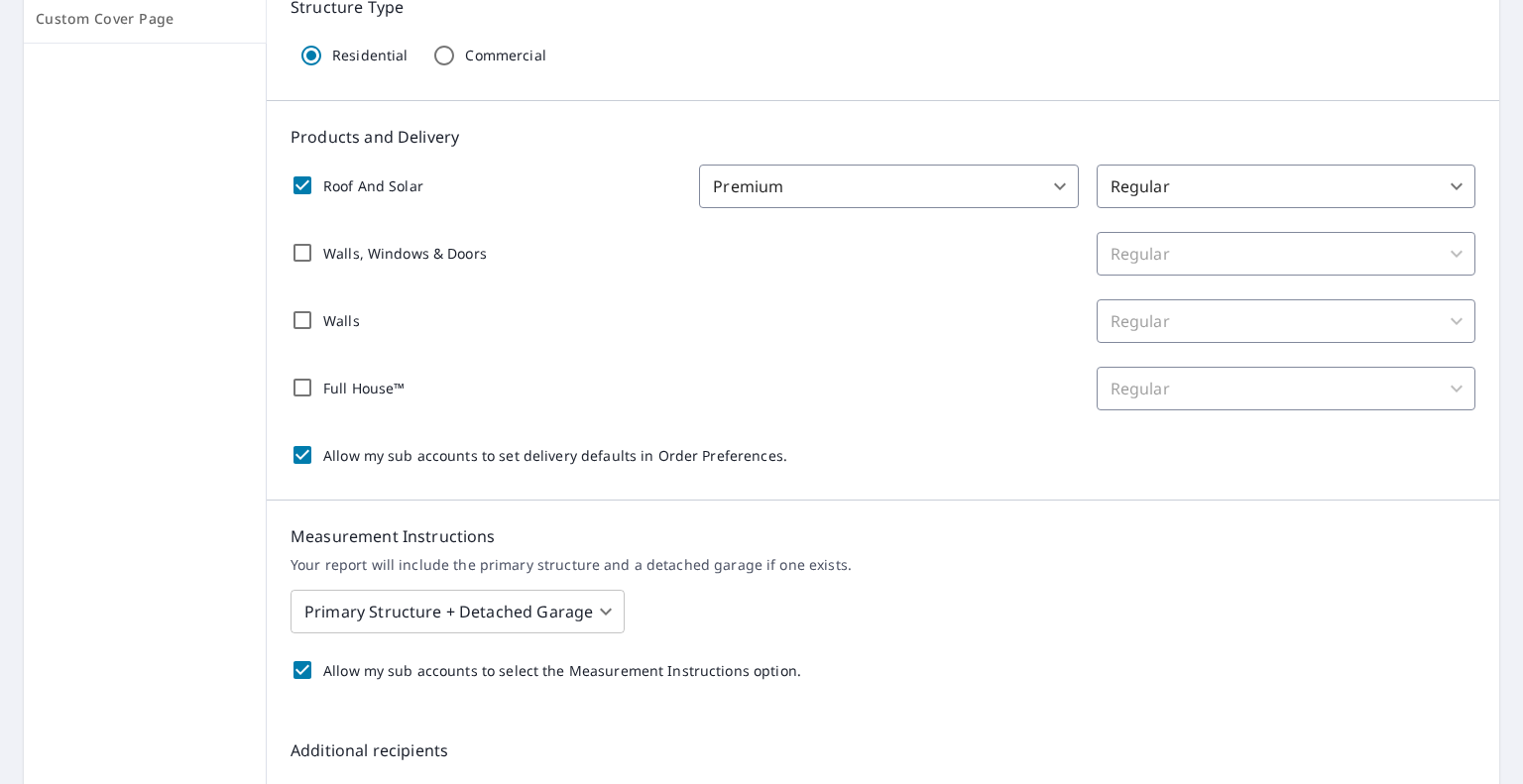 click on "Full House™" at bounding box center [302, 388] 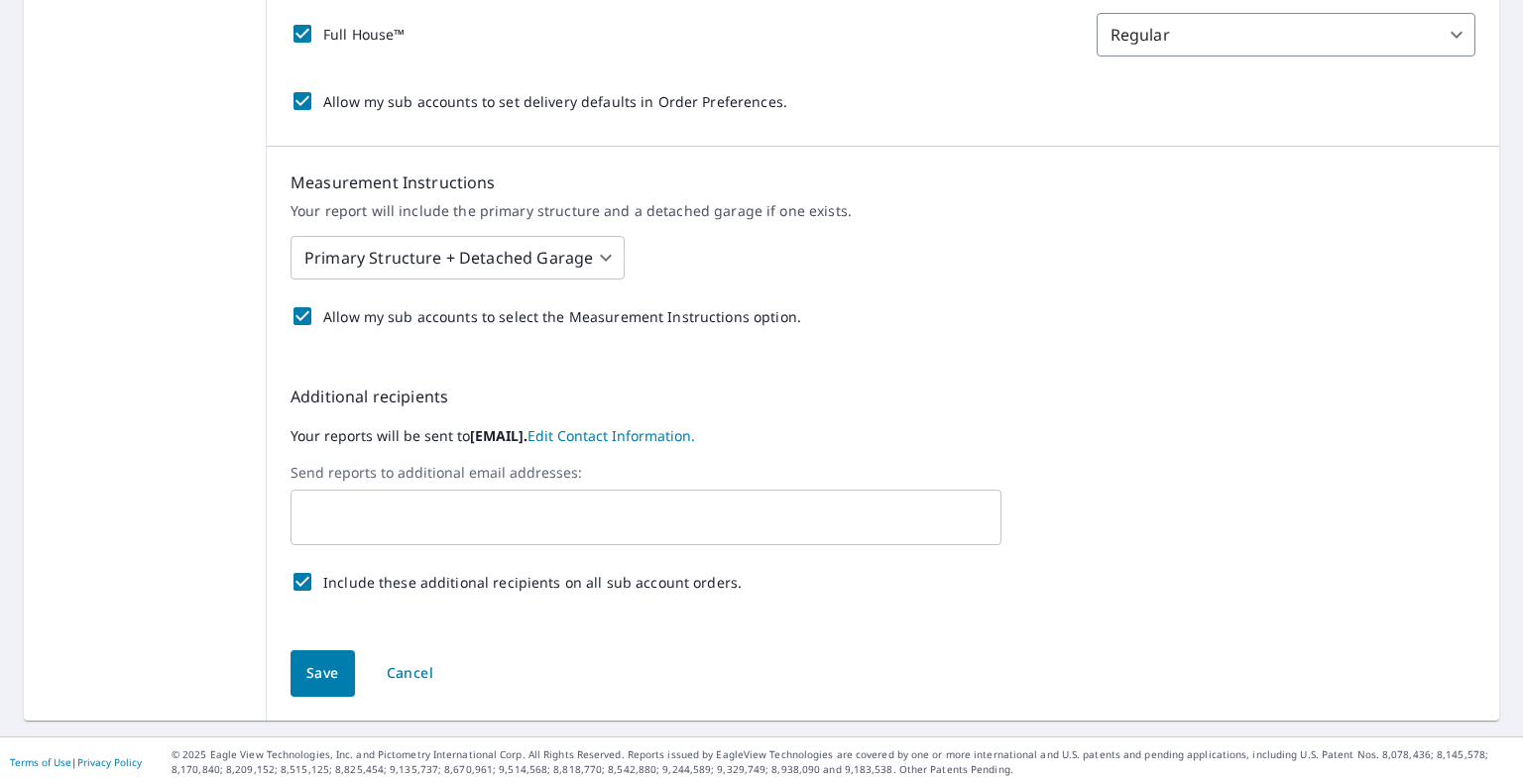 scroll, scrollTop: 156, scrollLeft: 0, axis: vertical 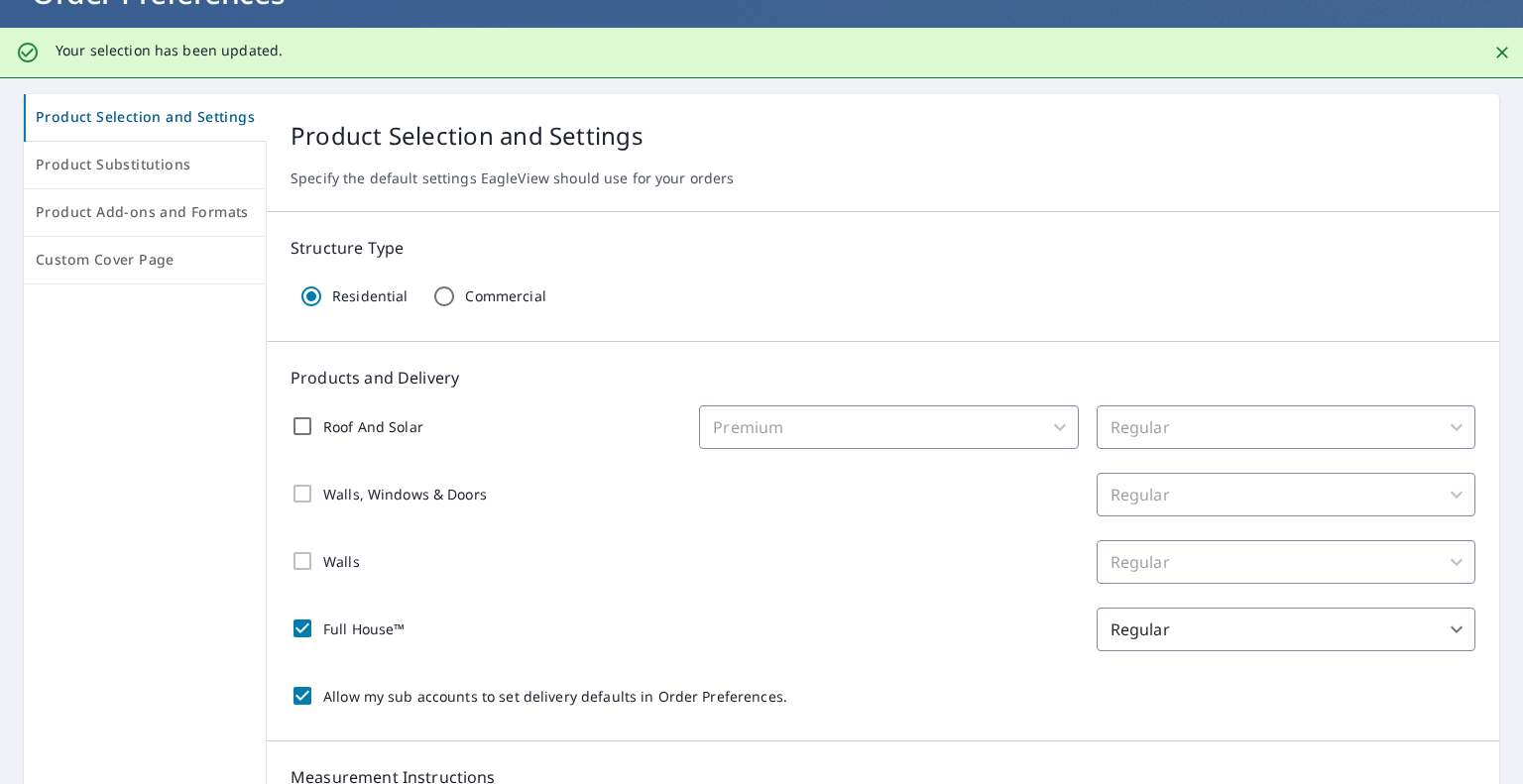 click on "Allow my sub accounts to set delivery defaults in Order Preferences." at bounding box center [302, 696] 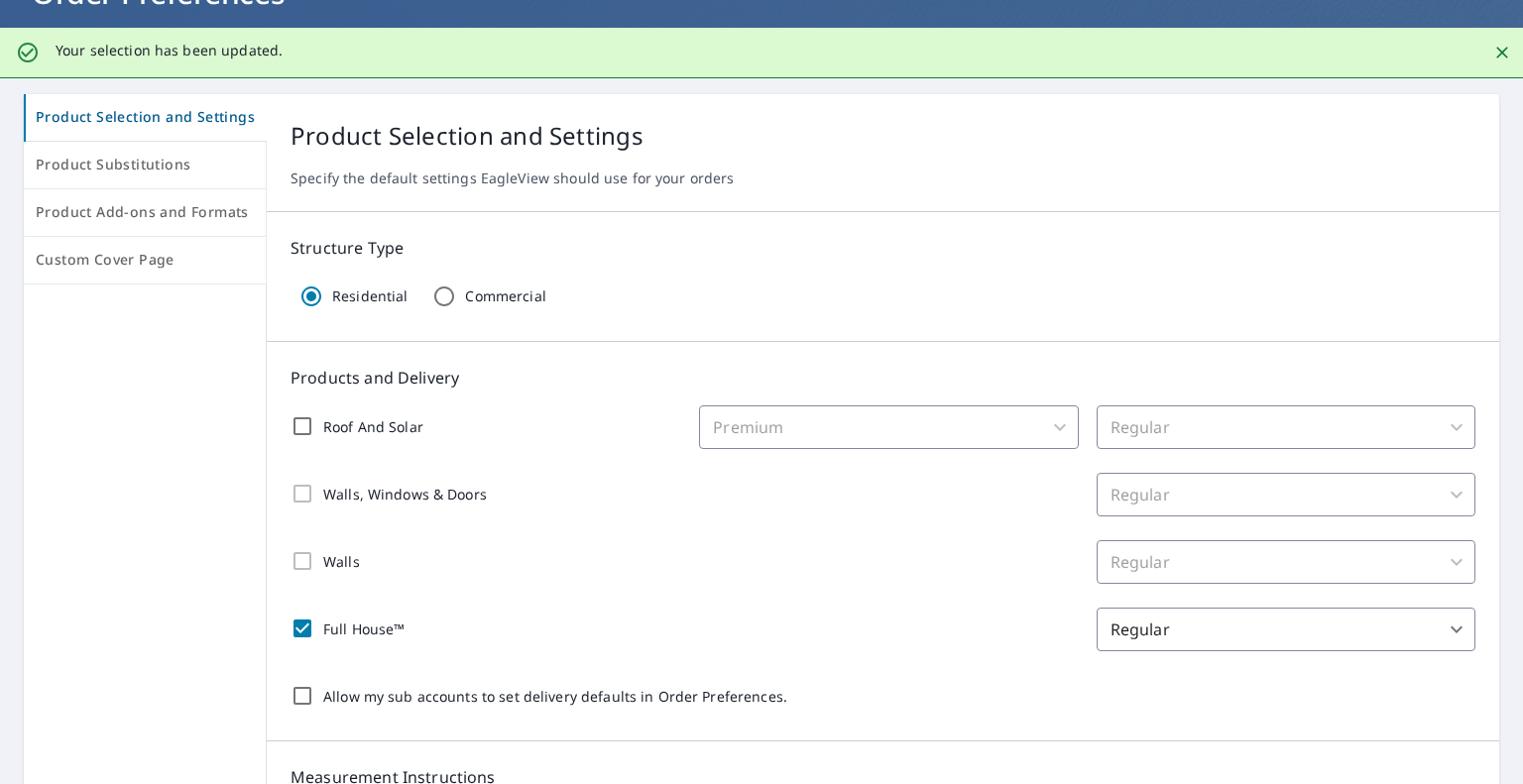 click on "Roof And Solar" at bounding box center (302, 426) 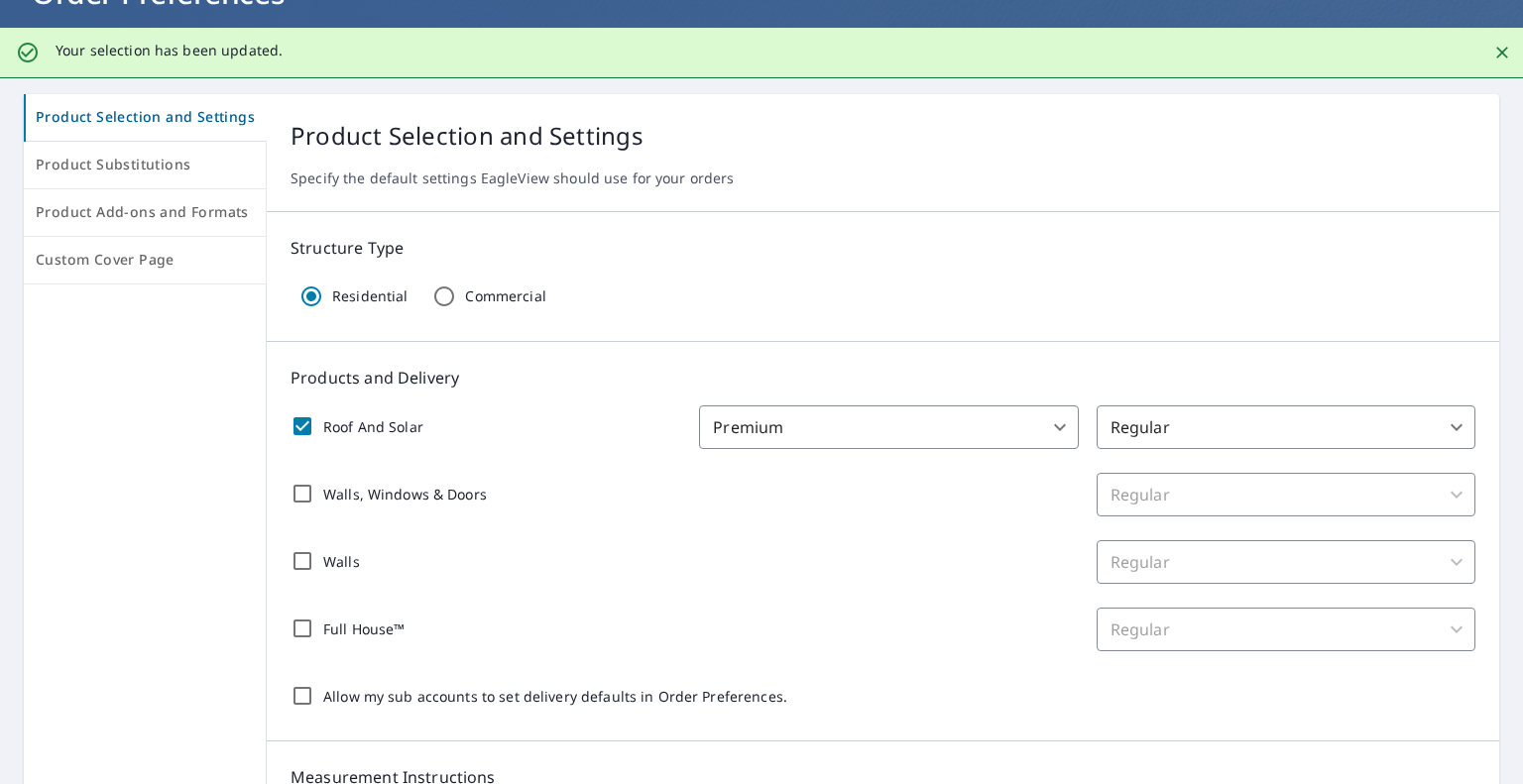 click on "Full House™" at bounding box center [302, 628] 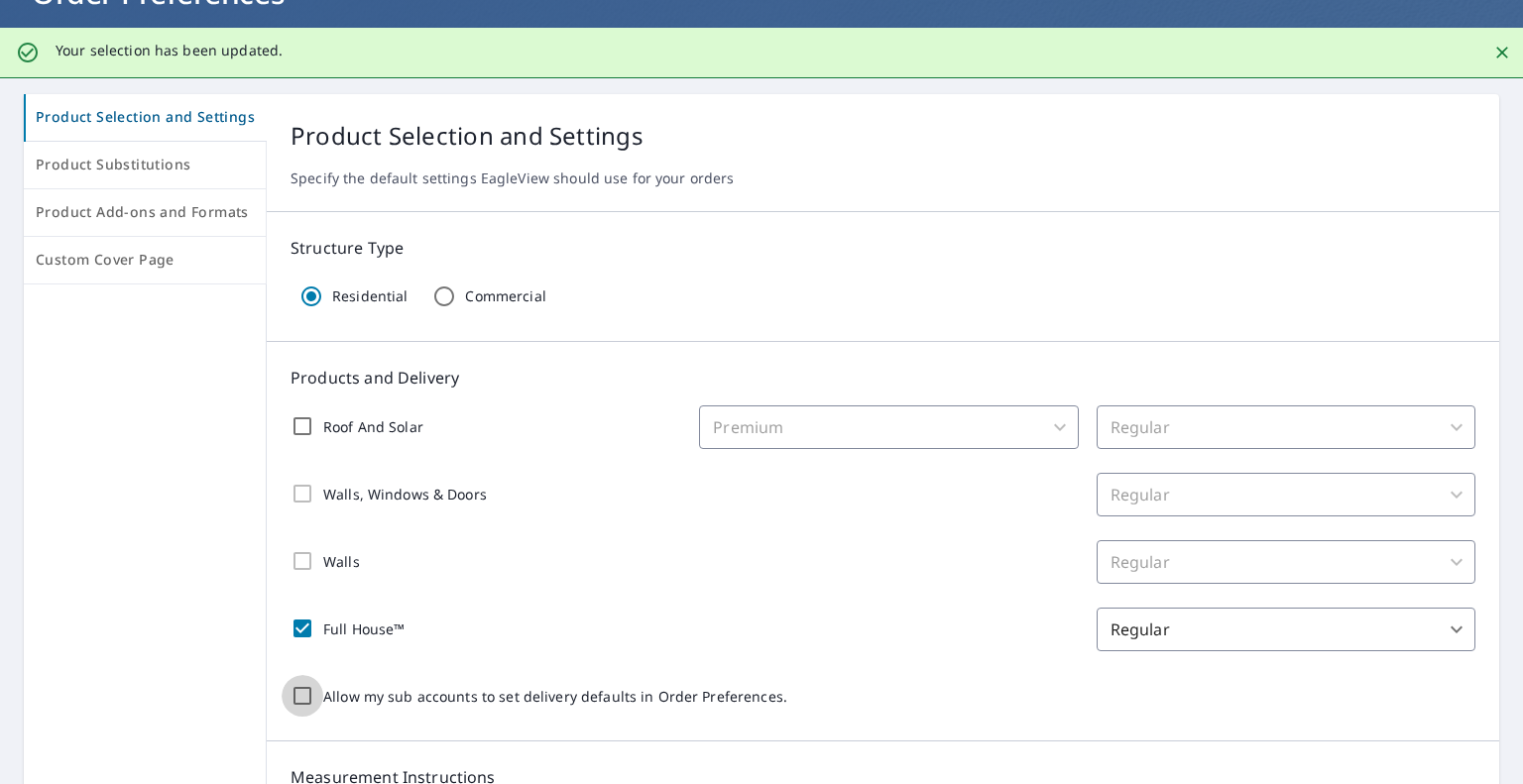 click on "Allow my sub accounts to set delivery defaults in Order Preferences." at bounding box center (302, 696) 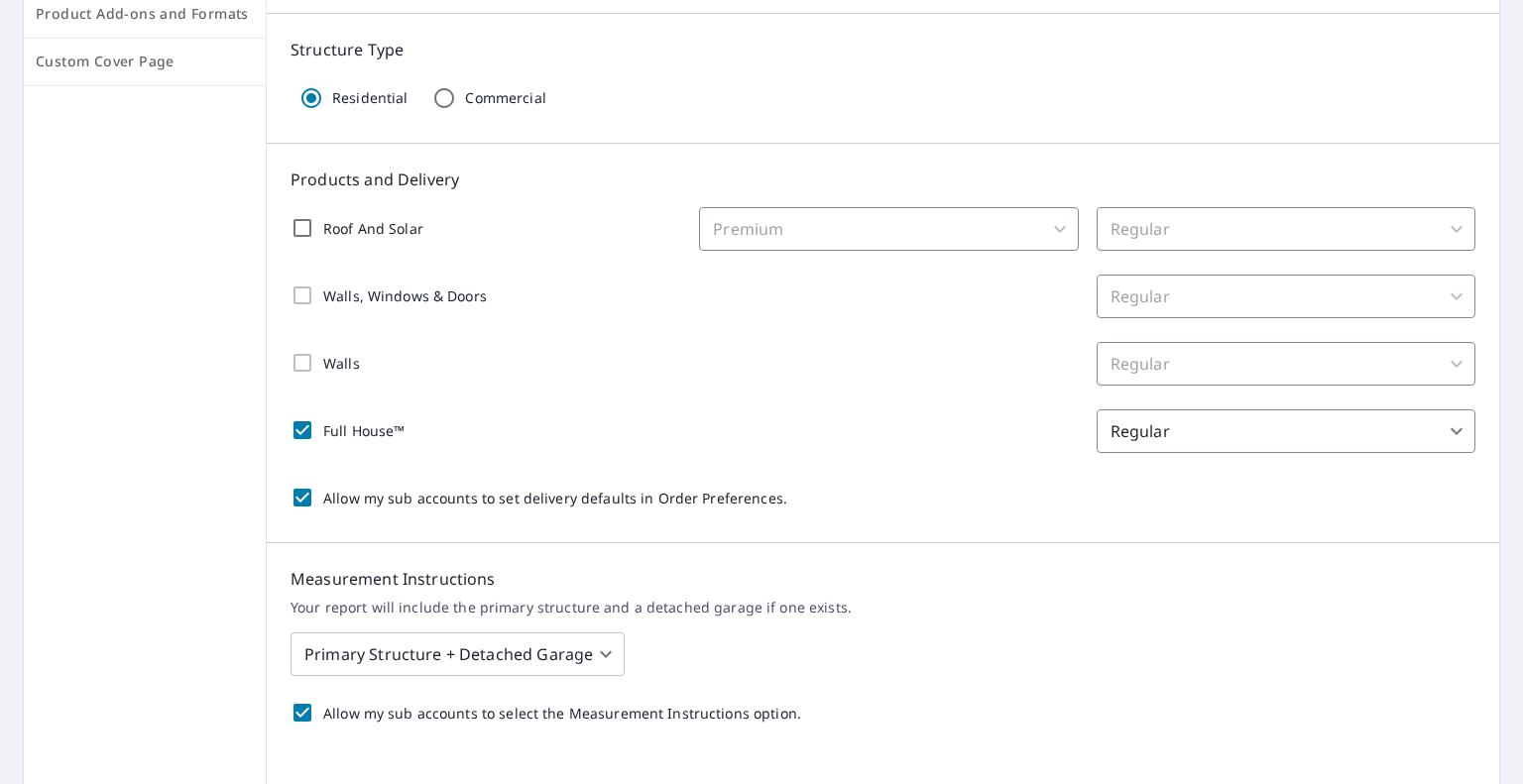 scroll, scrollTop: 750, scrollLeft: 0, axis: vertical 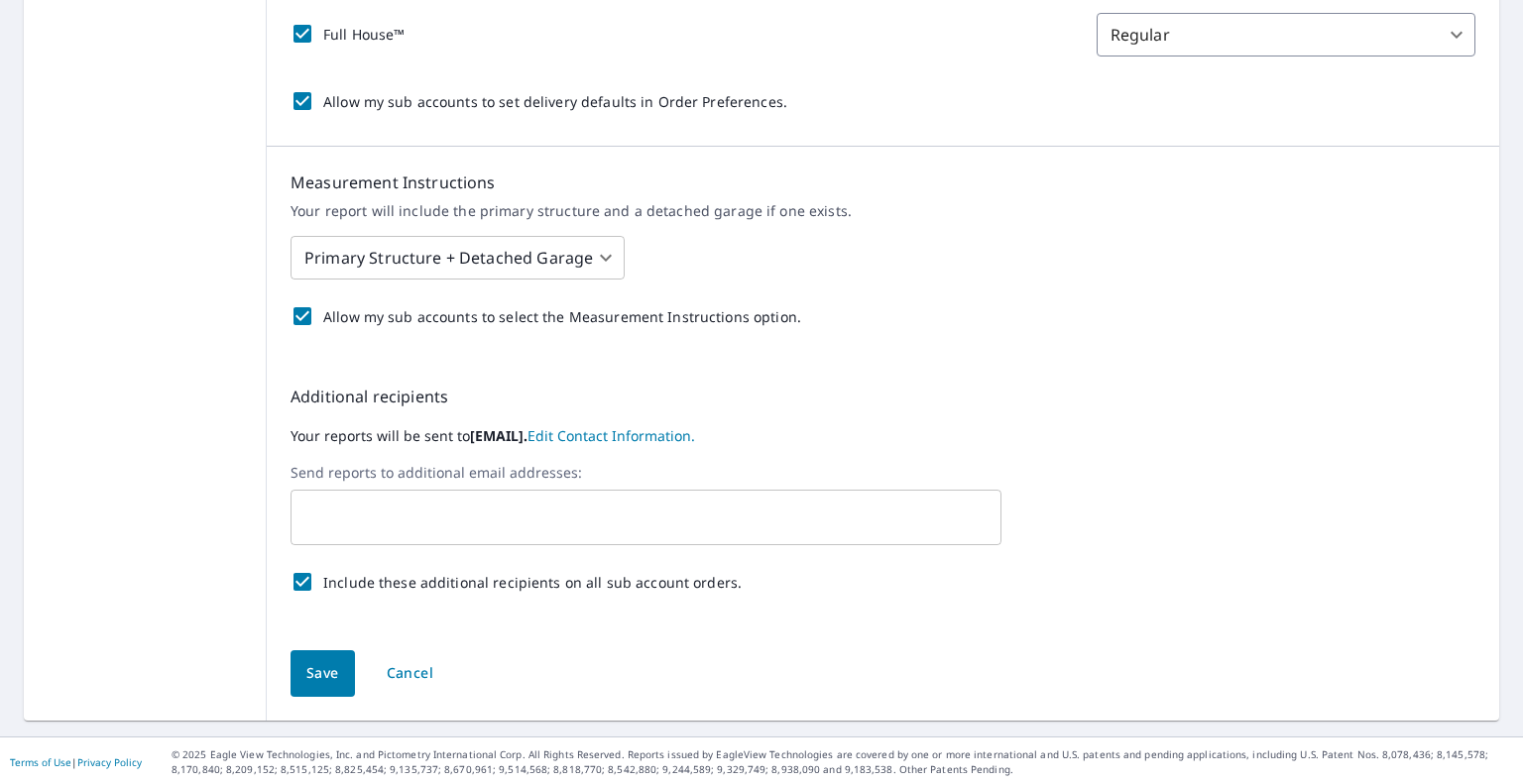 click on "Save" at bounding box center [322, 673] 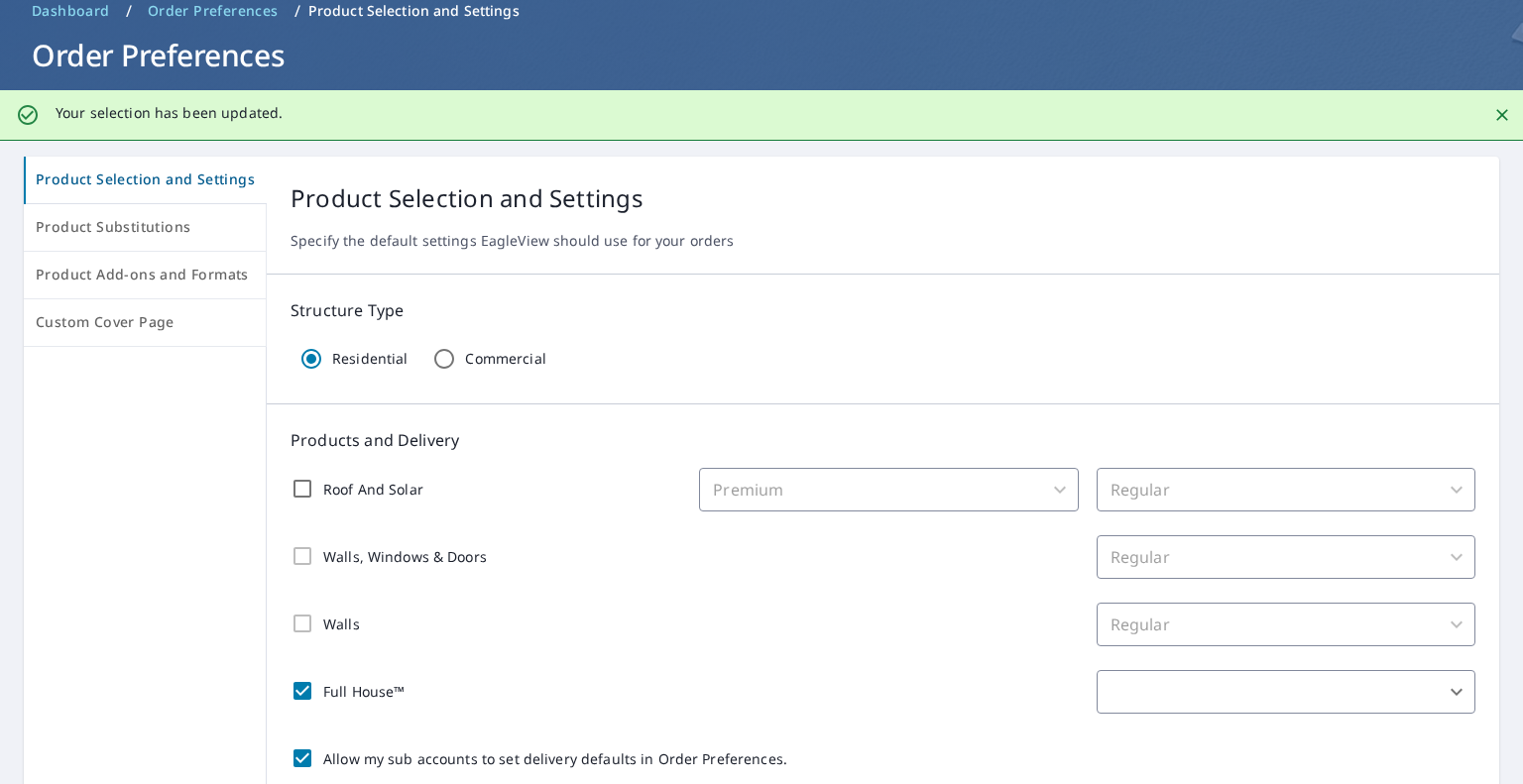 scroll, scrollTop: 198, scrollLeft: 0, axis: vertical 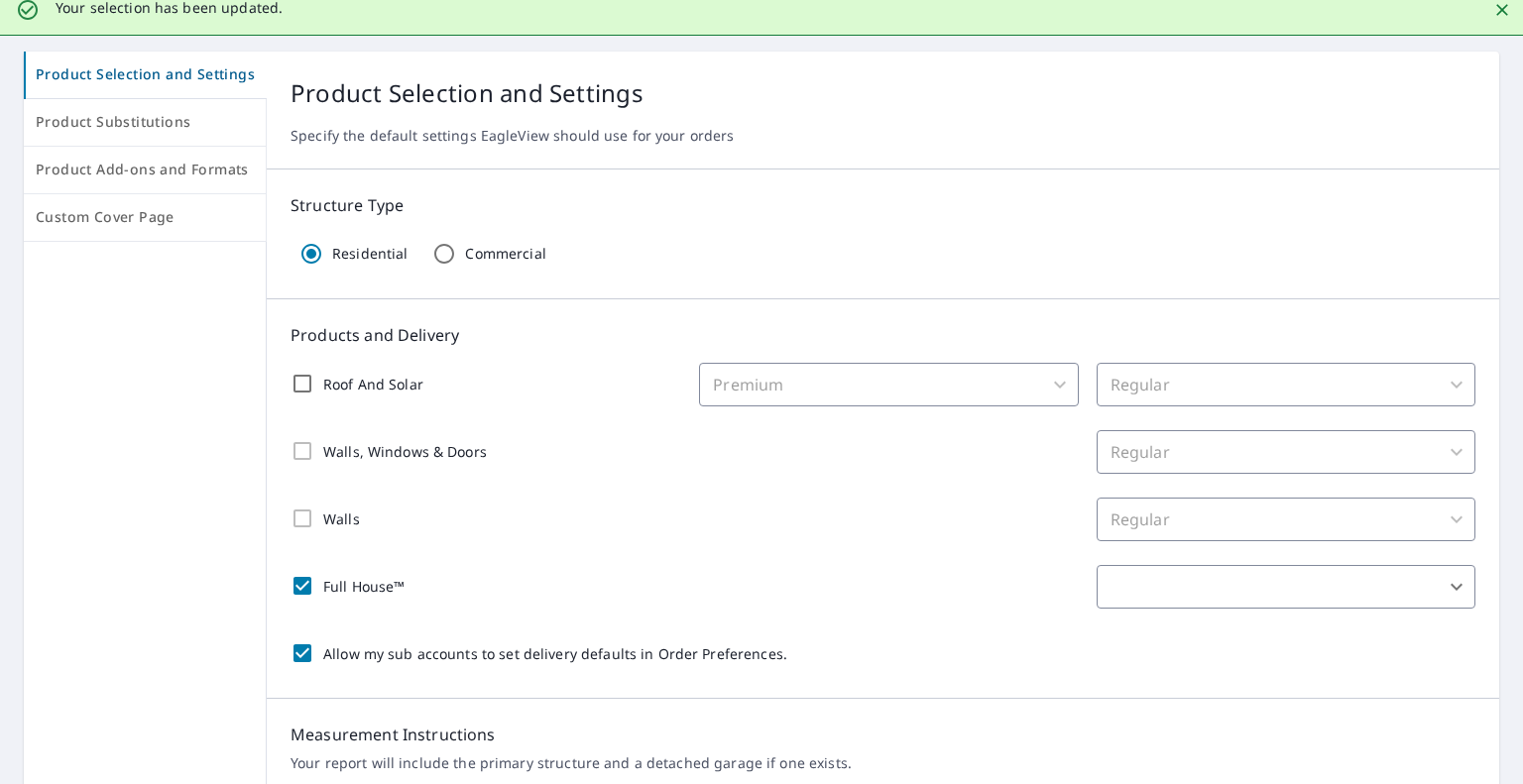 click on "Roof And Solar" at bounding box center (302, 384) 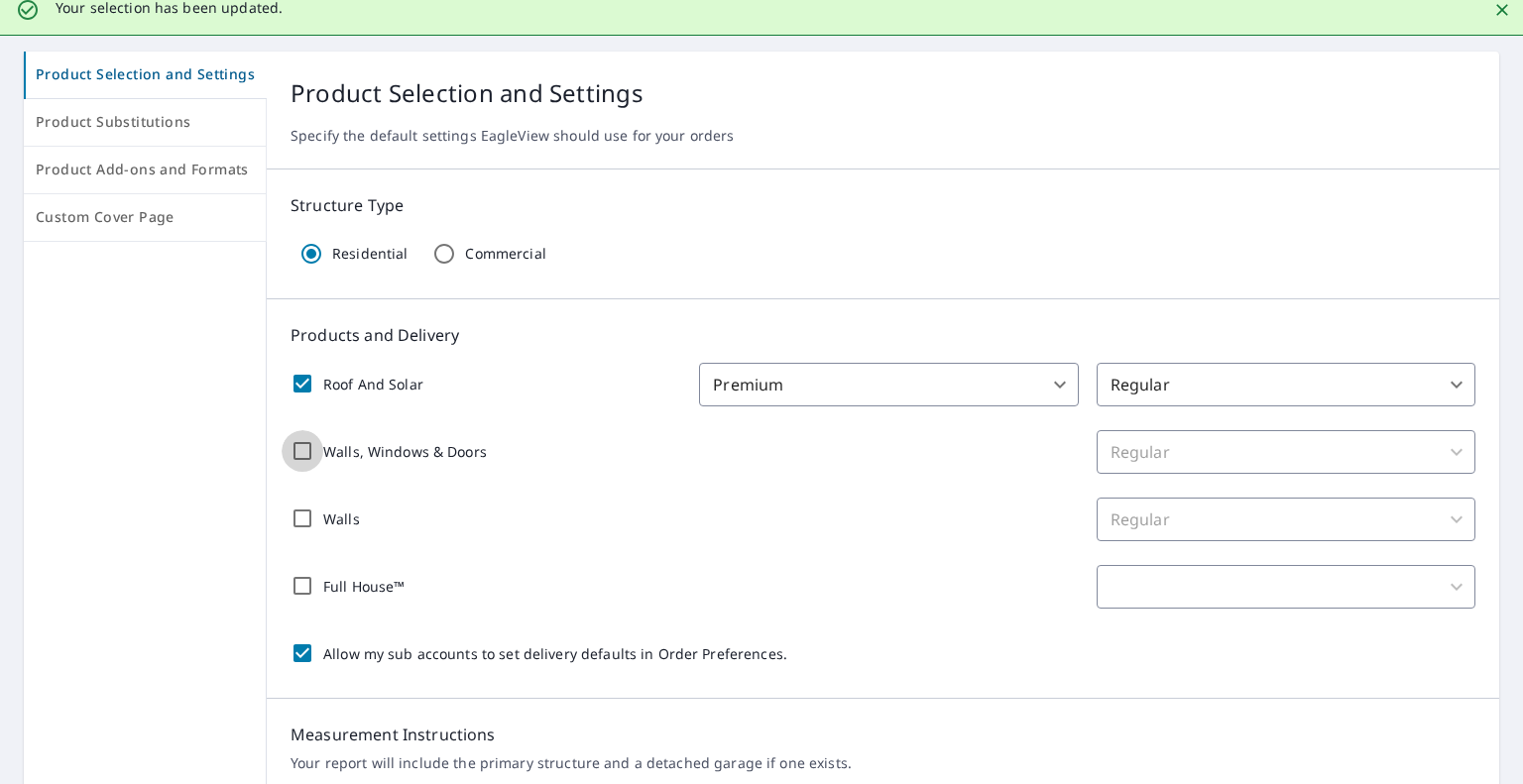 click on "Walls, Windows & Doors" at bounding box center [302, 451] 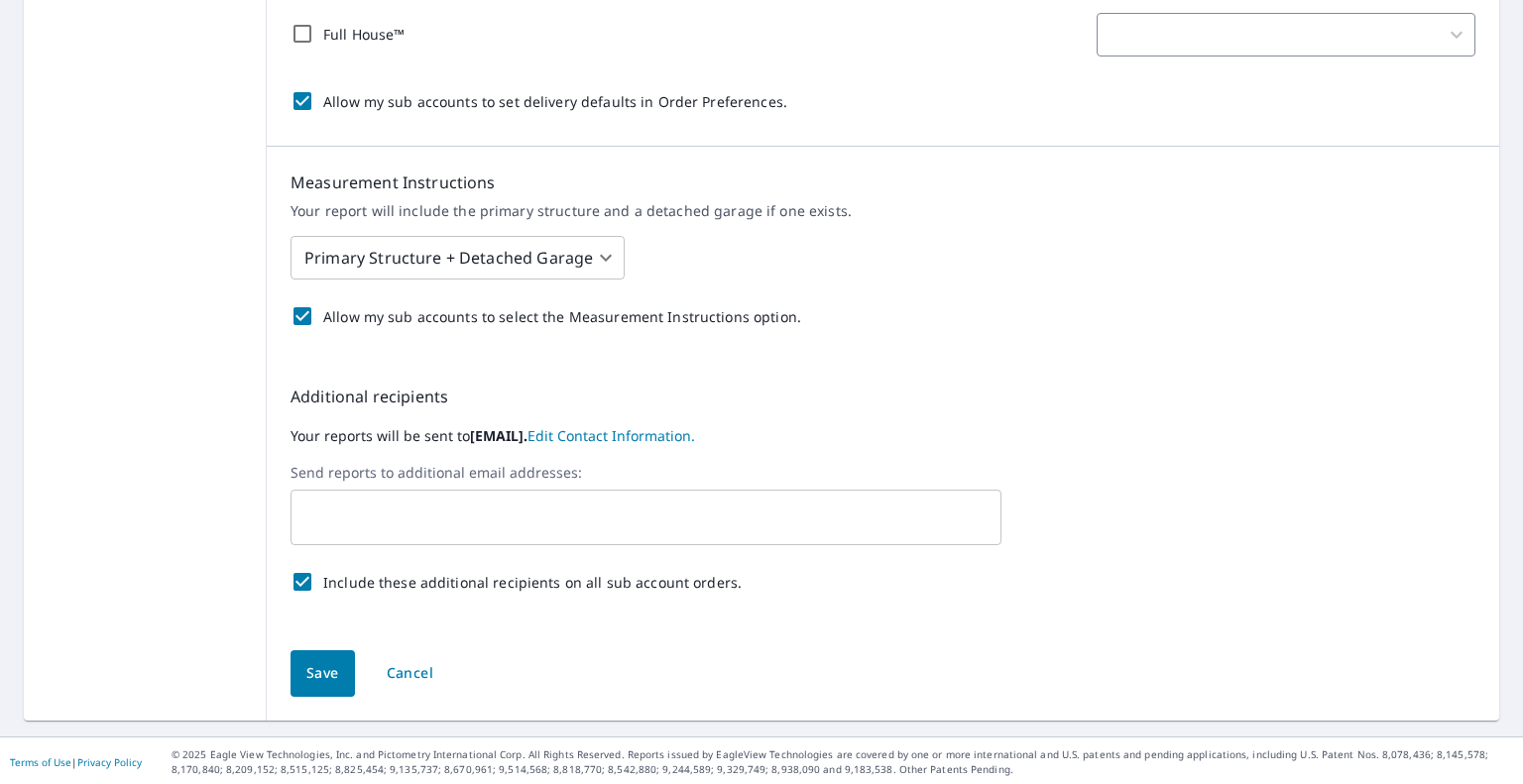click on "Save" at bounding box center (322, 673) 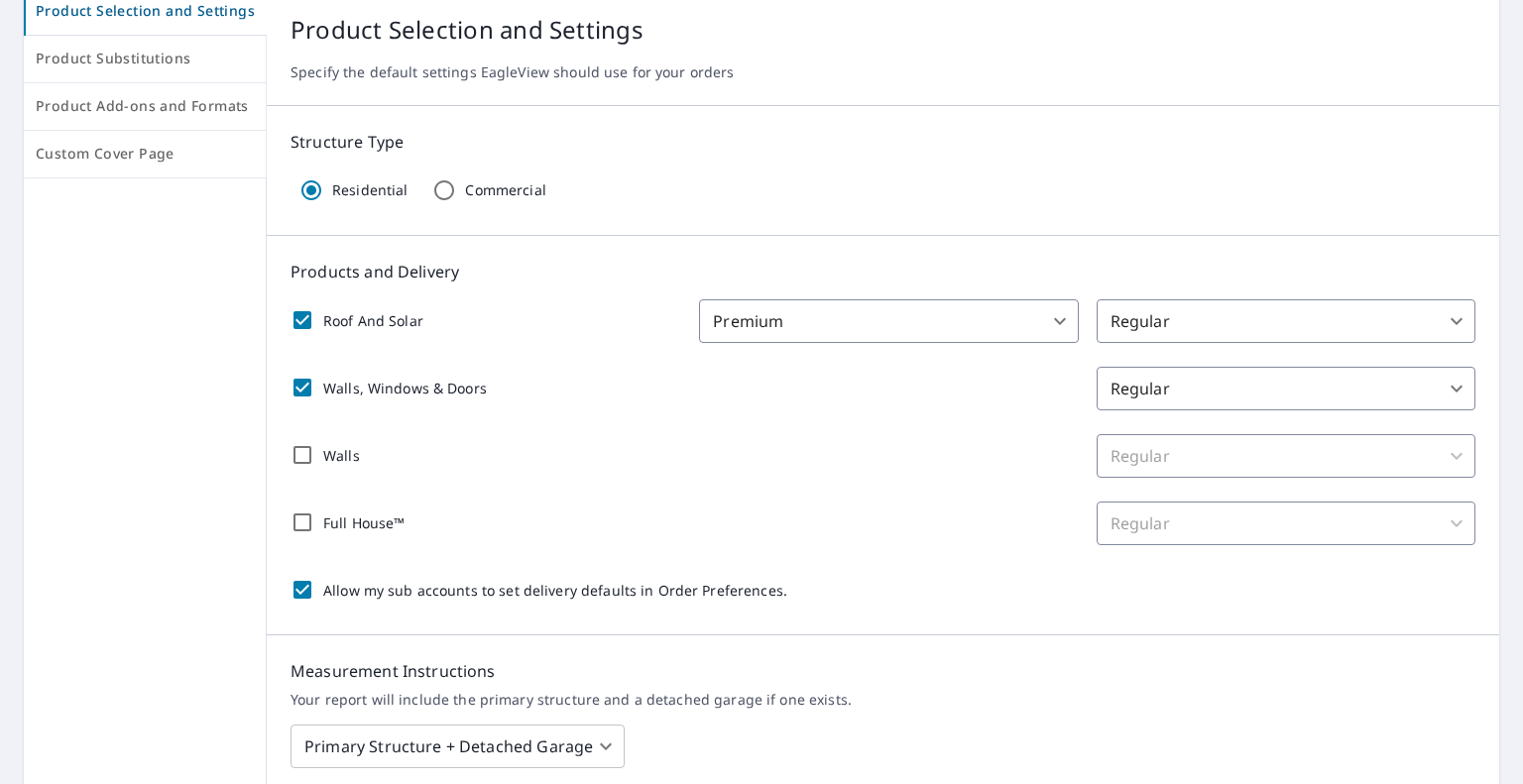 scroll, scrollTop: 297, scrollLeft: 0, axis: vertical 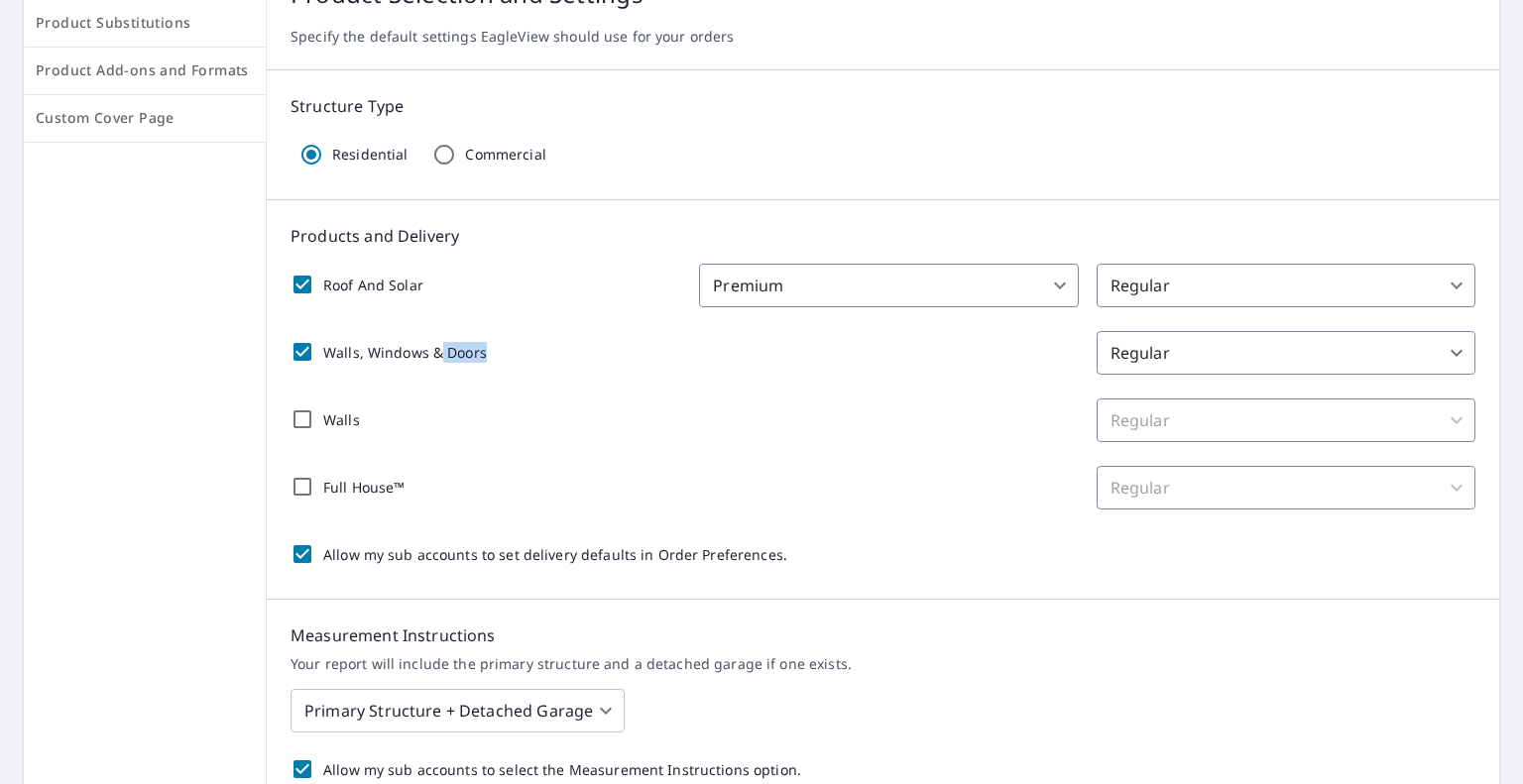 drag, startPoint x: 439, startPoint y: 354, endPoint x: 496, endPoint y: 351, distance: 57.07889 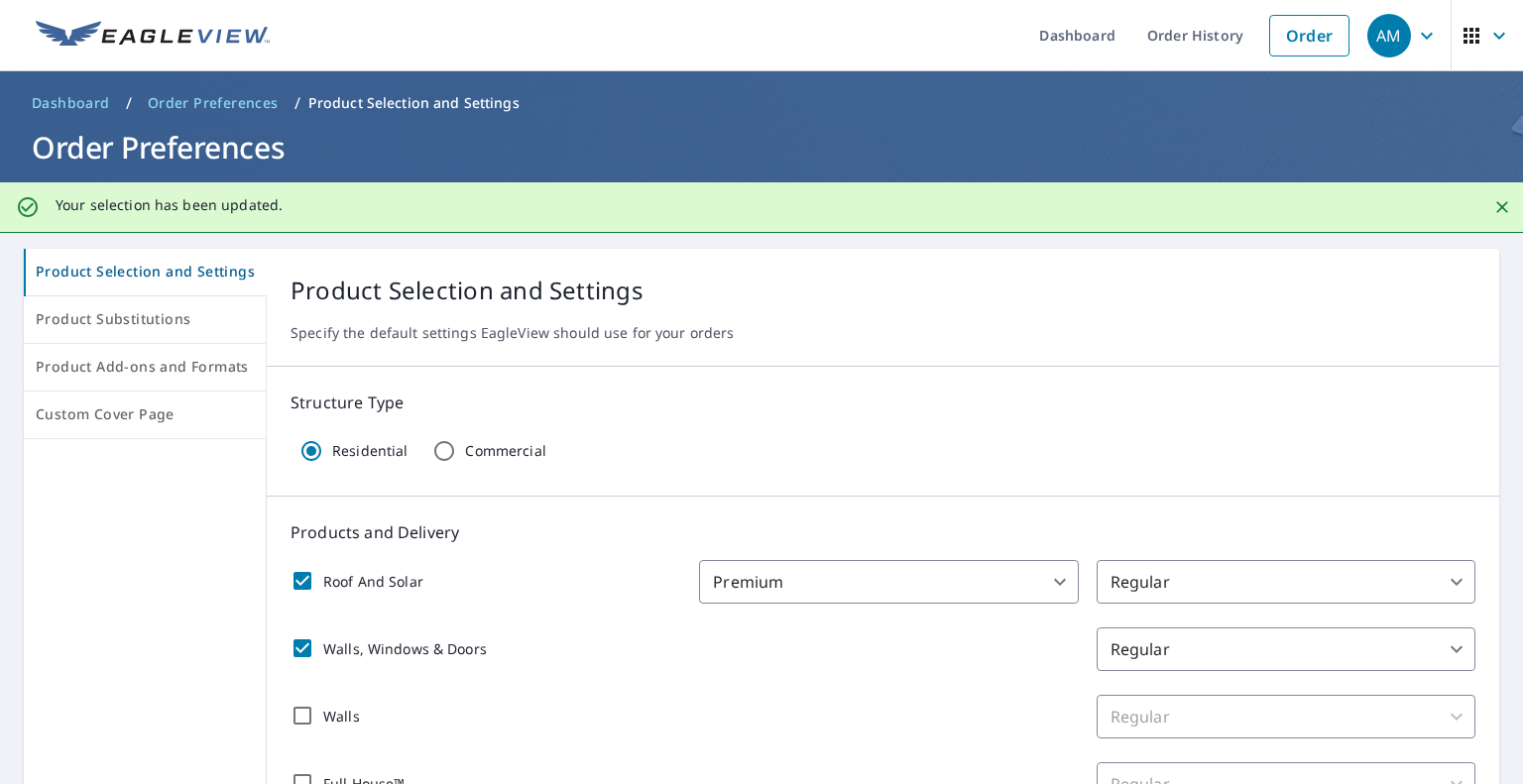 scroll, scrollTop: 0, scrollLeft: 0, axis: both 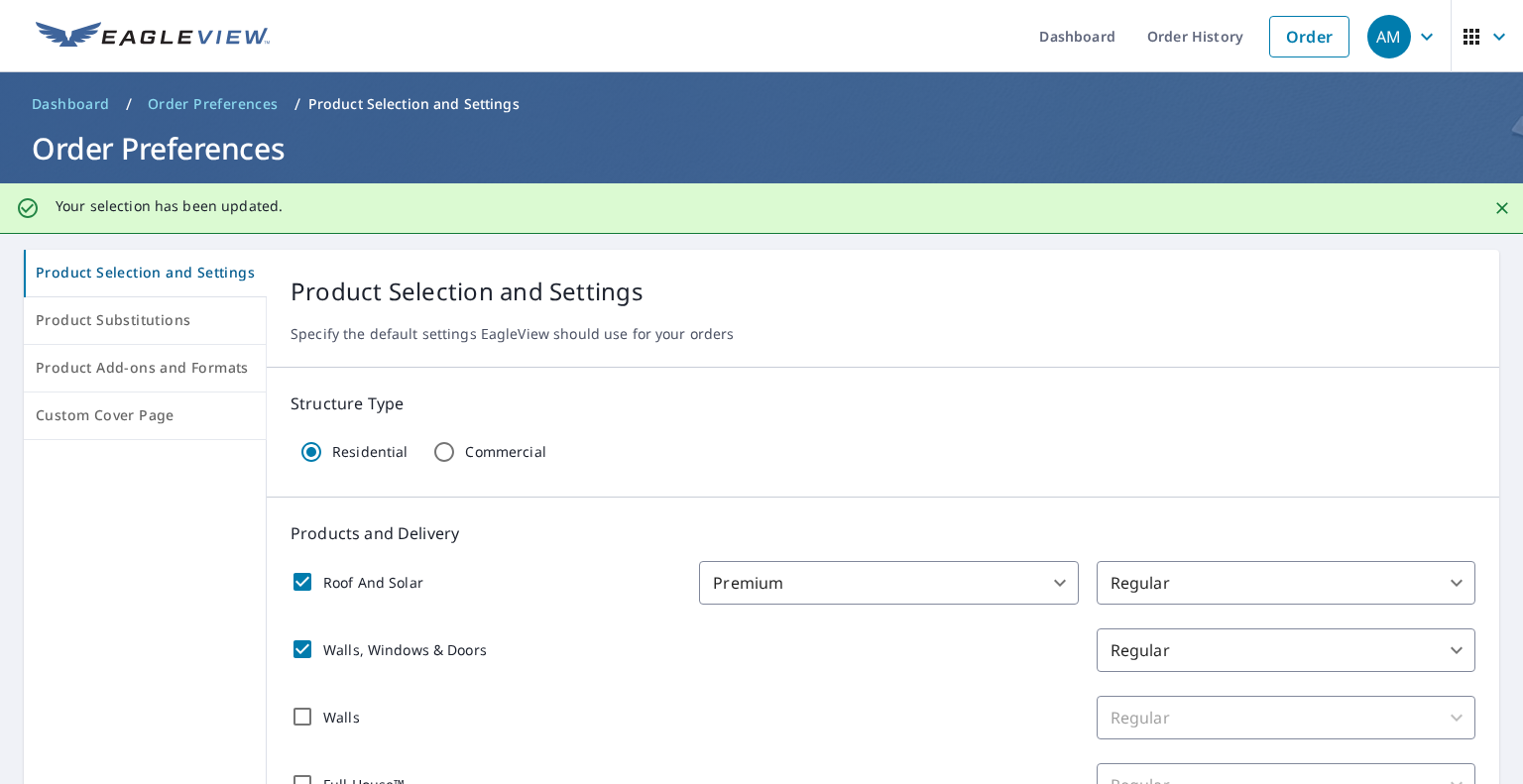 click on "Dashboard" at bounding box center [70, 104] 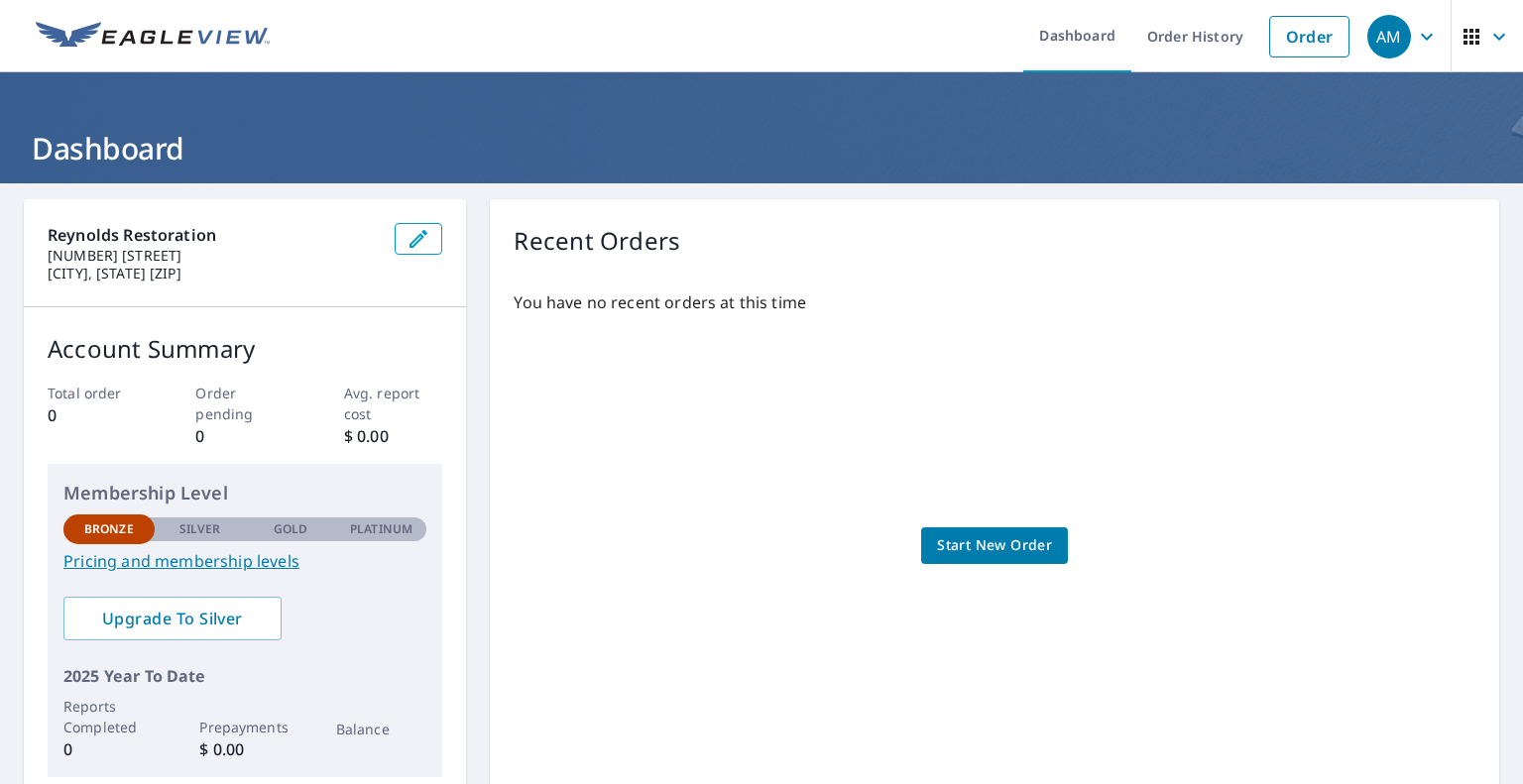 click 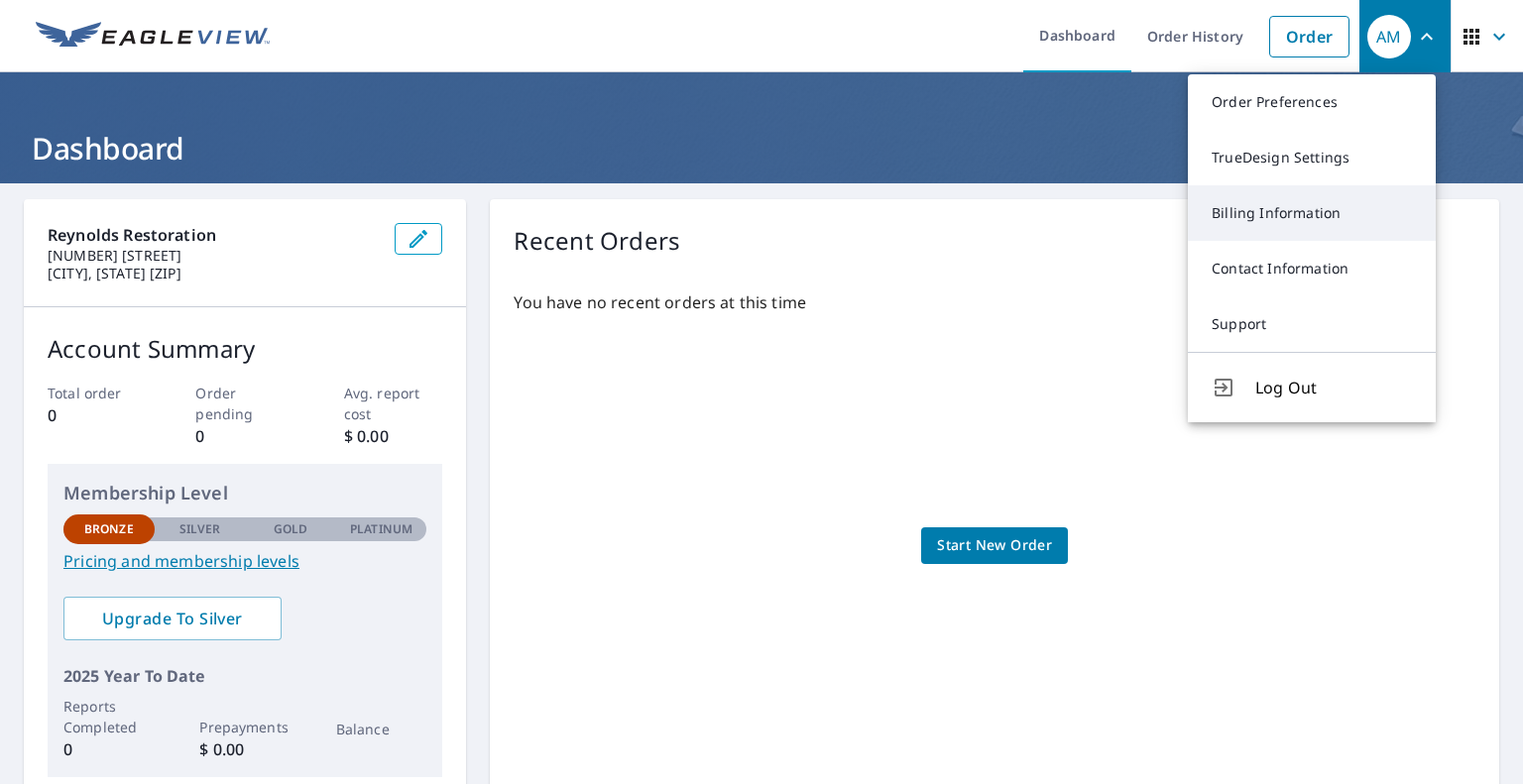 click on "Billing Information" at bounding box center [1312, 213] 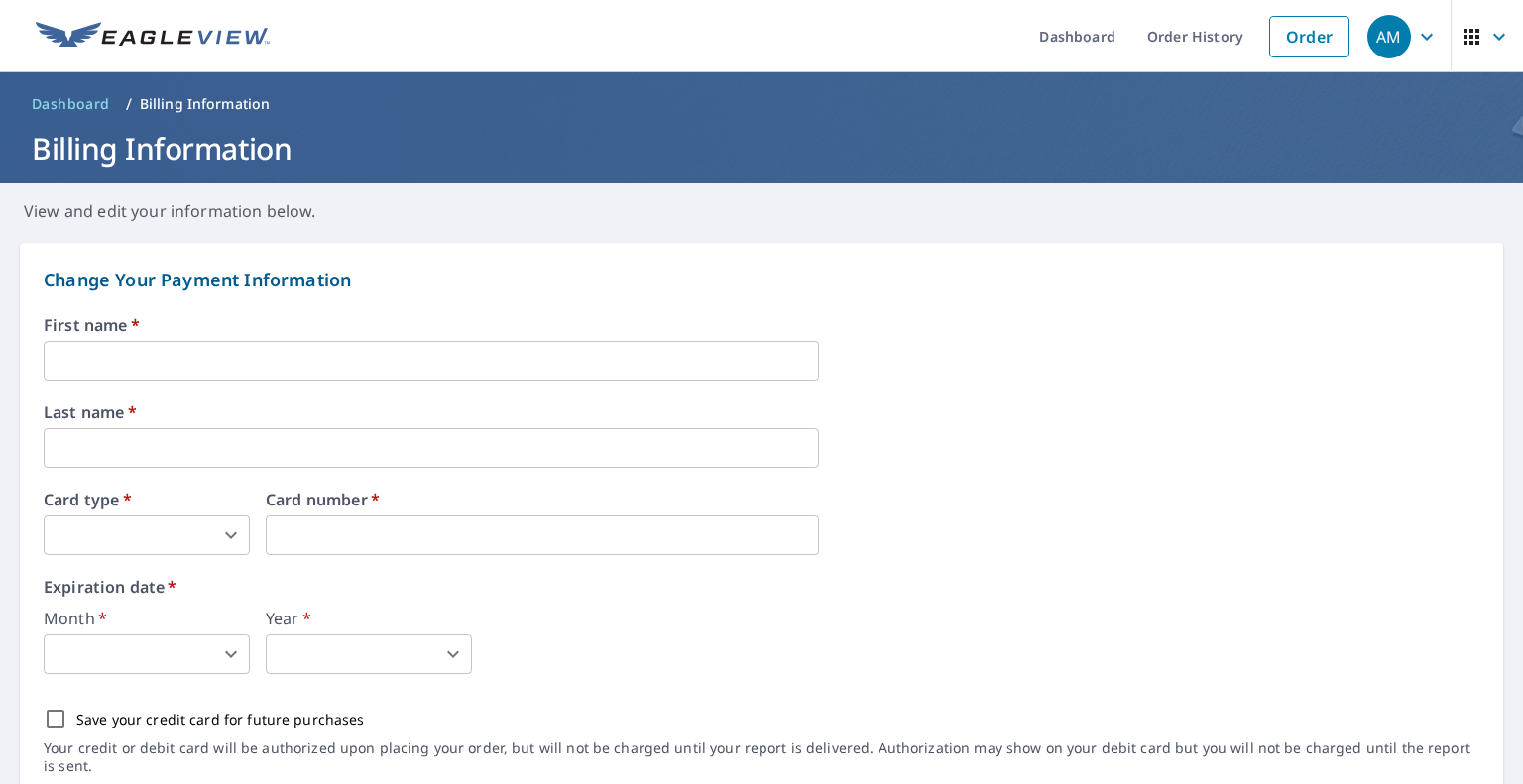 click at bounding box center [431, 361] 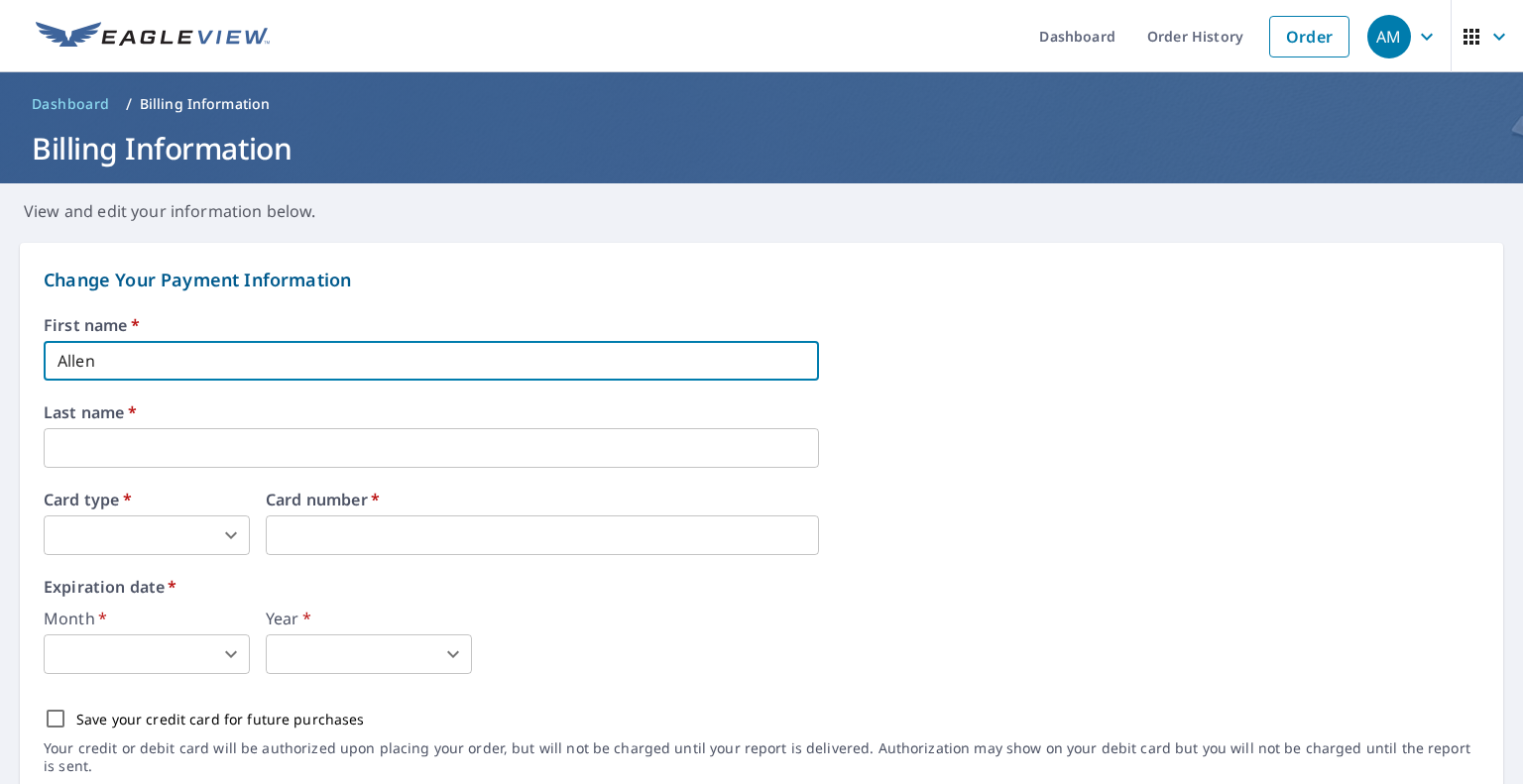 type on "Allen" 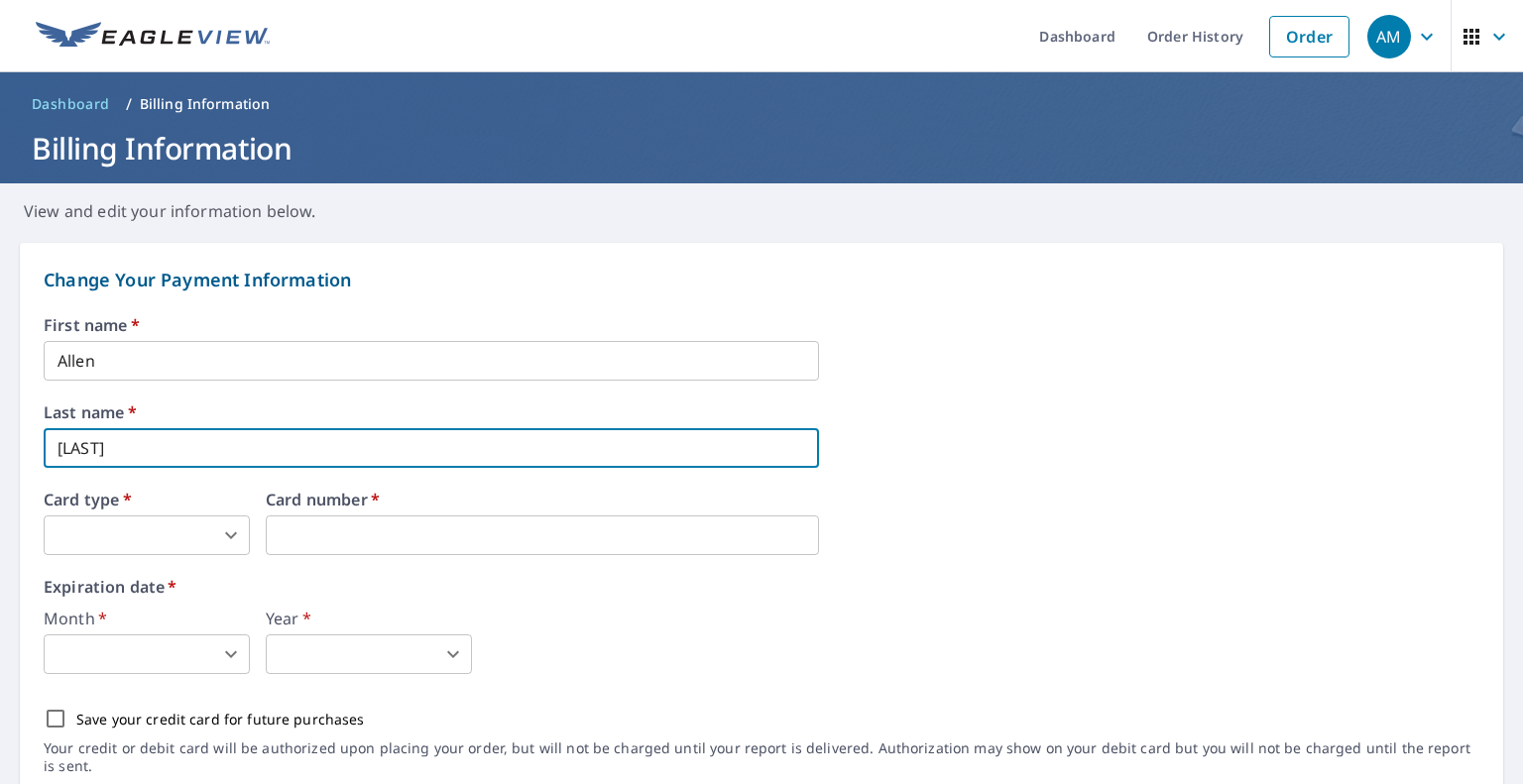 type on "[LAST]" 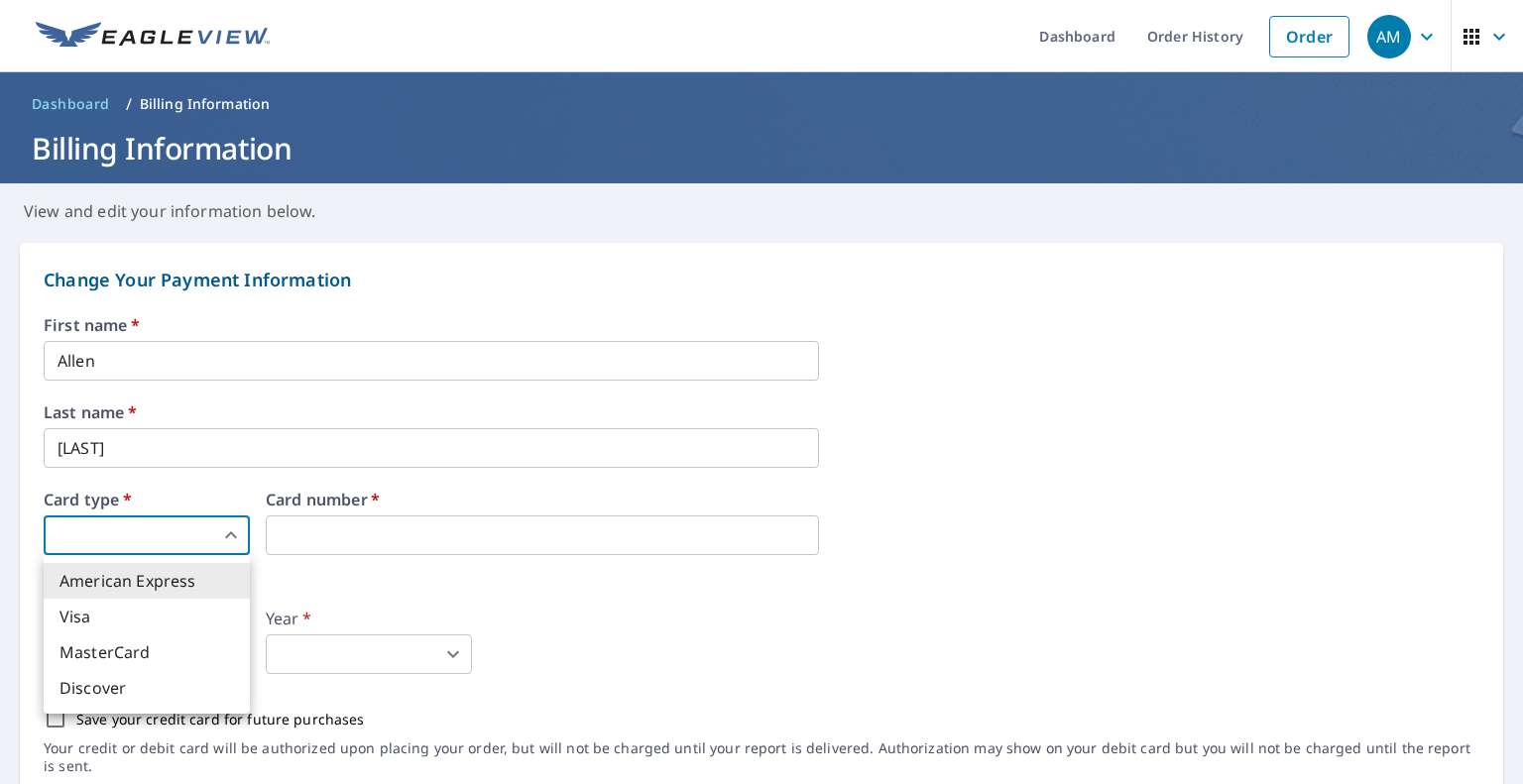 type 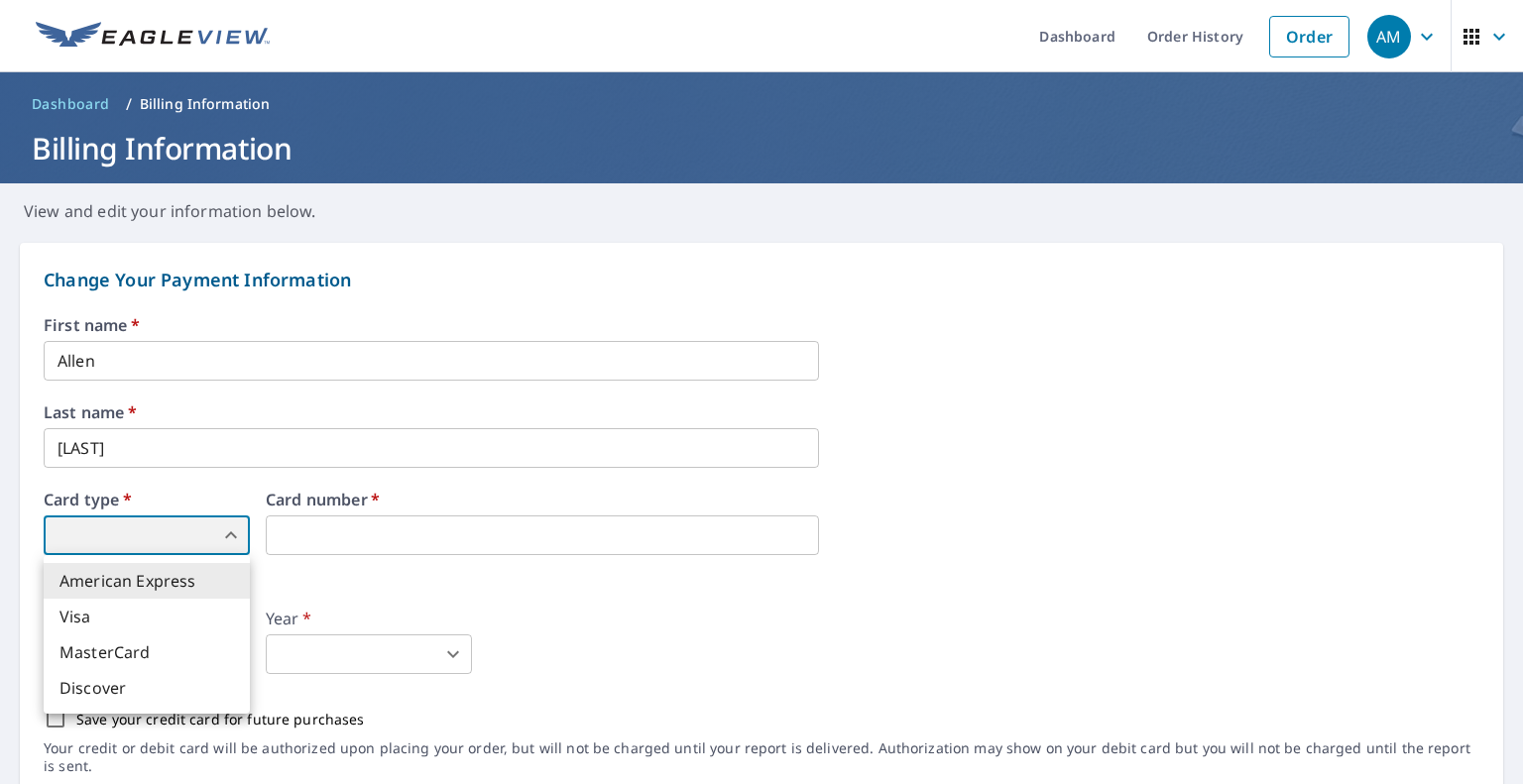 type on "2" 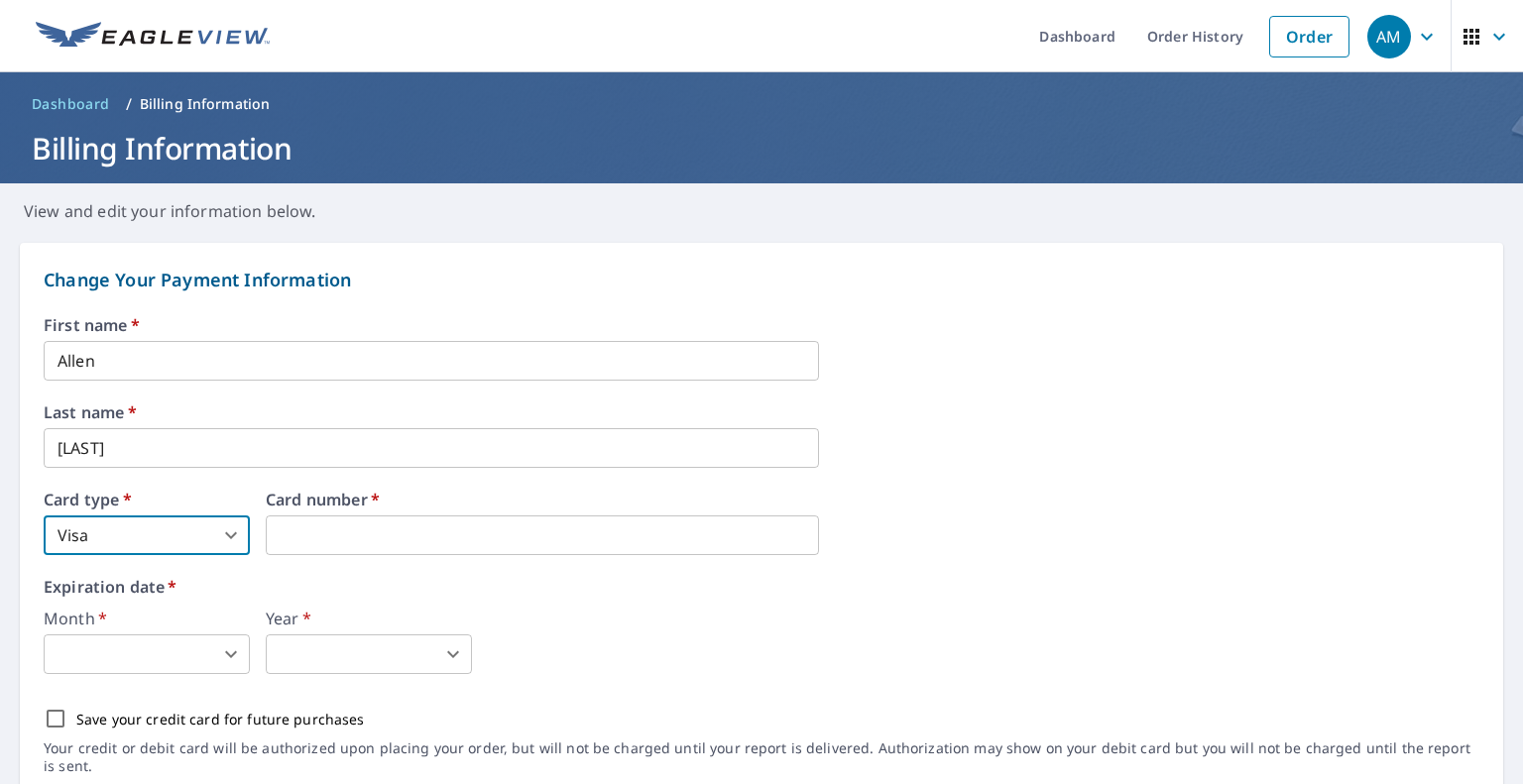 click at bounding box center [542, 535] 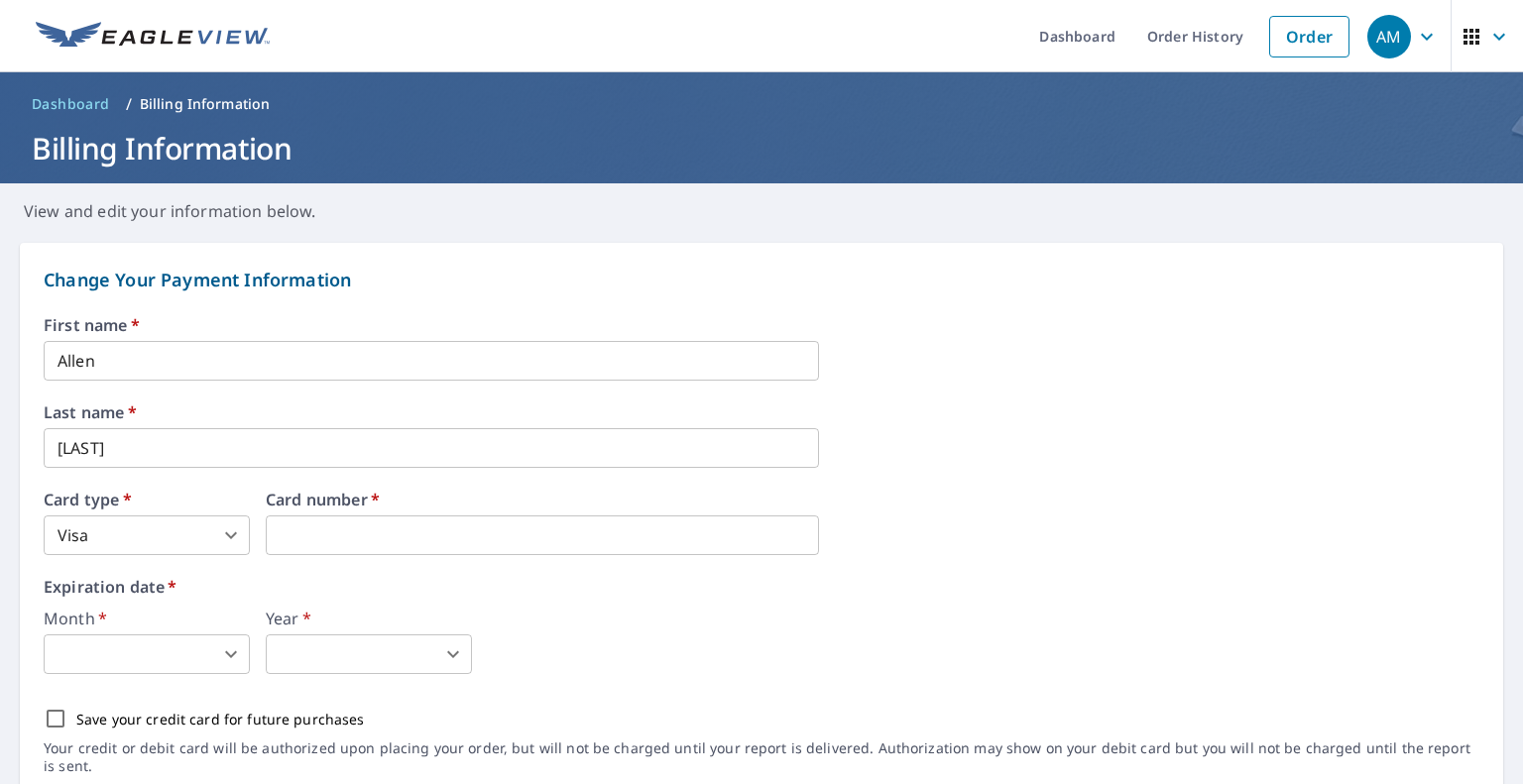 click on "Billing email   * [EMAIL] ​ Company   * Reynolds Restoration ​ Country   * United States US ​ Phone [PHONE] ​ Ext. ​ Year   * ​ 0 ​ Save your credit card for future purchases Your credit or debit card will be authorized upon placing your order, but will not be charged until your report is delivered. Authorization may show on your debit card but you will not be charged until the report is sent. Change Your Billing Address Please verify the billing address matches the payment information. Billing email   * [EMAIL] ​ Company   * Reynolds Restoration ​ Country   * United States US ​ Phone [PHONE] ​ Ext. ​ Secondary phone ​ Ext. ​ Address [NUMBER] [STREET] ​ City [CITY] ​ State [STATE] ​ Zip code [ZIP] ​ Save Cancel Terms of Use  |  Privacy Policy" at bounding box center [762, 392] 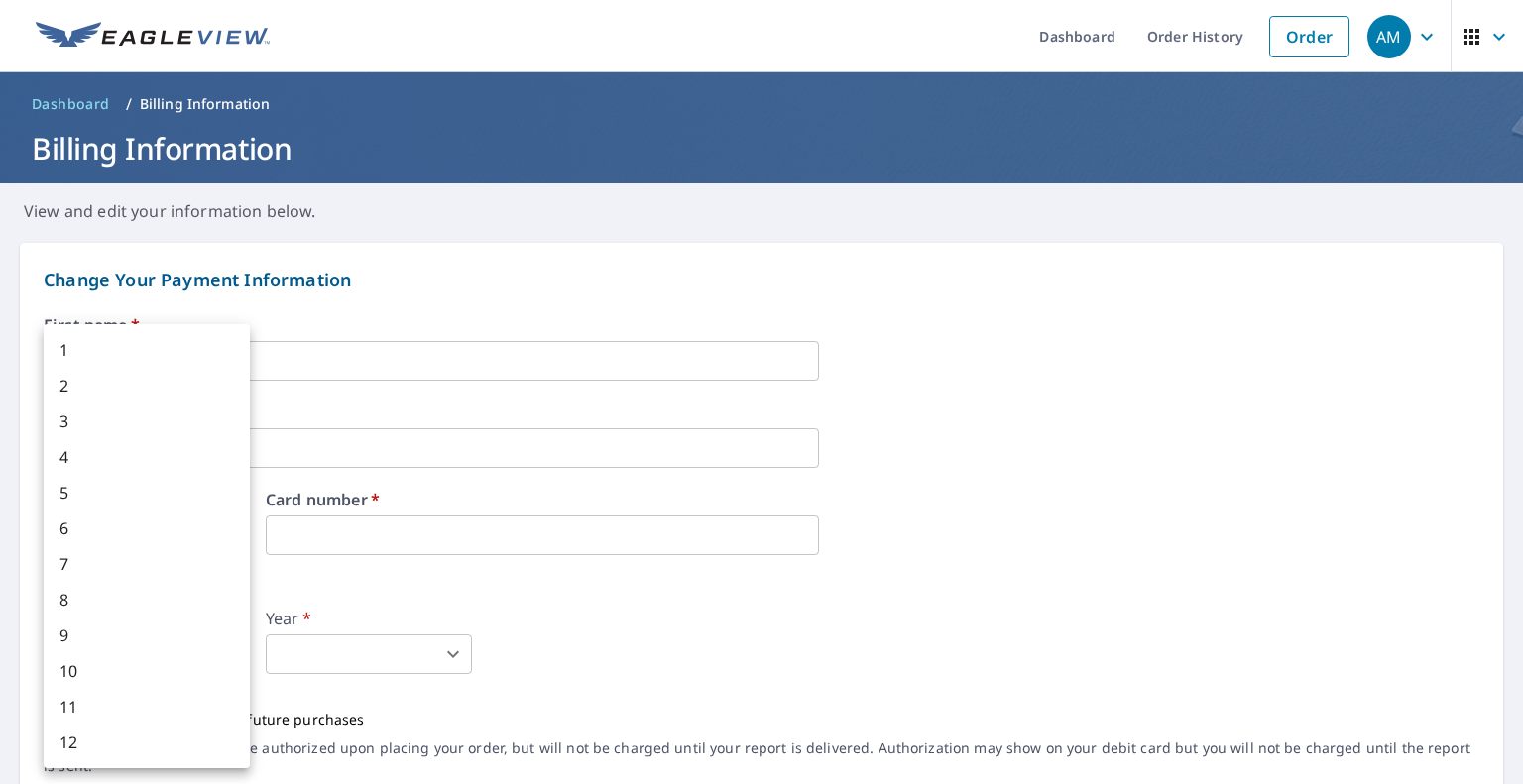 click on "7" at bounding box center (147, 564) 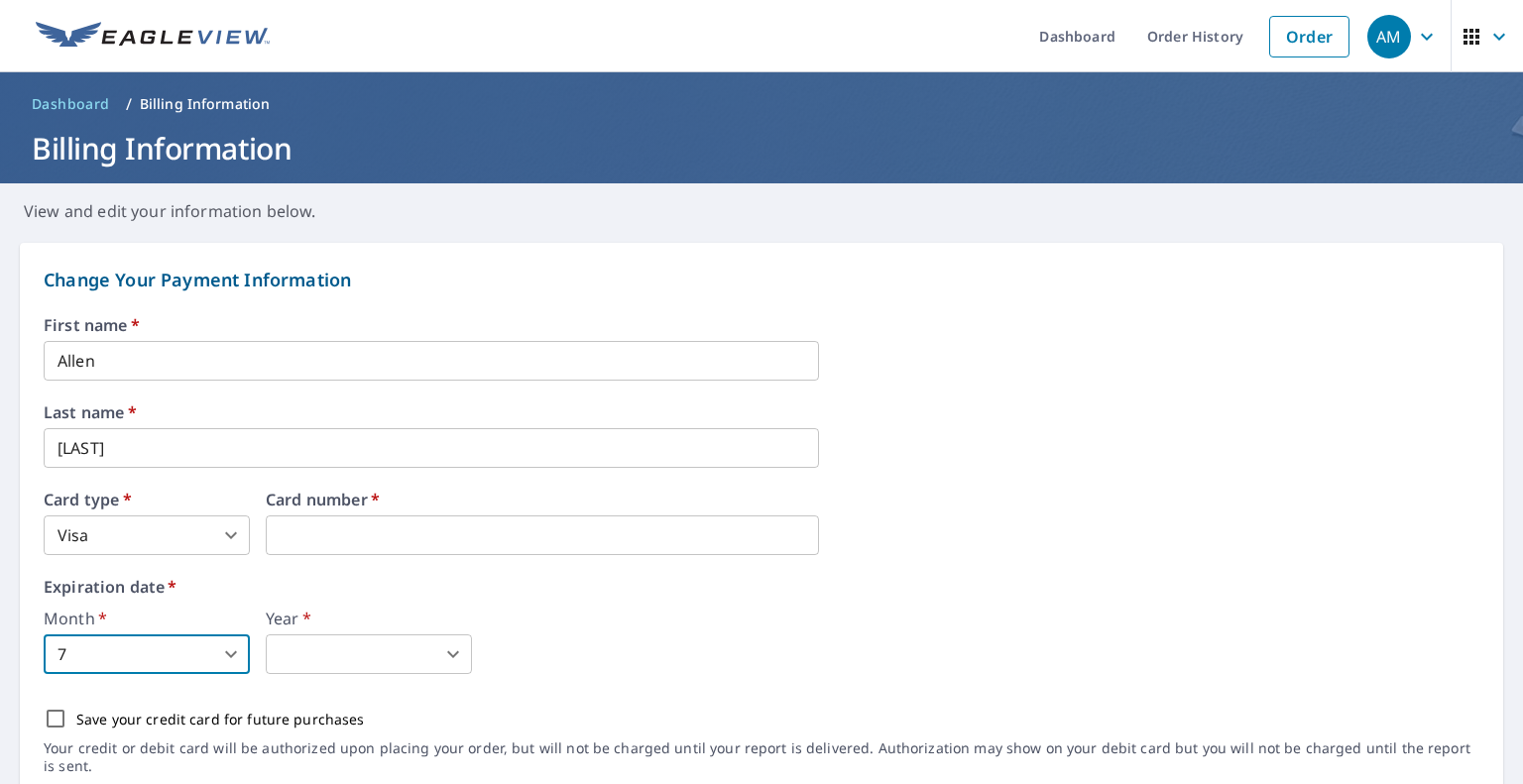 click on "Billing email   * [EMAIL] ​ Company   * Reynolds Restoration ​ Country   * United States US ​ Phone [PHONE] ​ Ext. ​ Secondary phone ​ Ext. ​ Address [NUMBER] [STREET] ​ City [CITY] ​ State [STATE] ​ Zip code [ZIP] ​ Save Cancel Terms of Use  |  Privacy Policy" at bounding box center (762, 392) 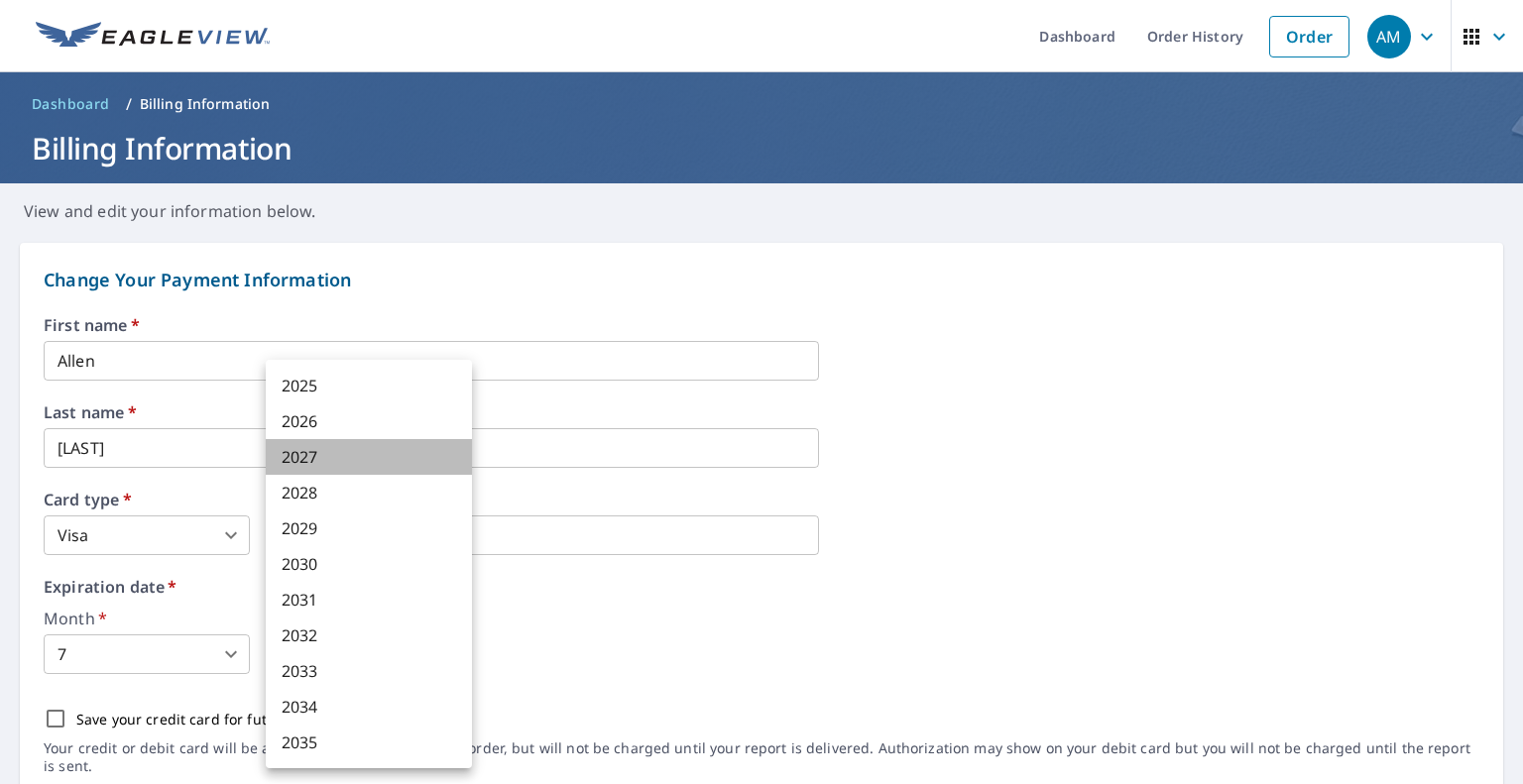 click on "2027" at bounding box center (369, 457) 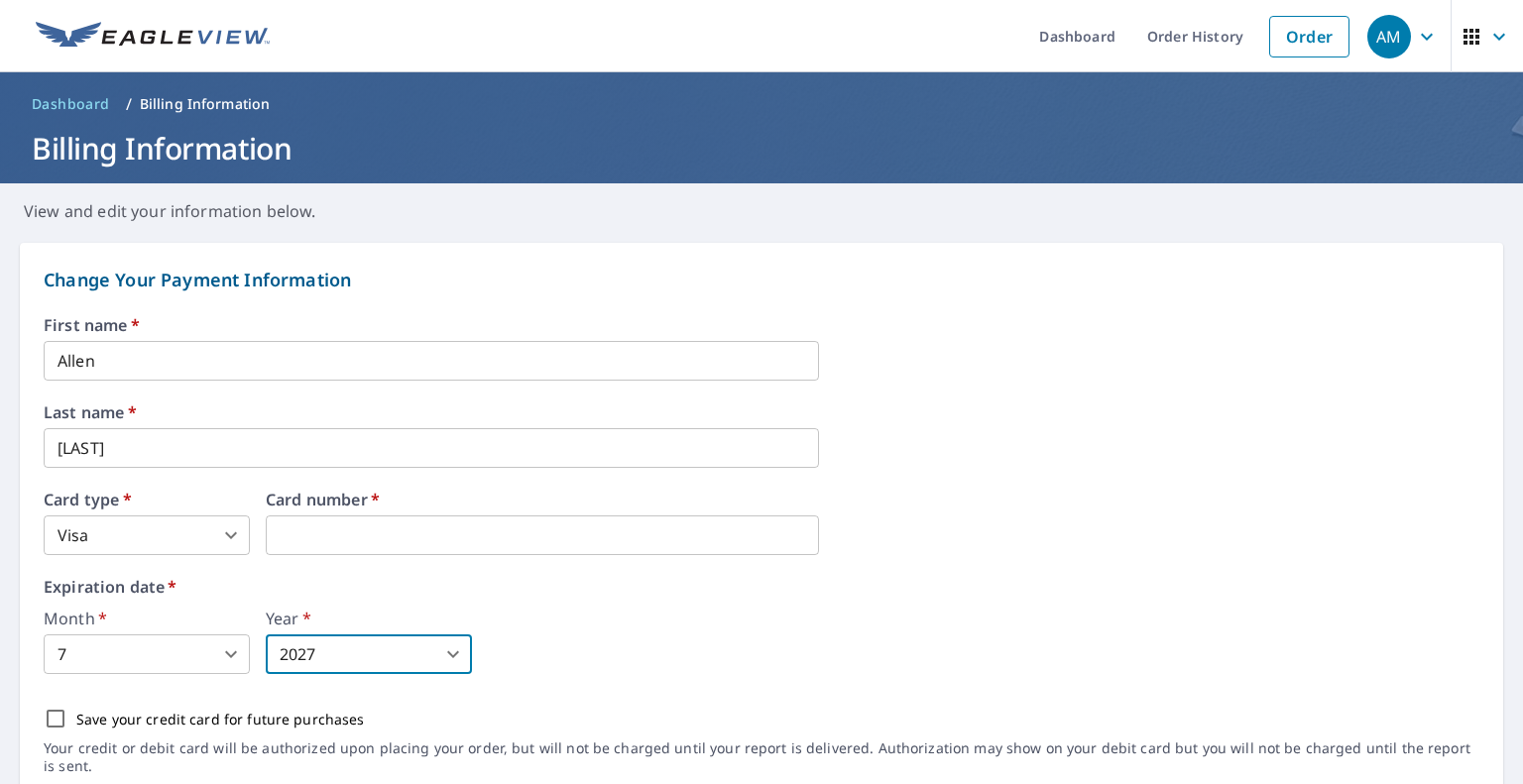 click on "First name   * [FIRST] ​ Last name   * [LAST] ​ Card type   * Visa 2 ​ Card number   * Expiration date   * Month   * 7 7 ​ Year   * 2027 2027 ​ Save your credit card for future purchases Your credit or debit card will be authorized upon placing your order, but will not be charged until your report is delivered. Authorization may show on your debit card but you will not be charged until the report is sent." at bounding box center (762, 556) 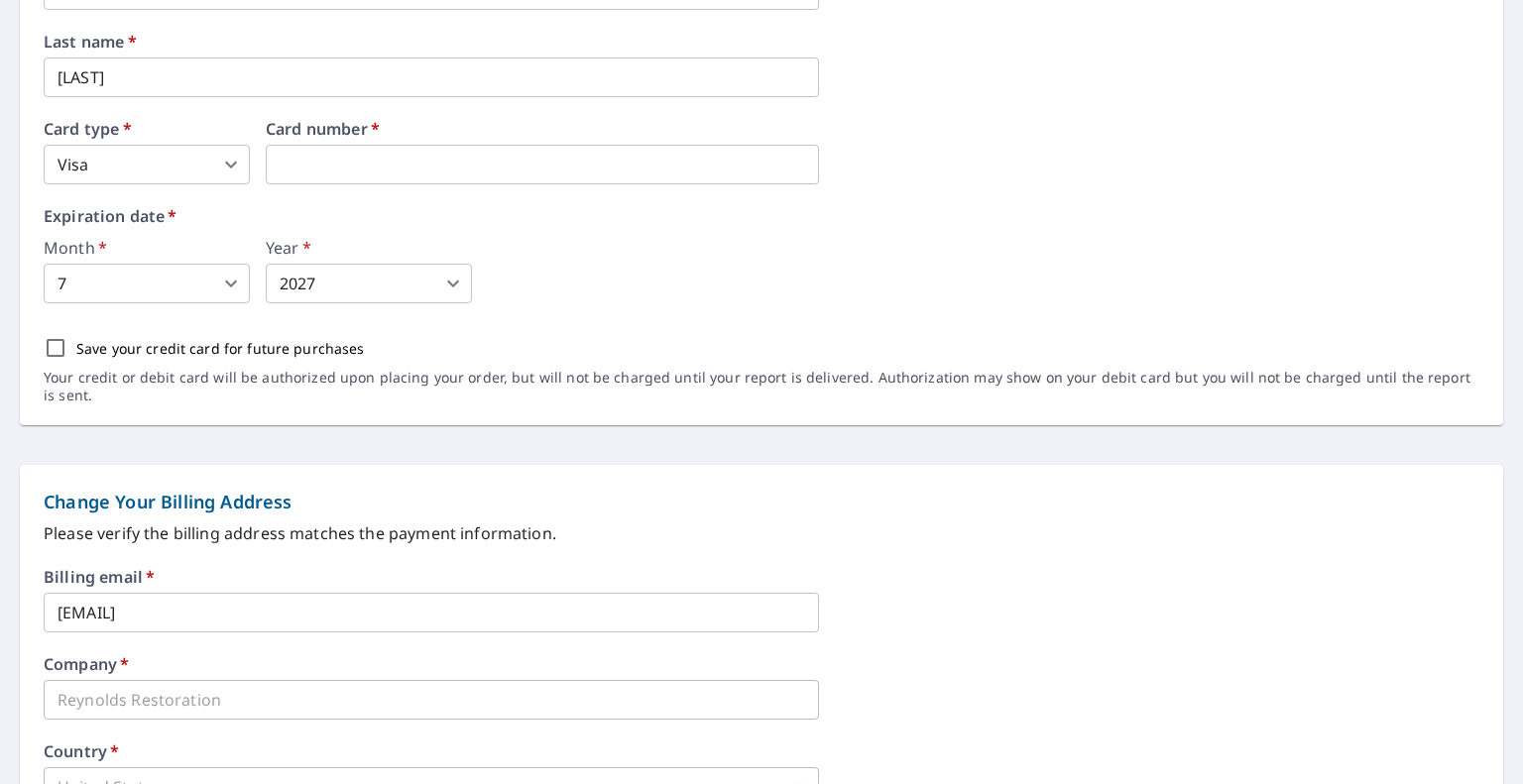 scroll, scrollTop: 396, scrollLeft: 0, axis: vertical 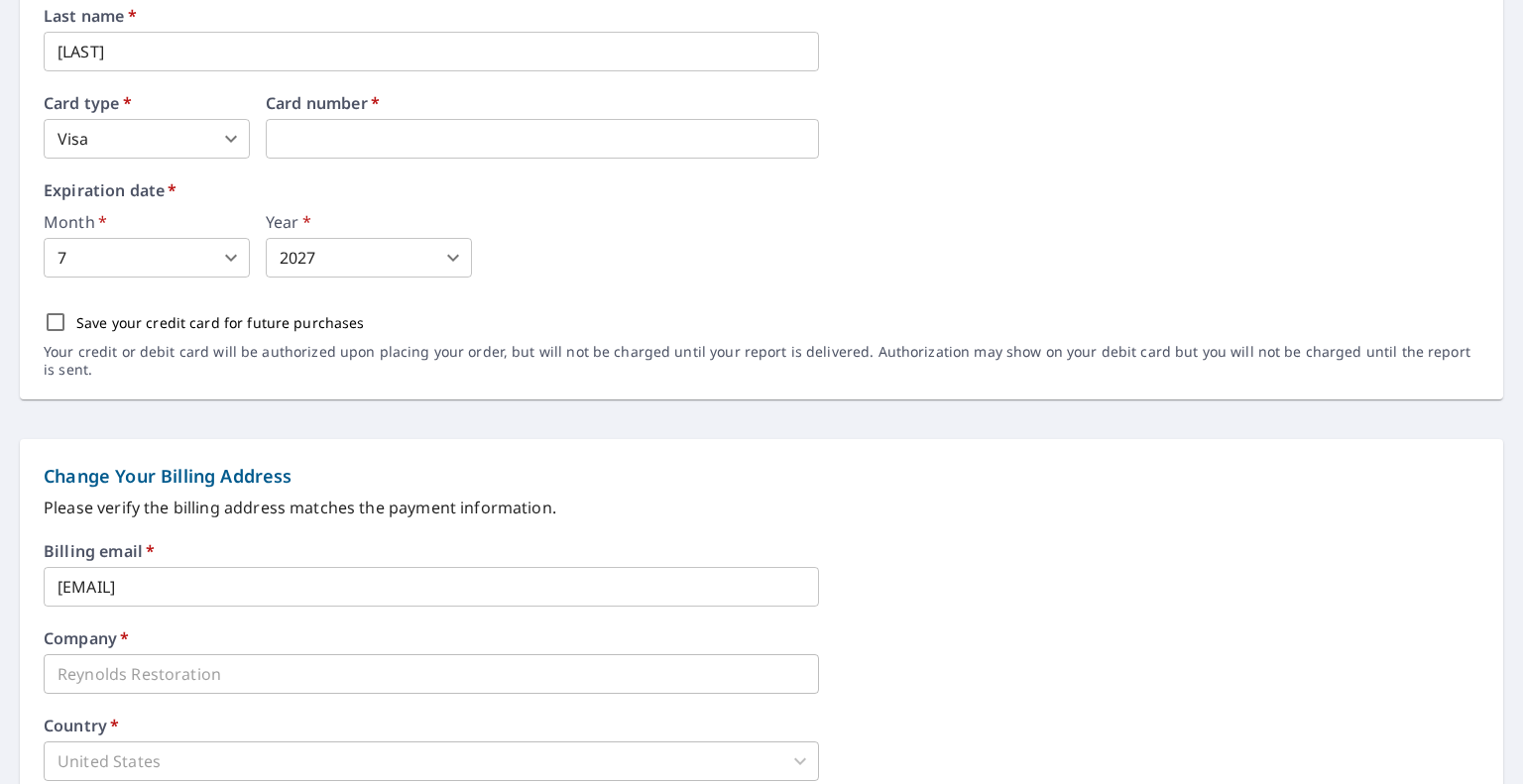 click on "Save your credit card for future purchases" at bounding box center (56, 322) 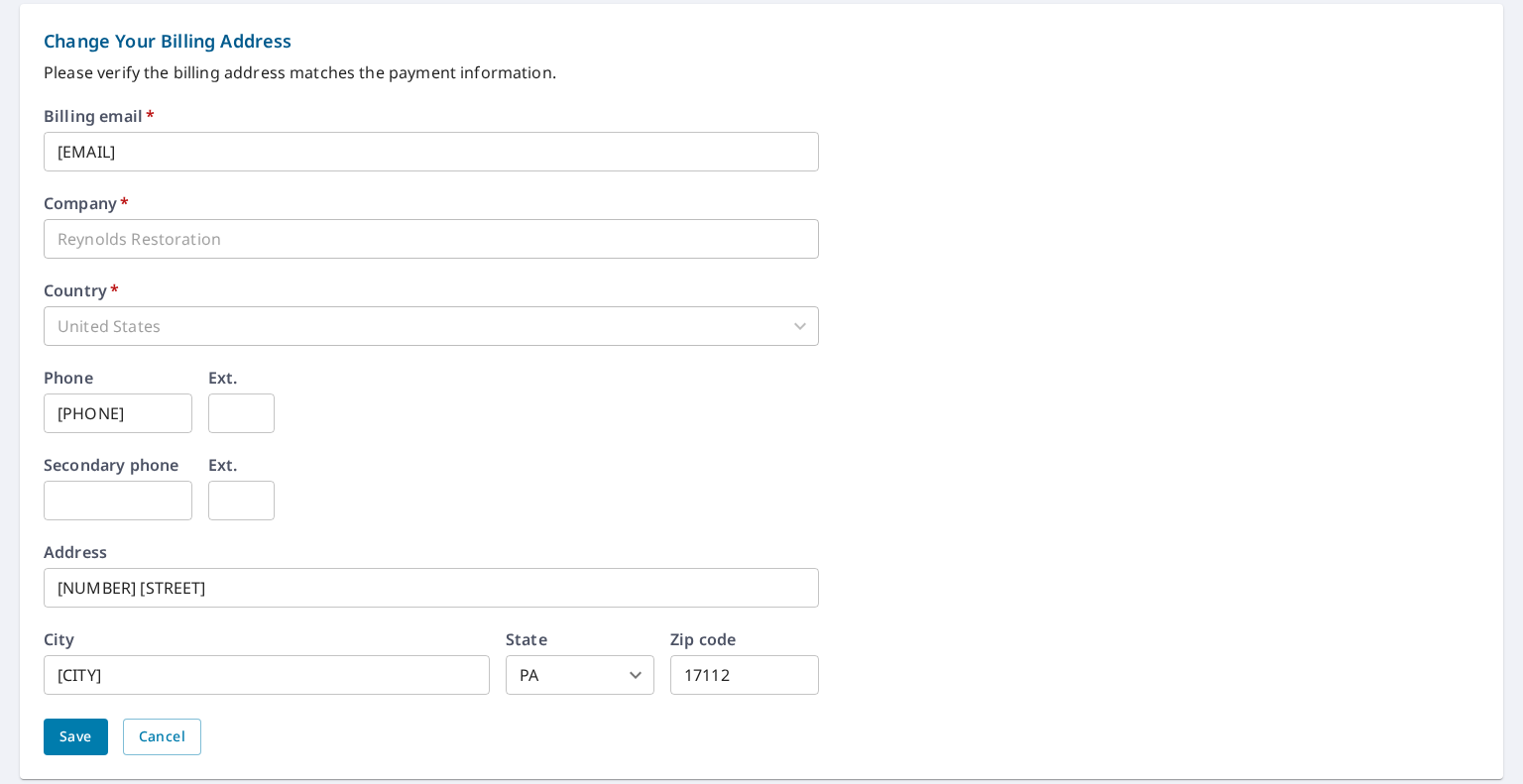 scroll, scrollTop: 892, scrollLeft: 0, axis: vertical 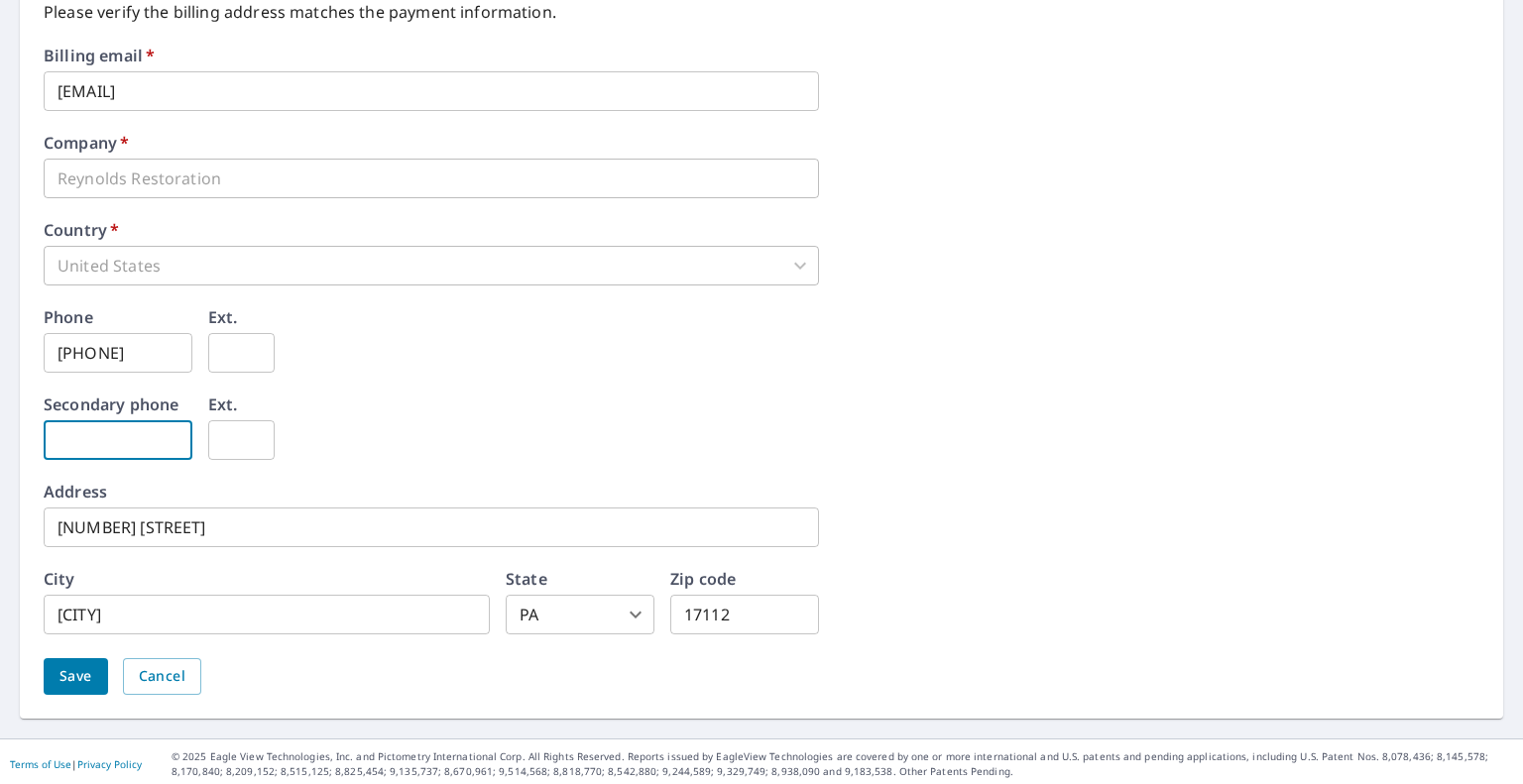click at bounding box center (118, 440) 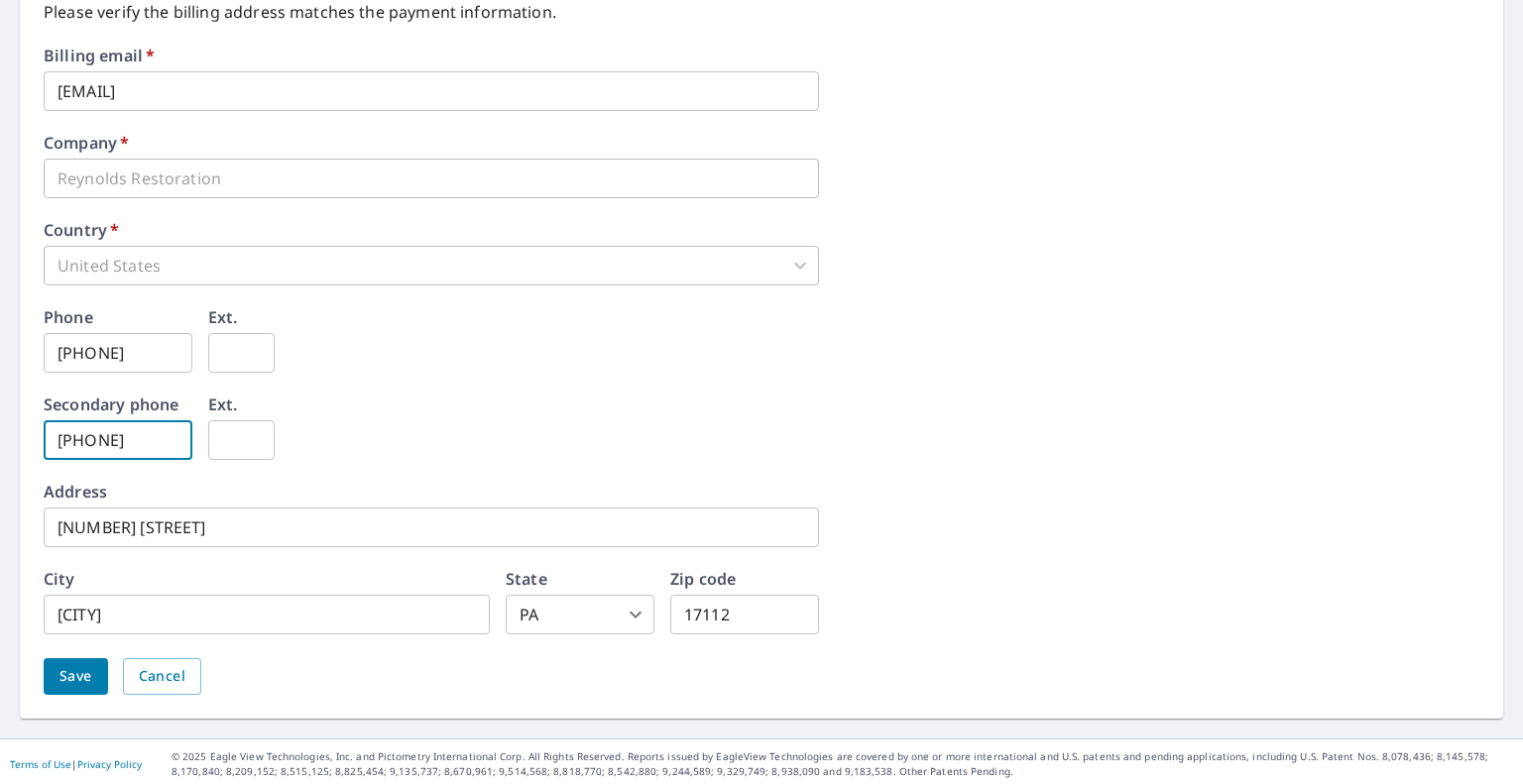 type on "[PHONE]" 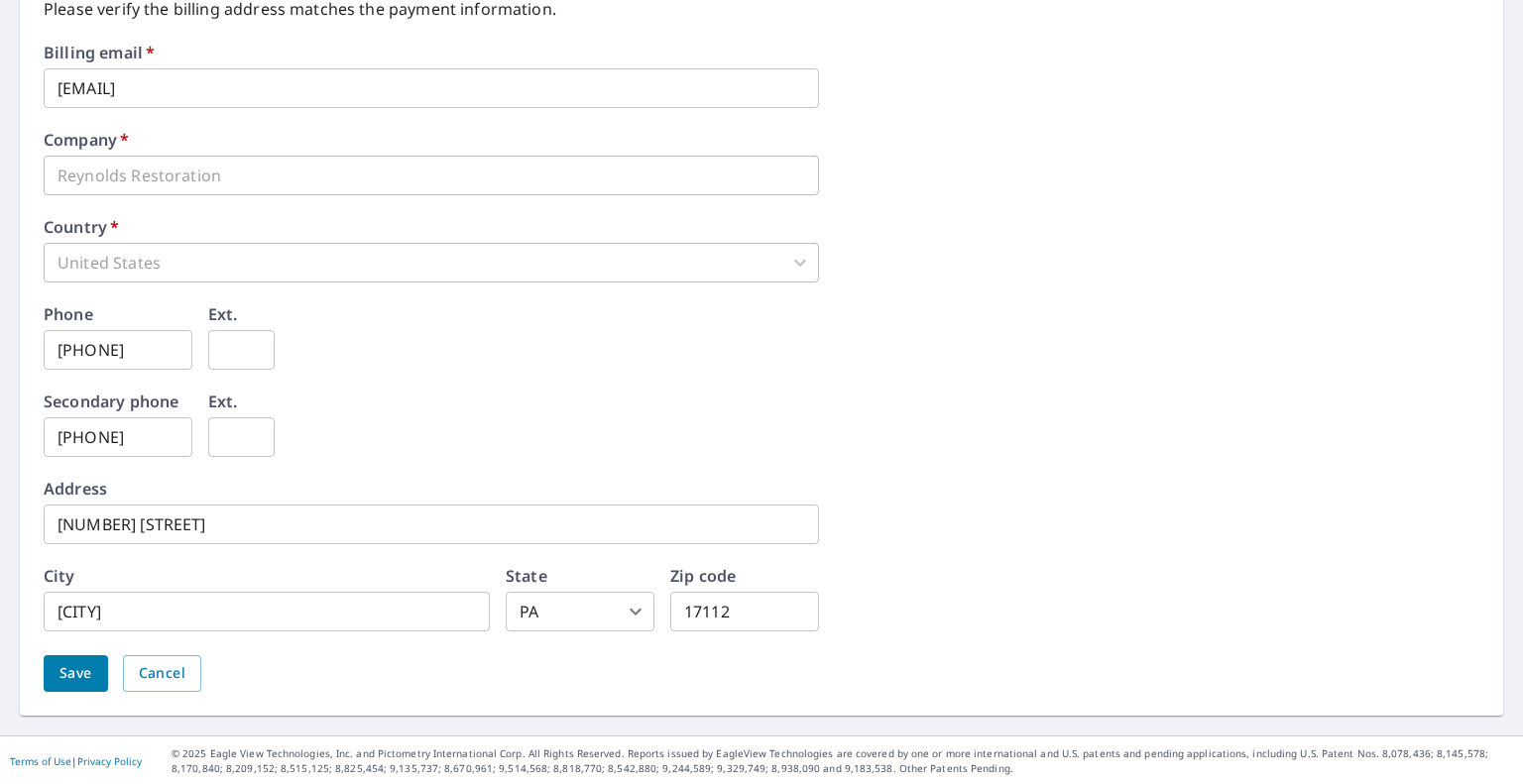 scroll, scrollTop: 896, scrollLeft: 0, axis: vertical 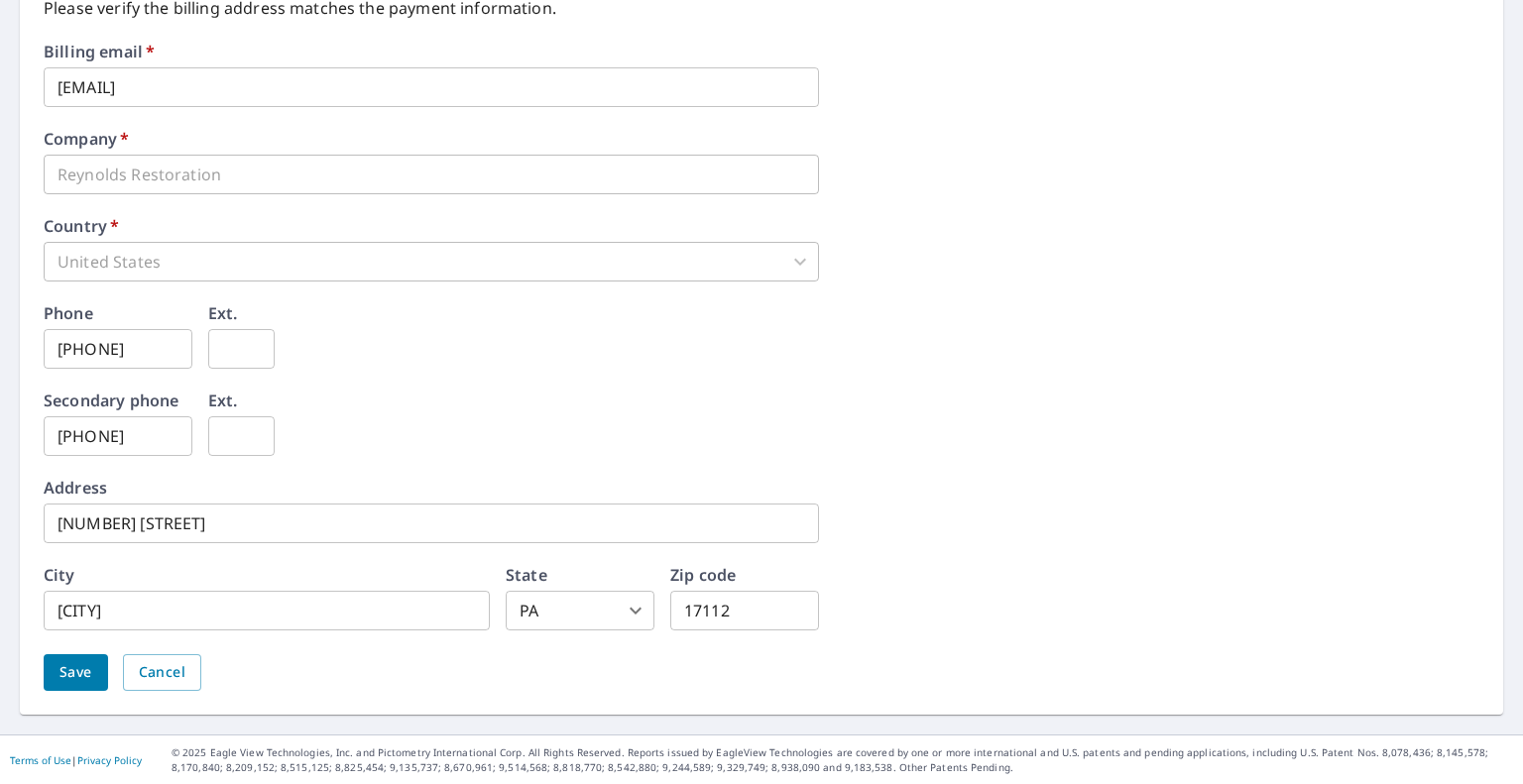 drag, startPoint x: 432, startPoint y: 710, endPoint x: 110, endPoint y: 697, distance: 322.2623 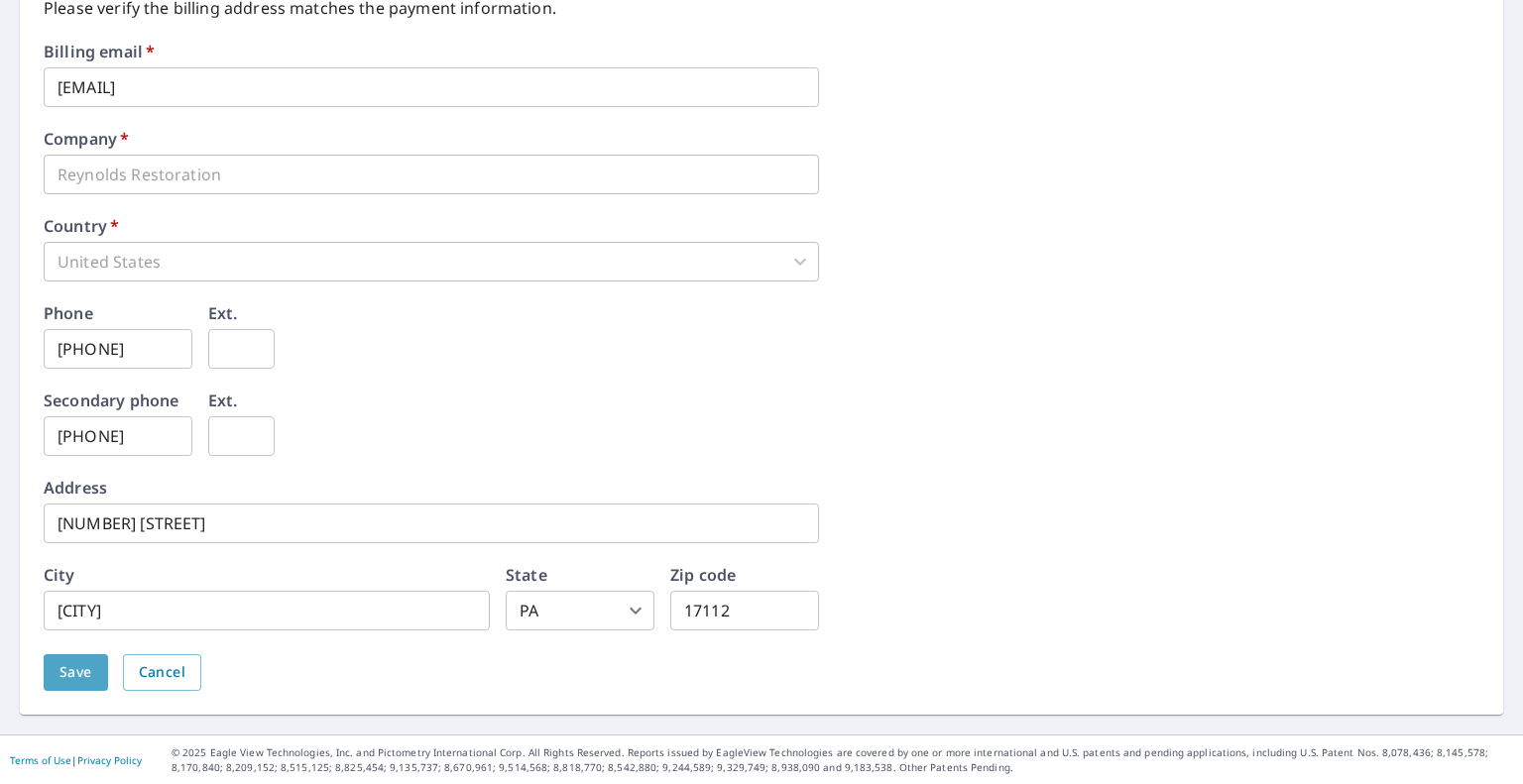 click on "Save" at bounding box center [75, 672] 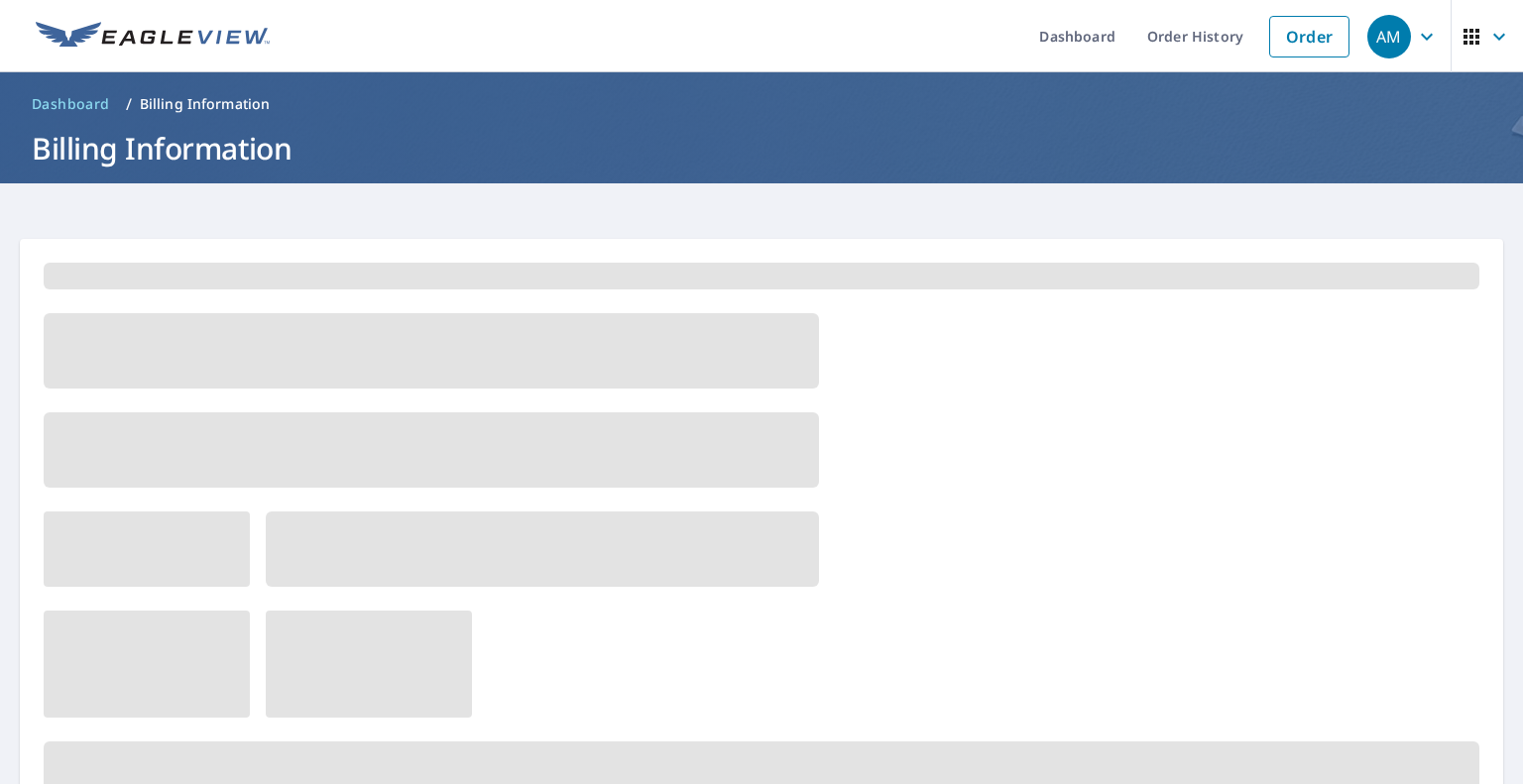 scroll, scrollTop: 0, scrollLeft: 0, axis: both 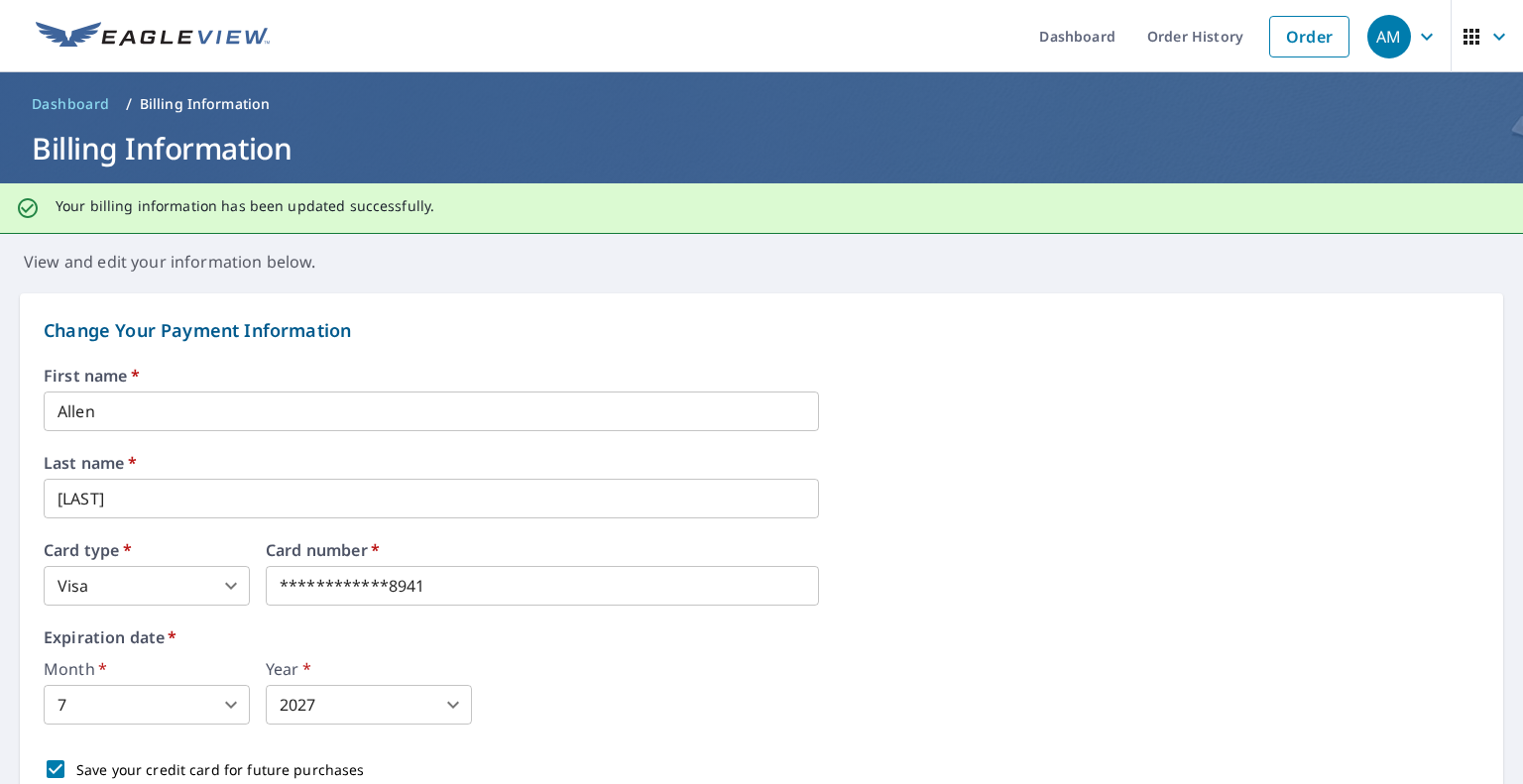 click on "Last name   * [LAST] ​" at bounding box center [762, 487] 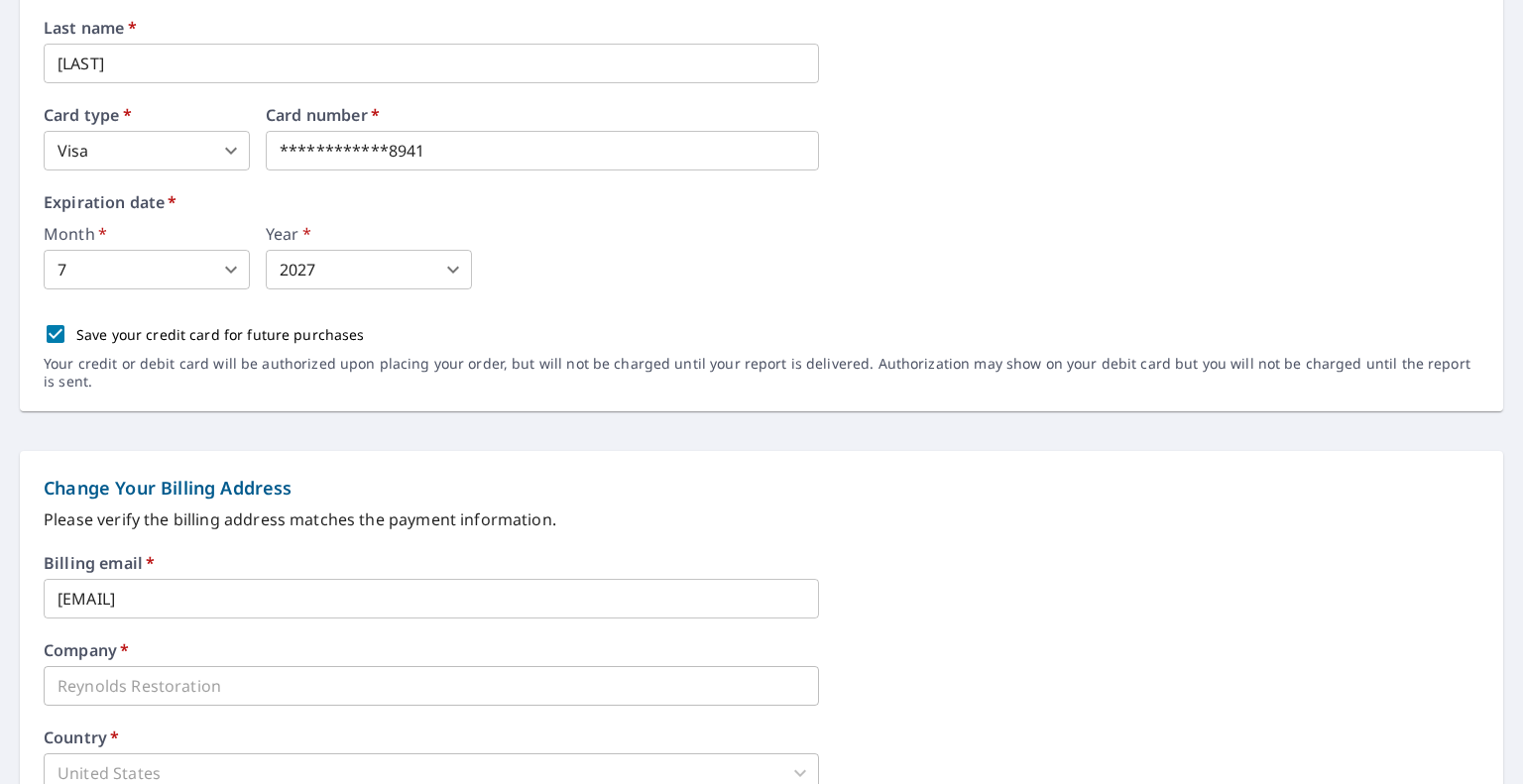 scroll, scrollTop: 0, scrollLeft: 0, axis: both 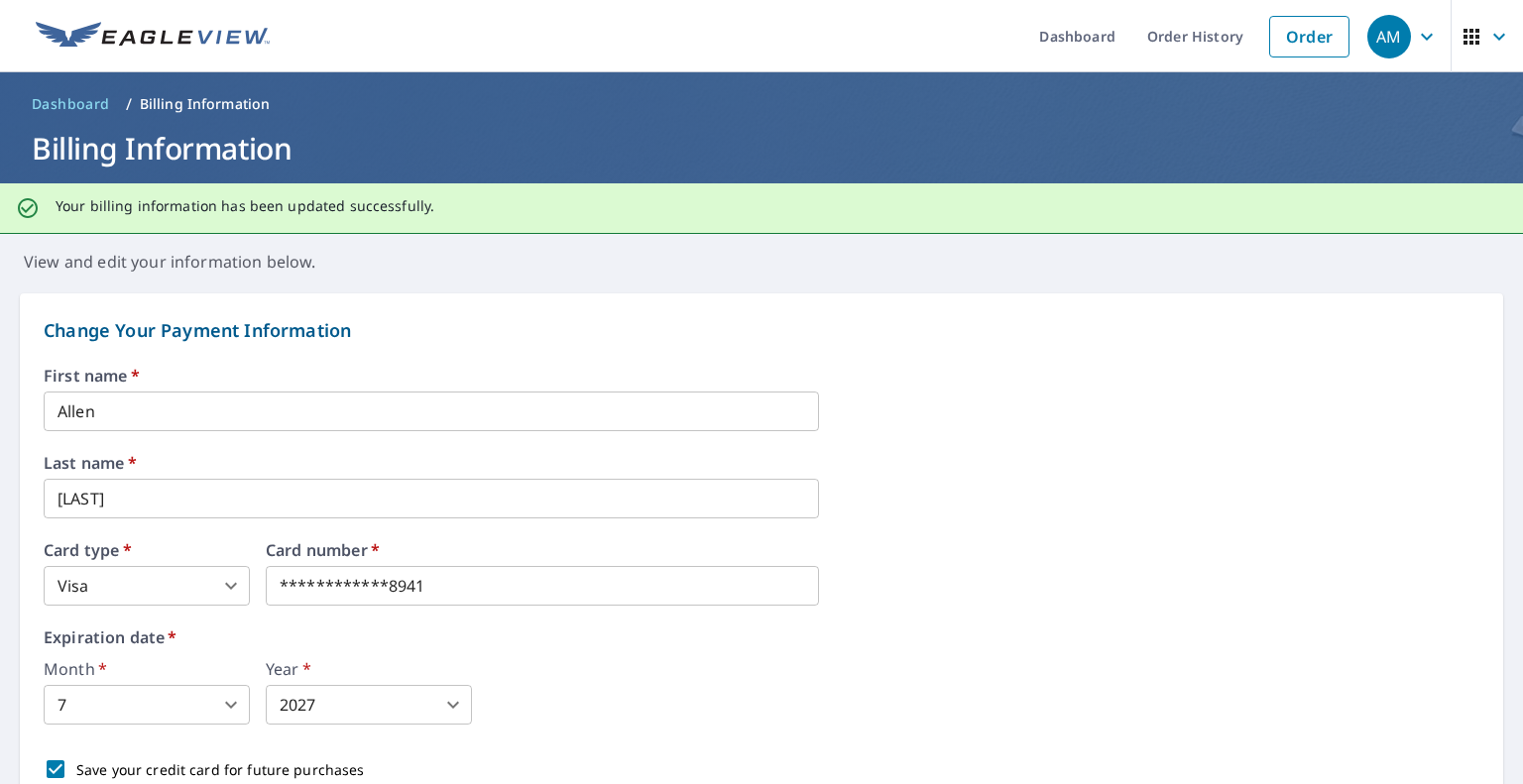 click on "**********" at bounding box center [762, 607] 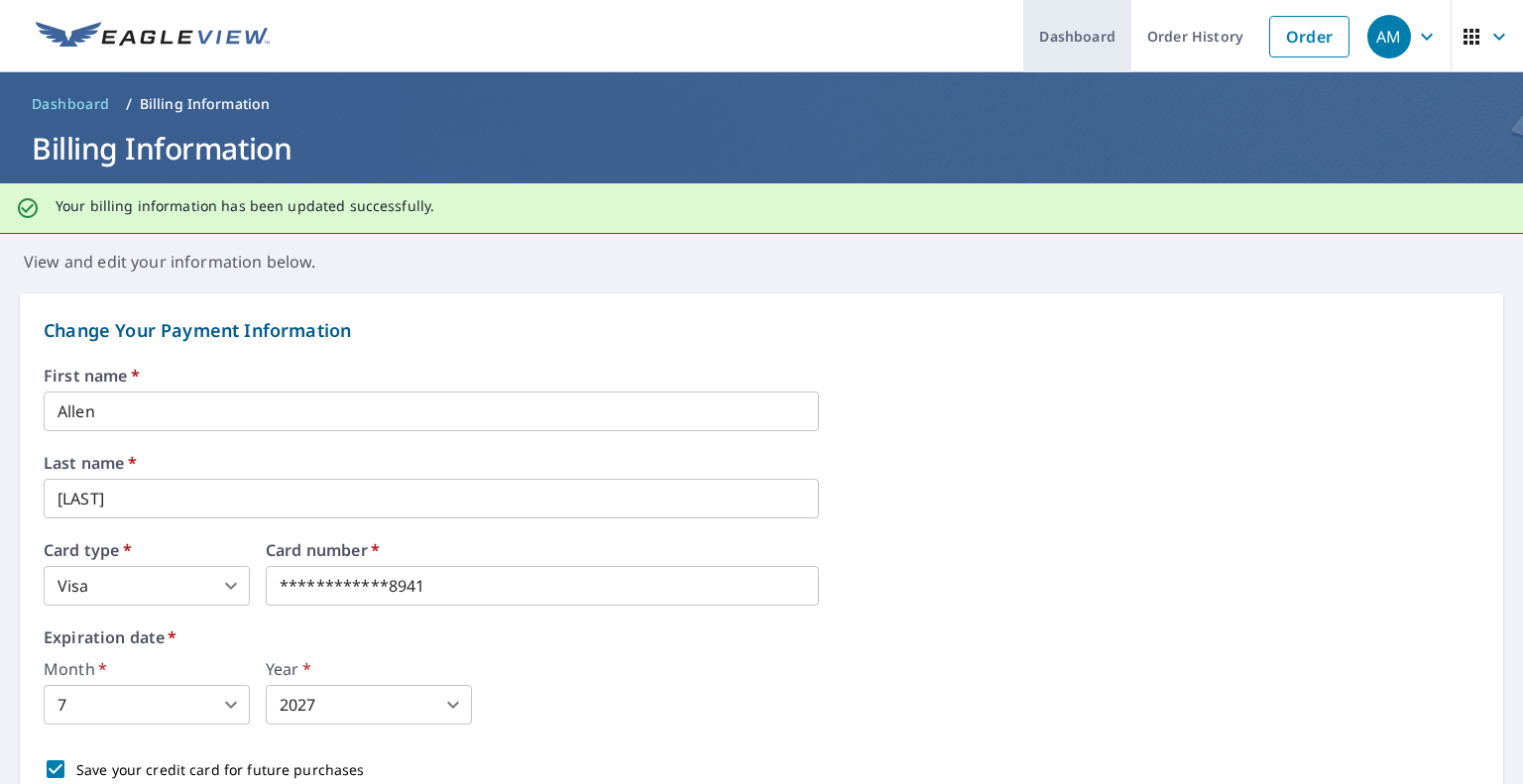 click on "Dashboard" at bounding box center (1077, 36) 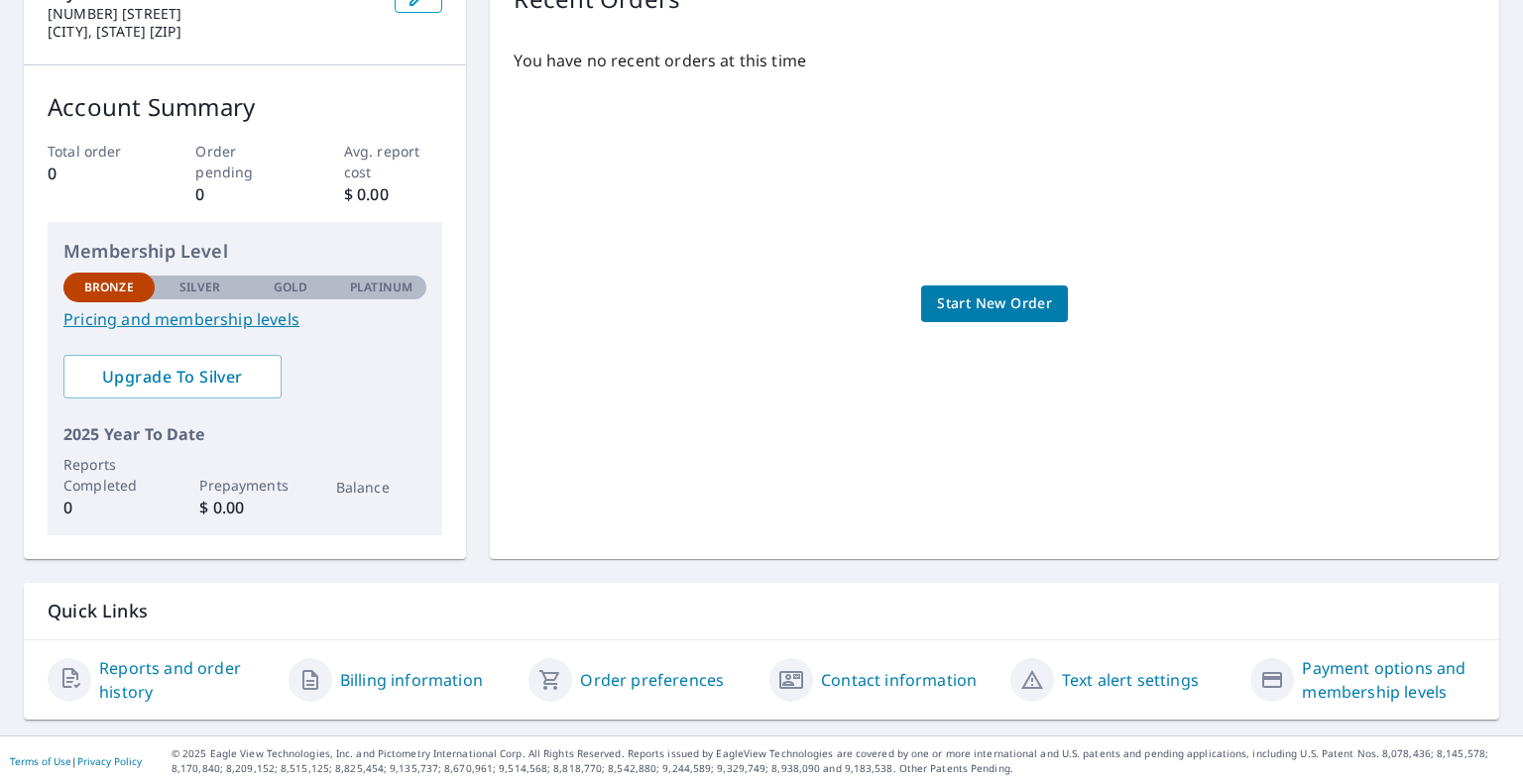 scroll, scrollTop: 242, scrollLeft: 0, axis: vertical 